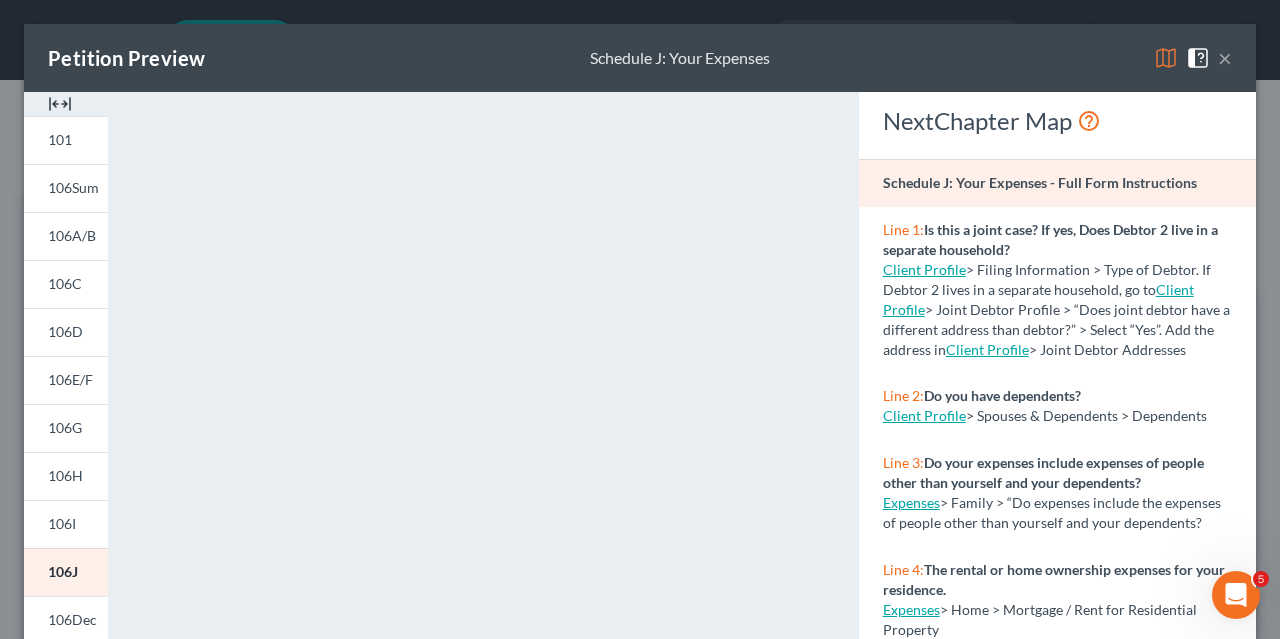 scroll, scrollTop: 0, scrollLeft: 0, axis: both 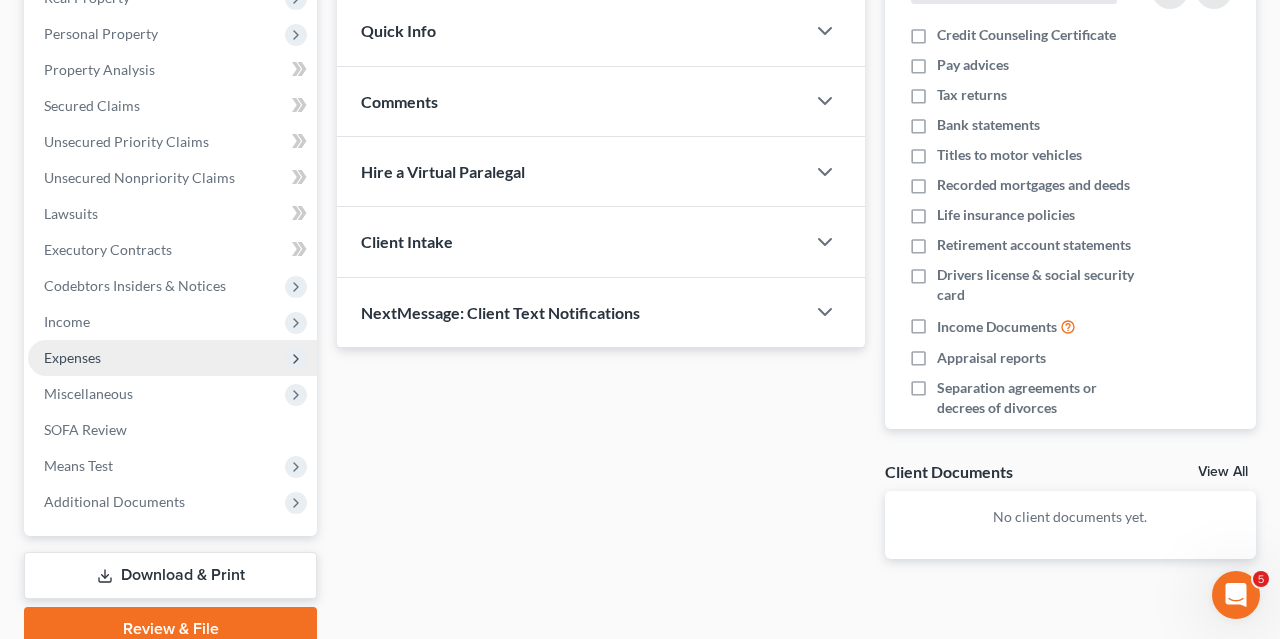 click on "Expenses" at bounding box center (172, 358) 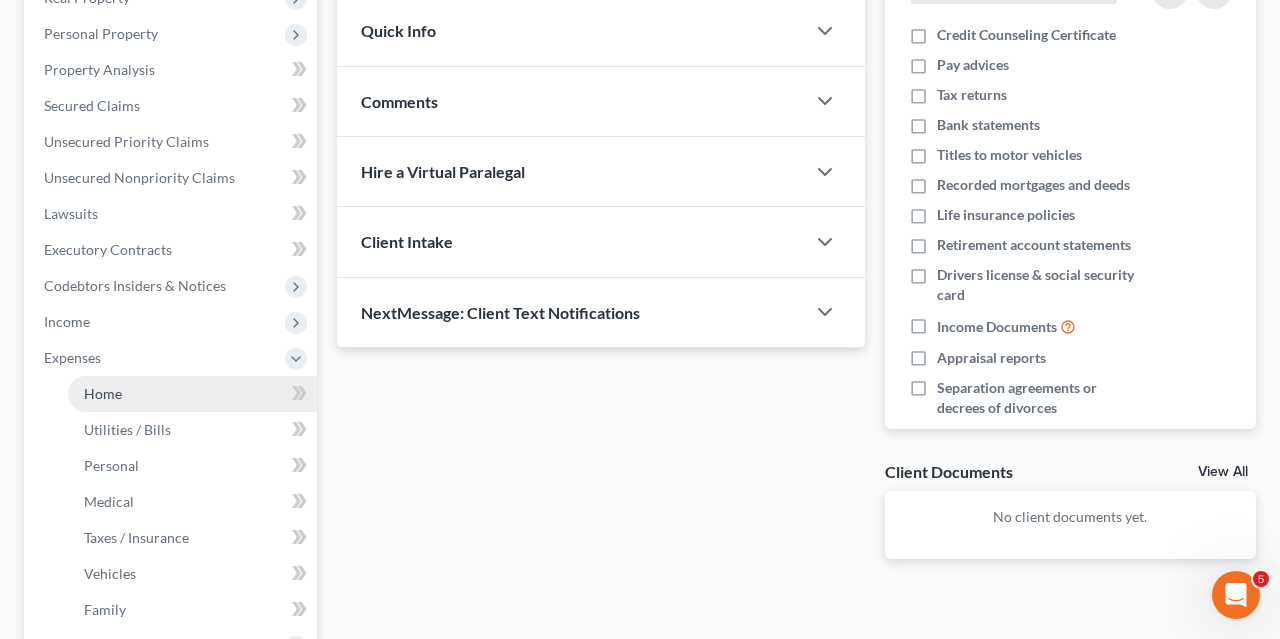 click on "Home" at bounding box center [192, 394] 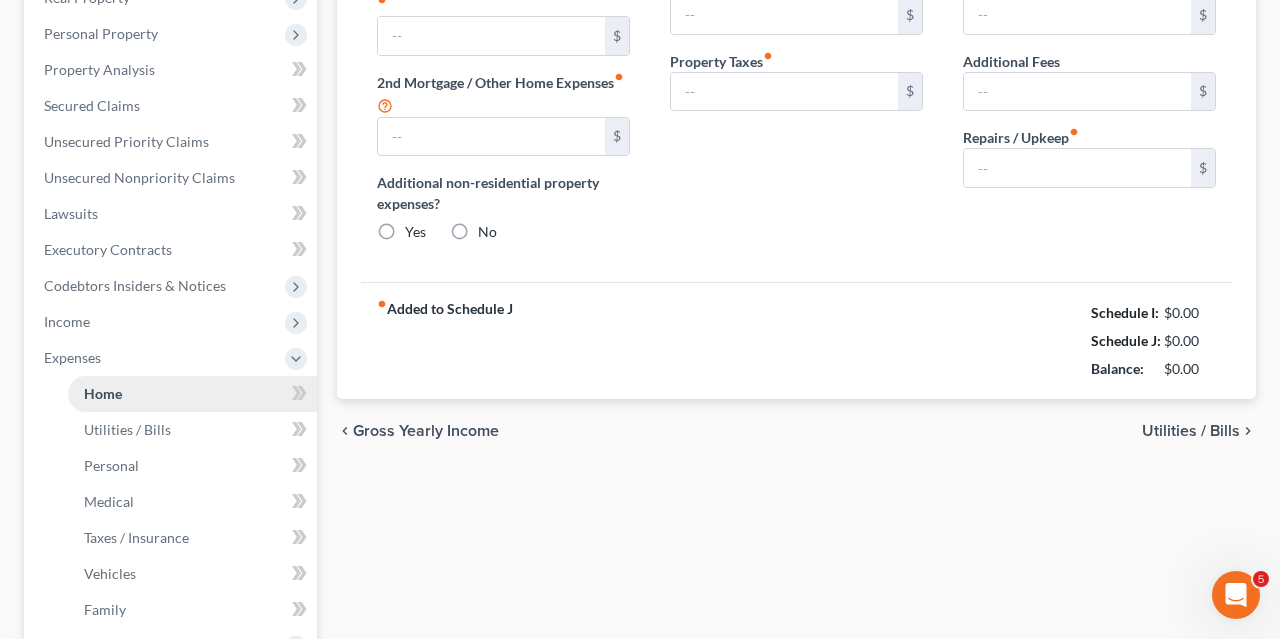 type on "0.00" 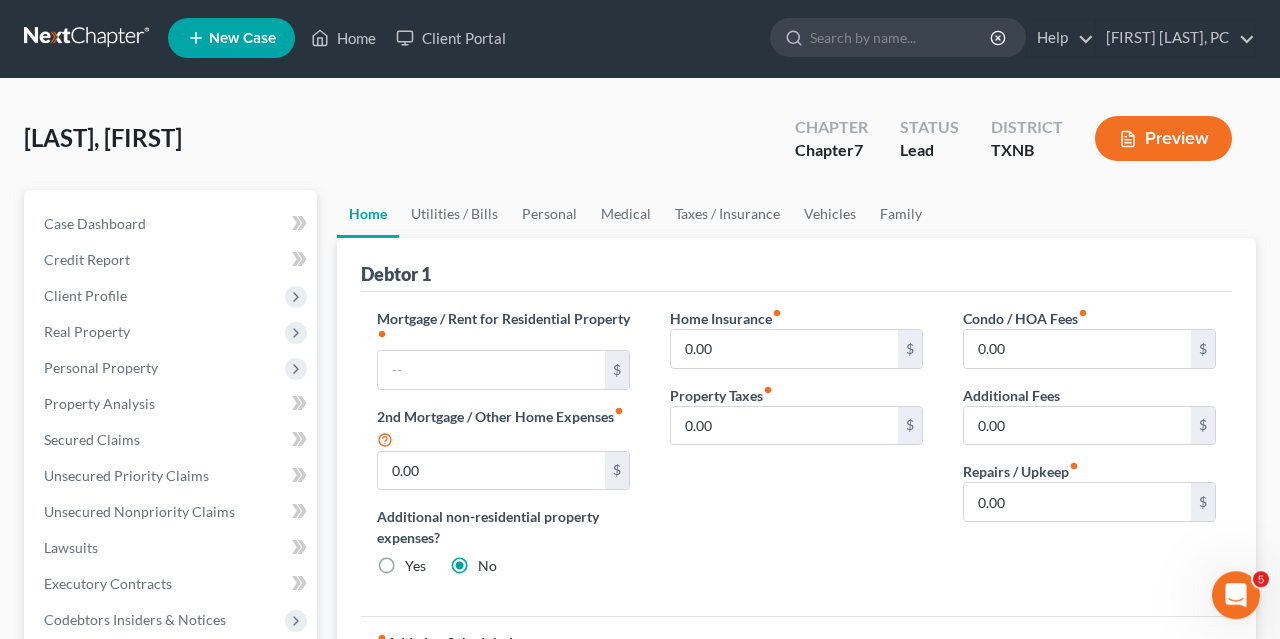 scroll, scrollTop: 0, scrollLeft: 0, axis: both 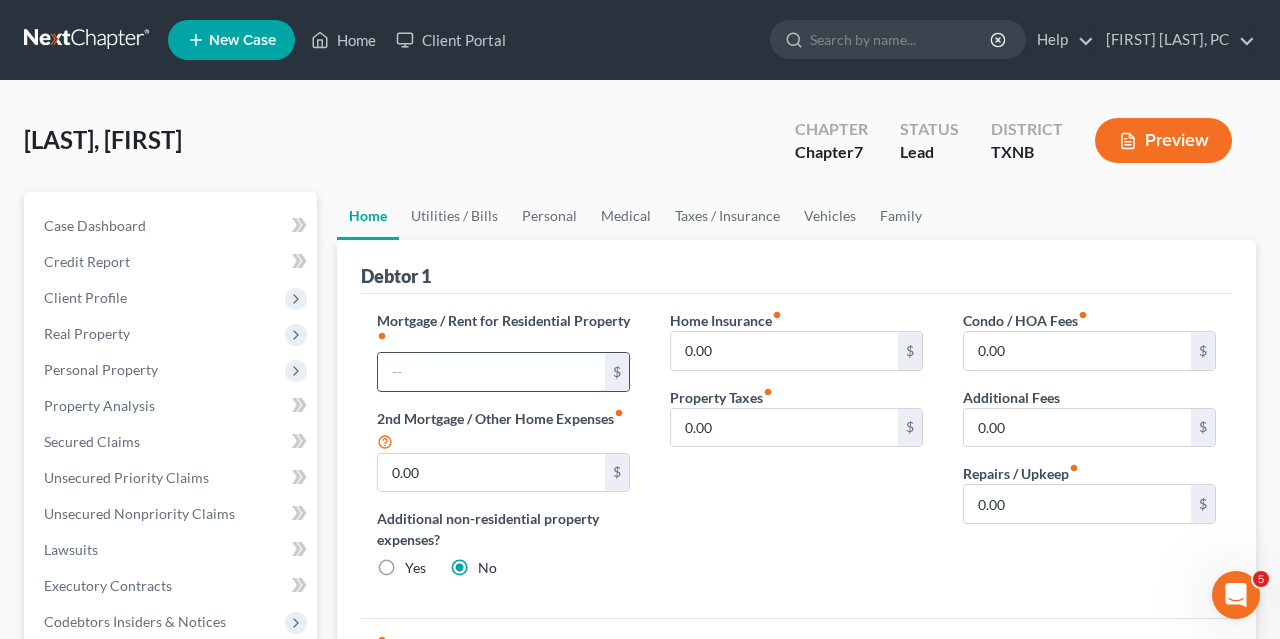 click at bounding box center (491, 372) 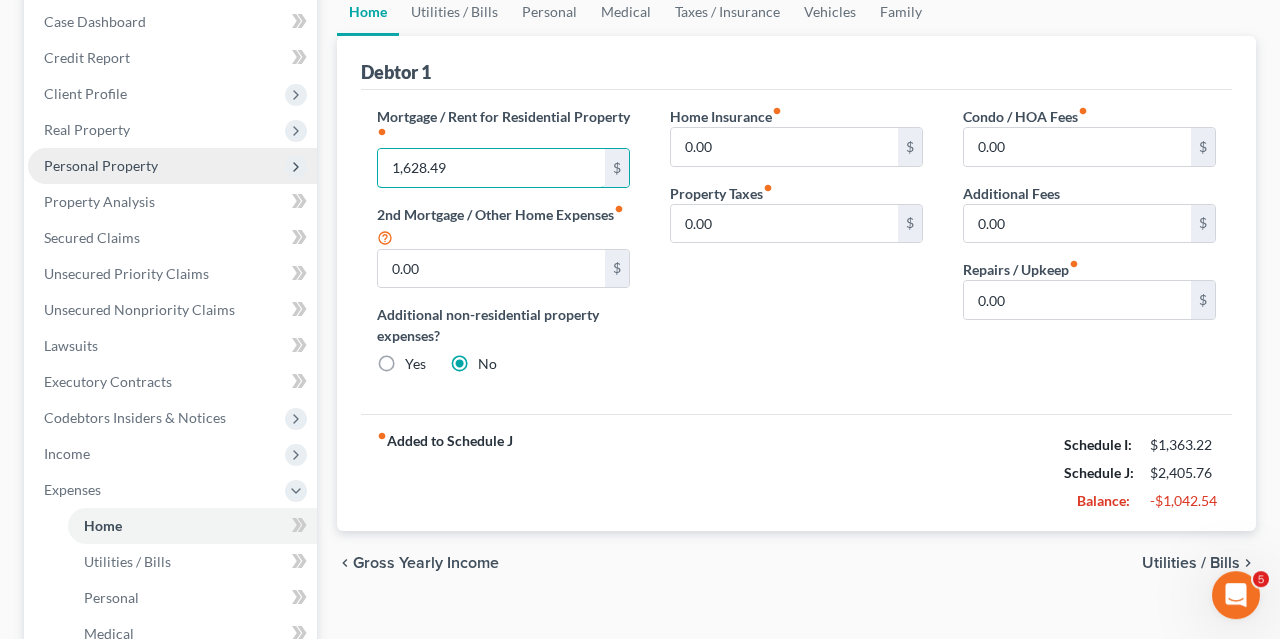 scroll, scrollTop: 205, scrollLeft: 0, axis: vertical 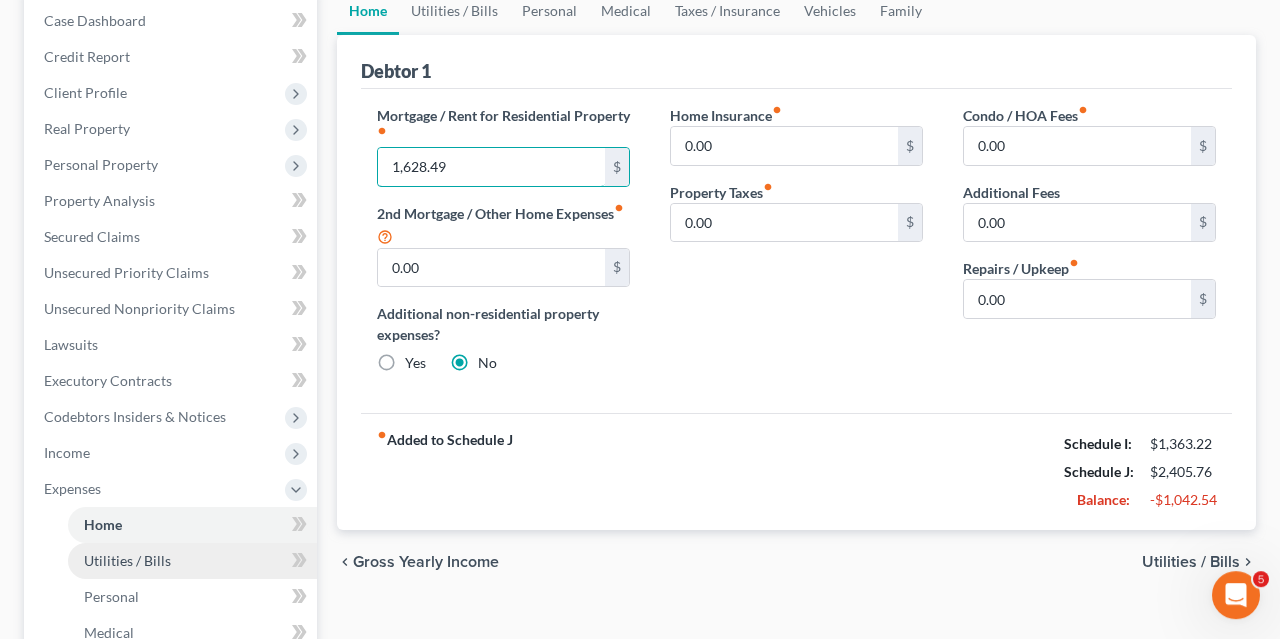type on "1,628.49" 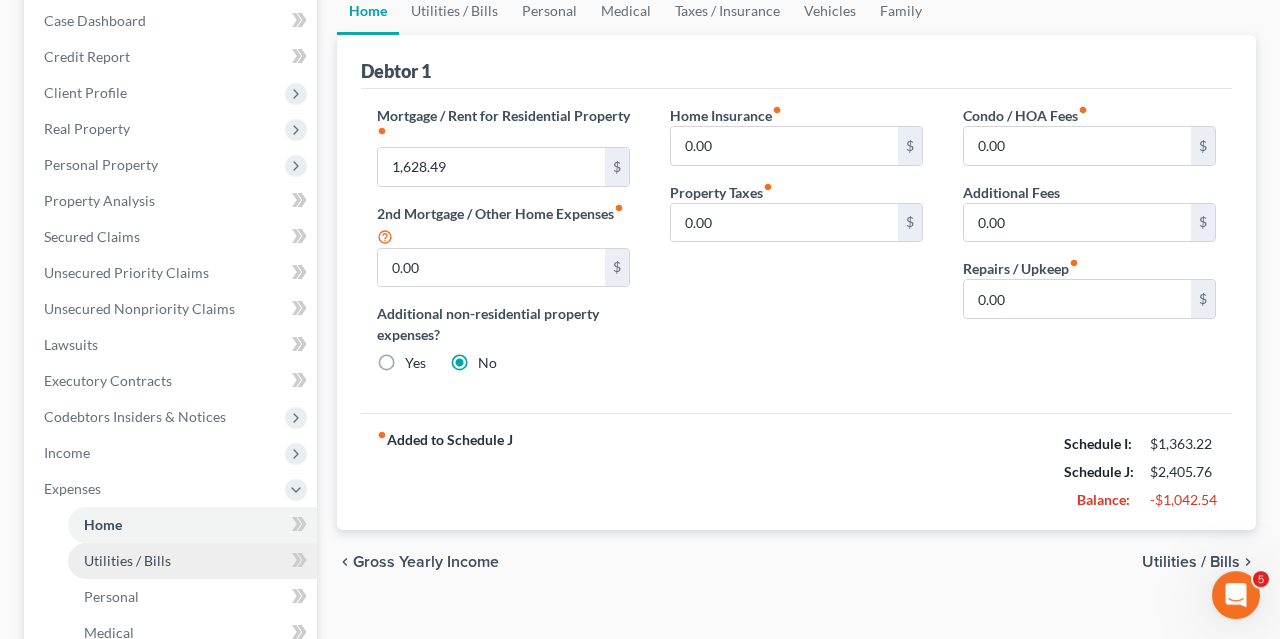 click on "Utilities / Bills" at bounding box center [127, 560] 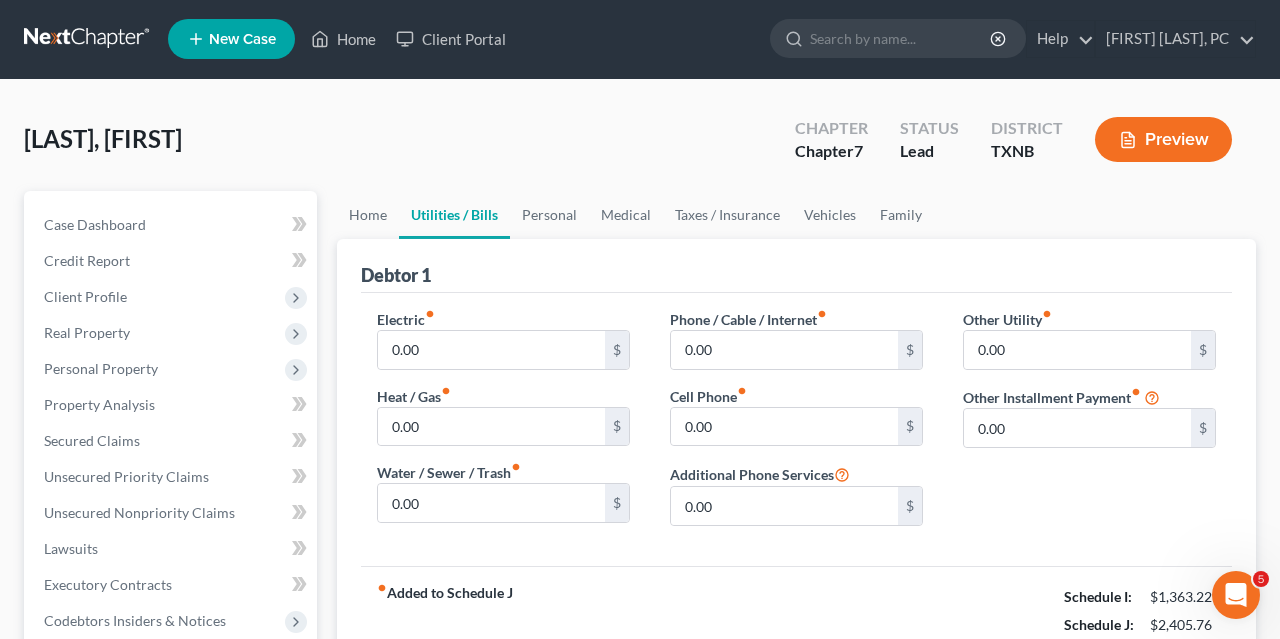 scroll, scrollTop: 0, scrollLeft: 0, axis: both 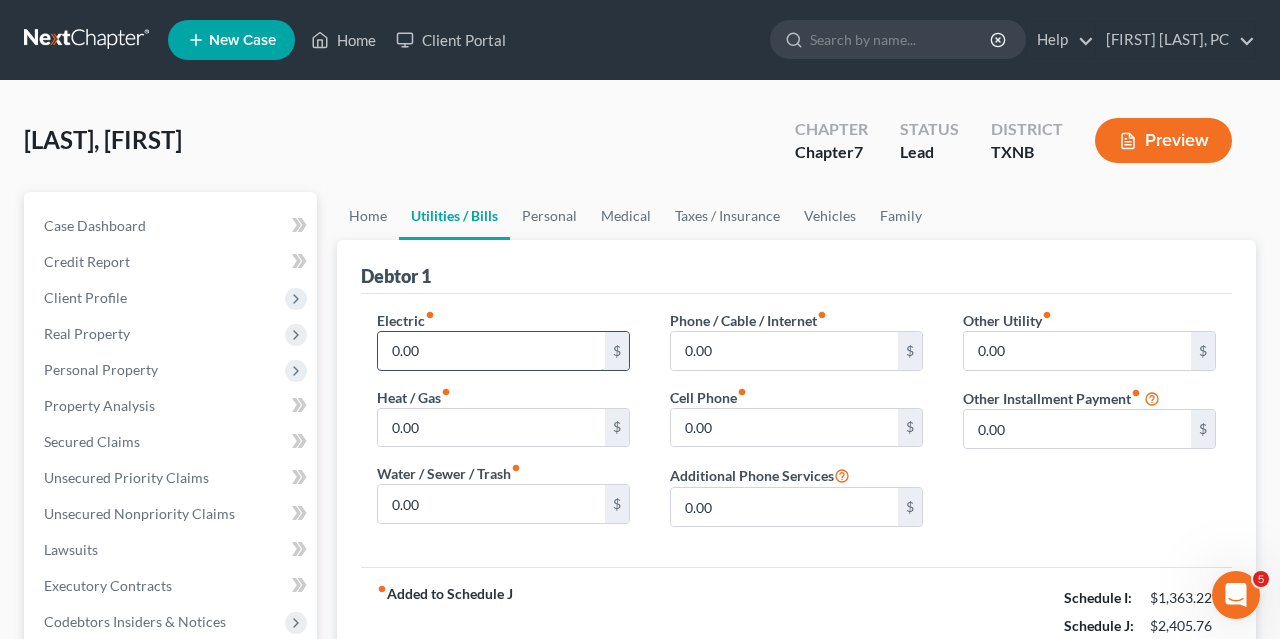click on "0.00" at bounding box center [491, 351] 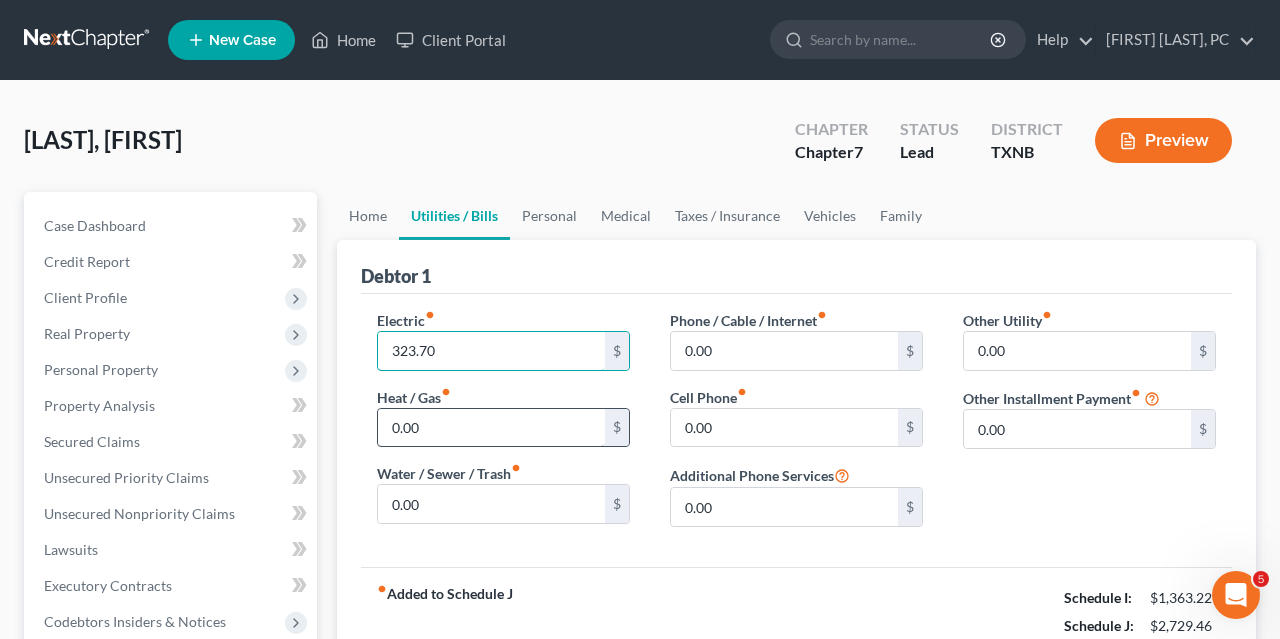 type on "323.70" 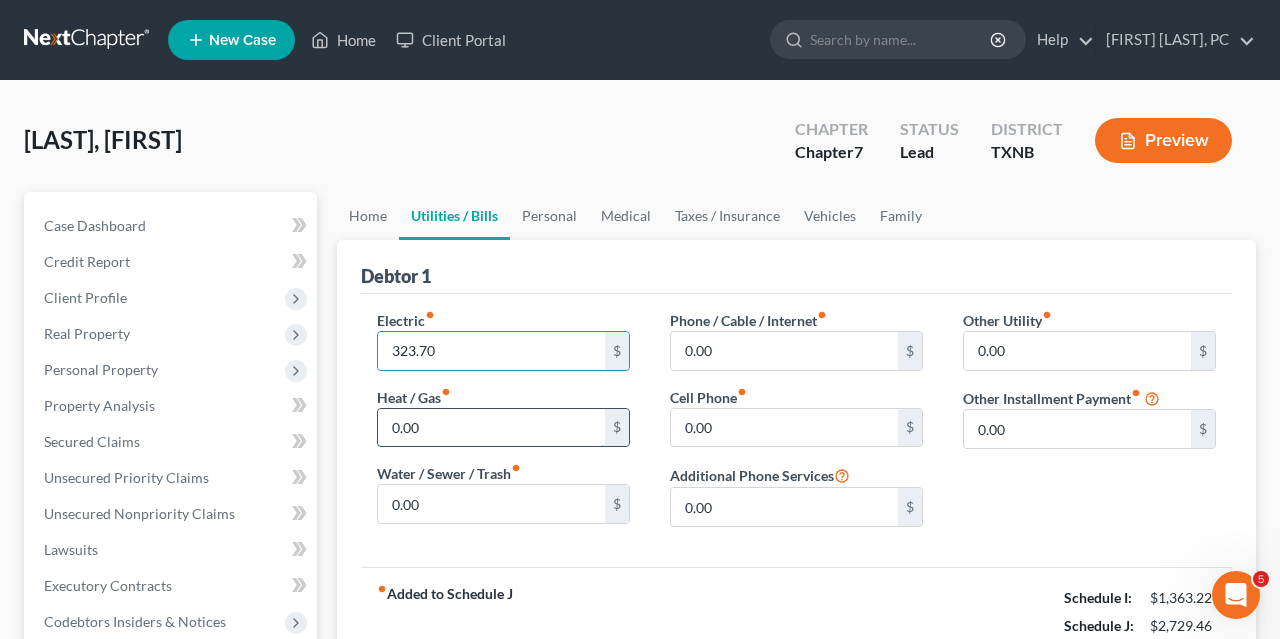 click on "0.00" at bounding box center [491, 428] 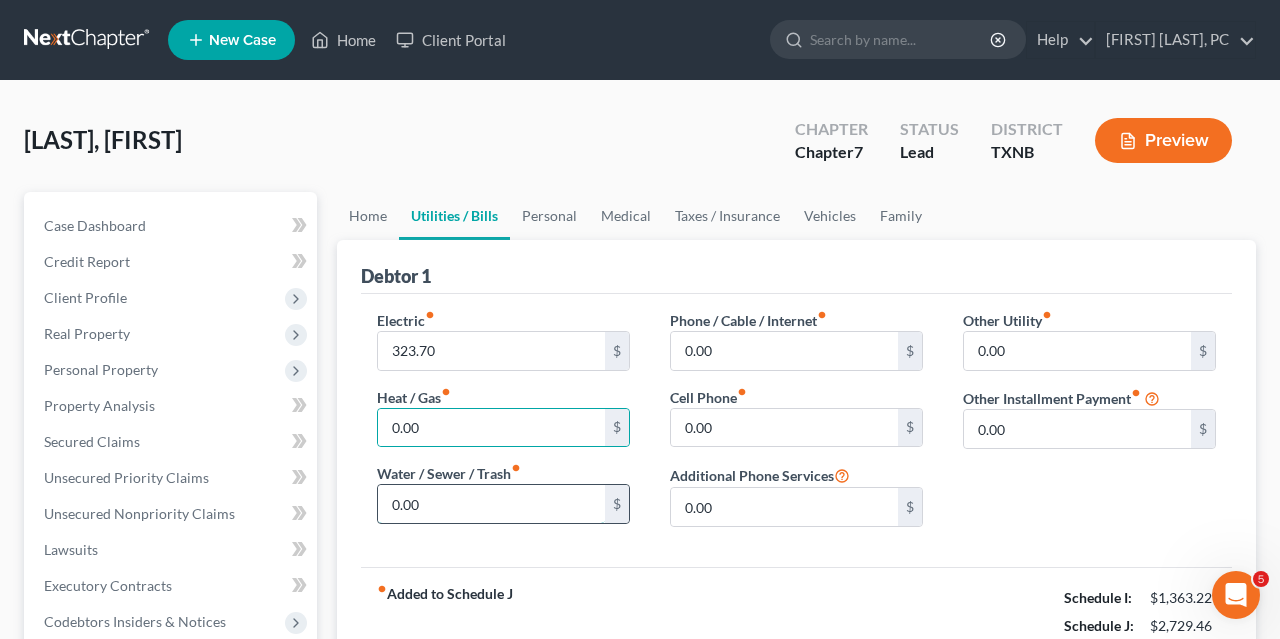 click on "0.00" at bounding box center (491, 504) 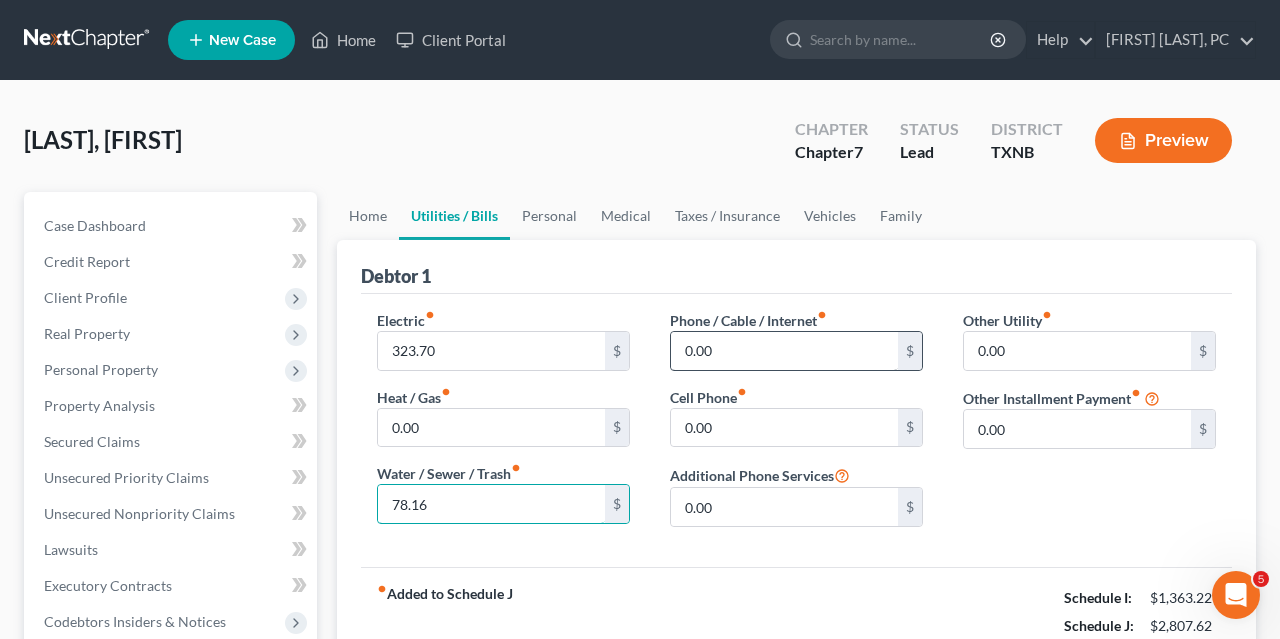 type on "78.16" 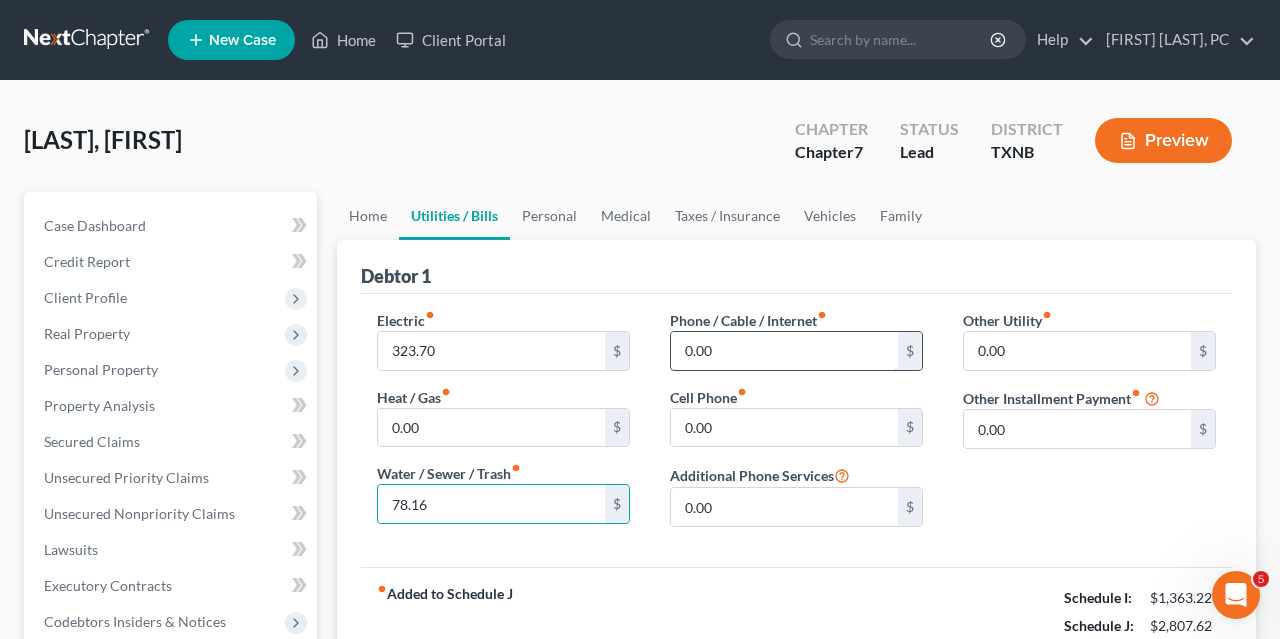 click on "0.00" at bounding box center [784, 351] 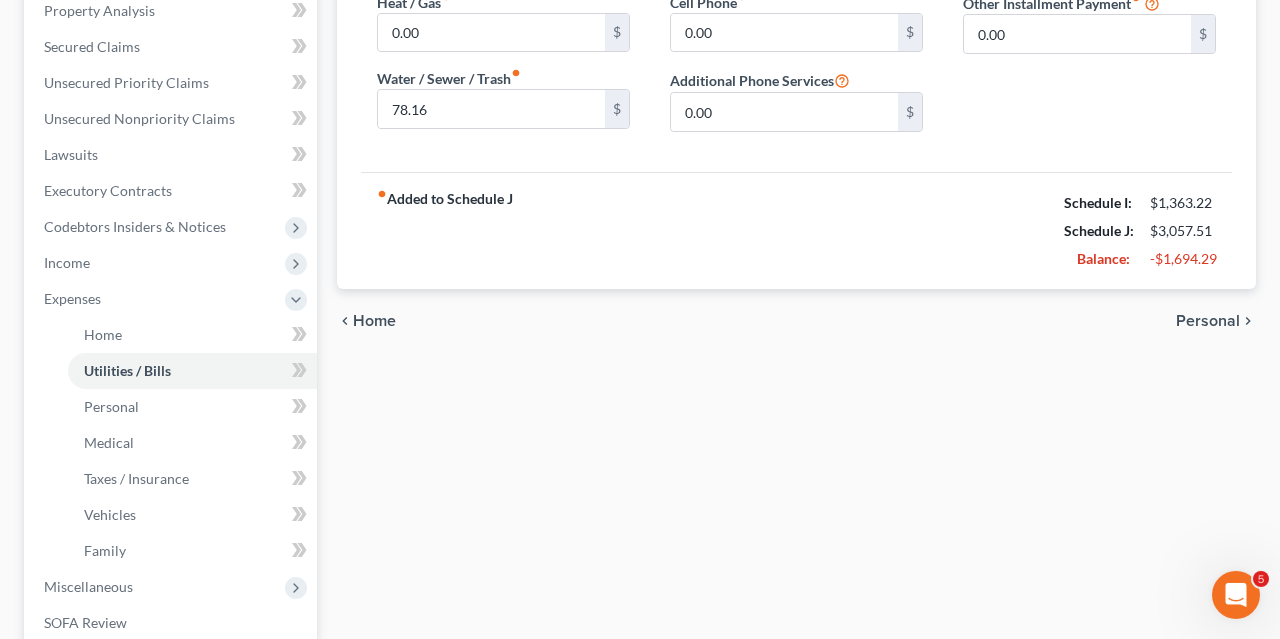 scroll, scrollTop: 396, scrollLeft: 0, axis: vertical 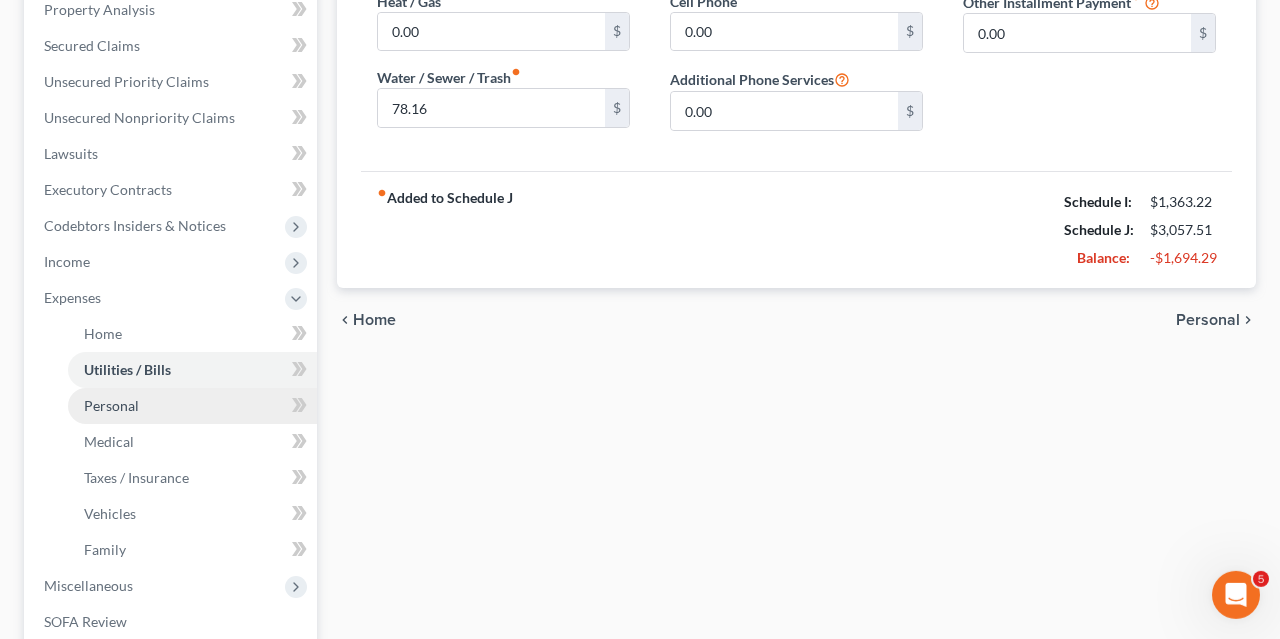 type on "249.89" 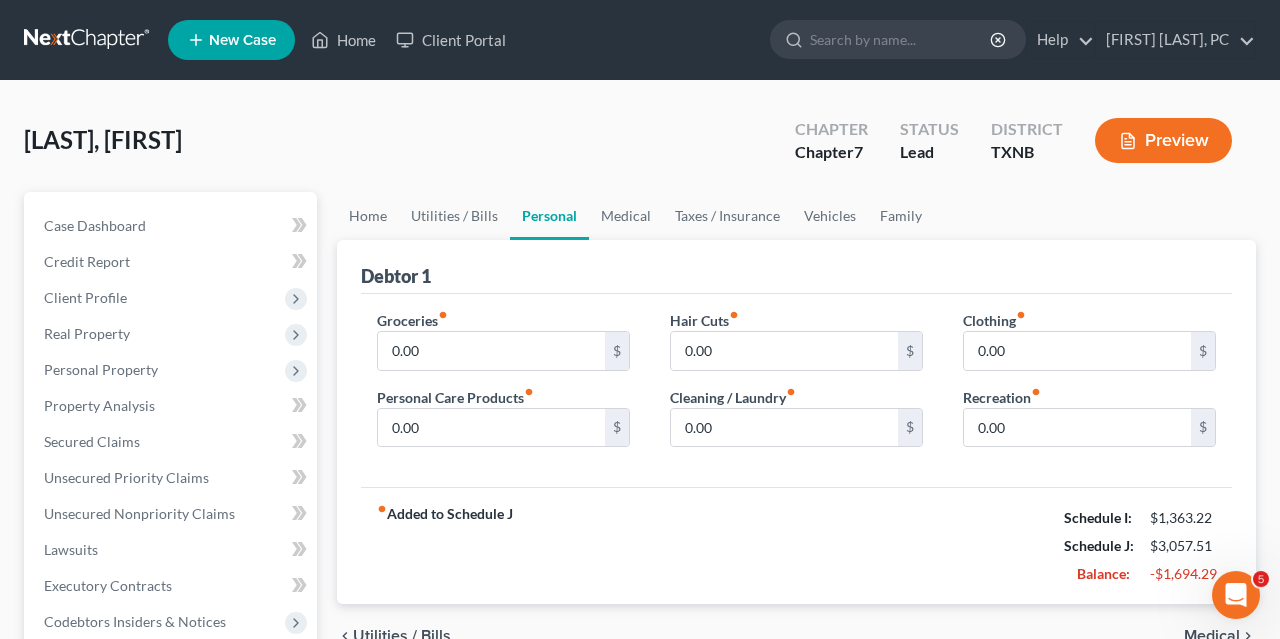 scroll, scrollTop: 0, scrollLeft: 0, axis: both 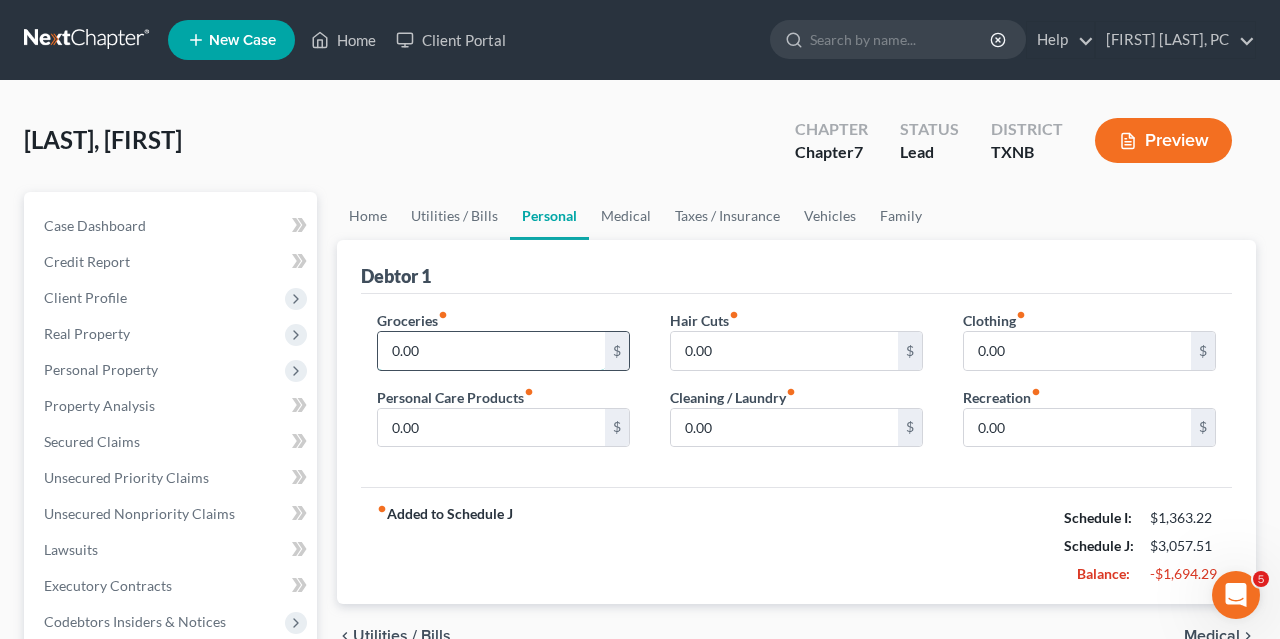 click on "0.00" at bounding box center (491, 351) 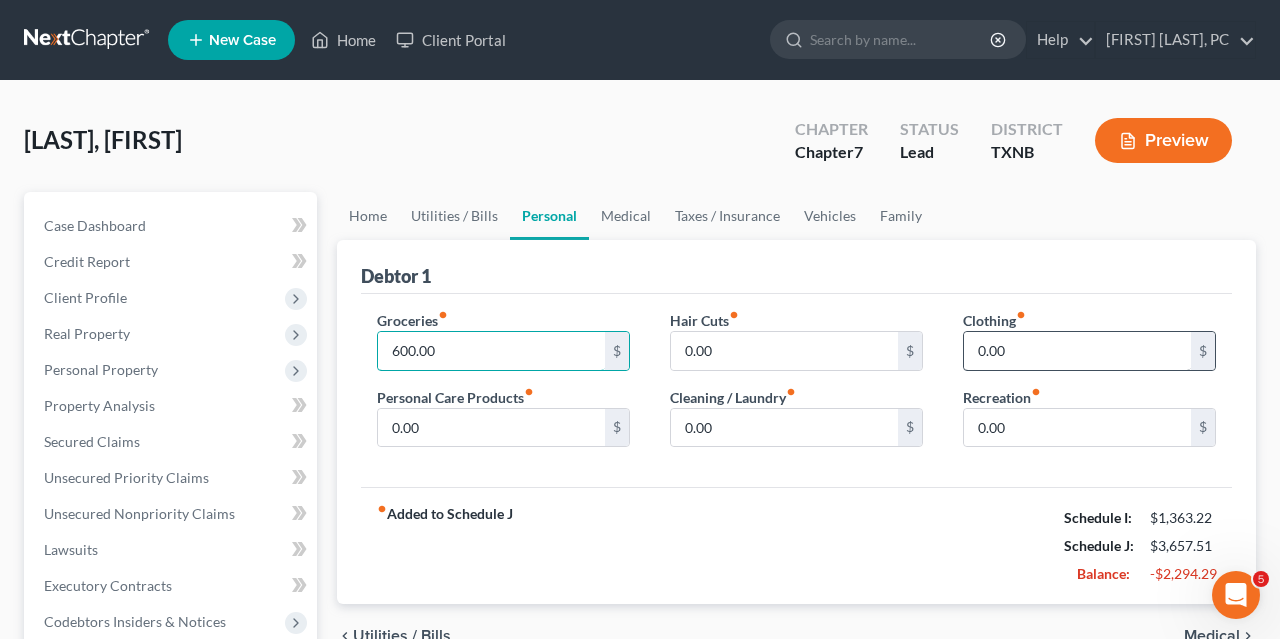 type on "600.00" 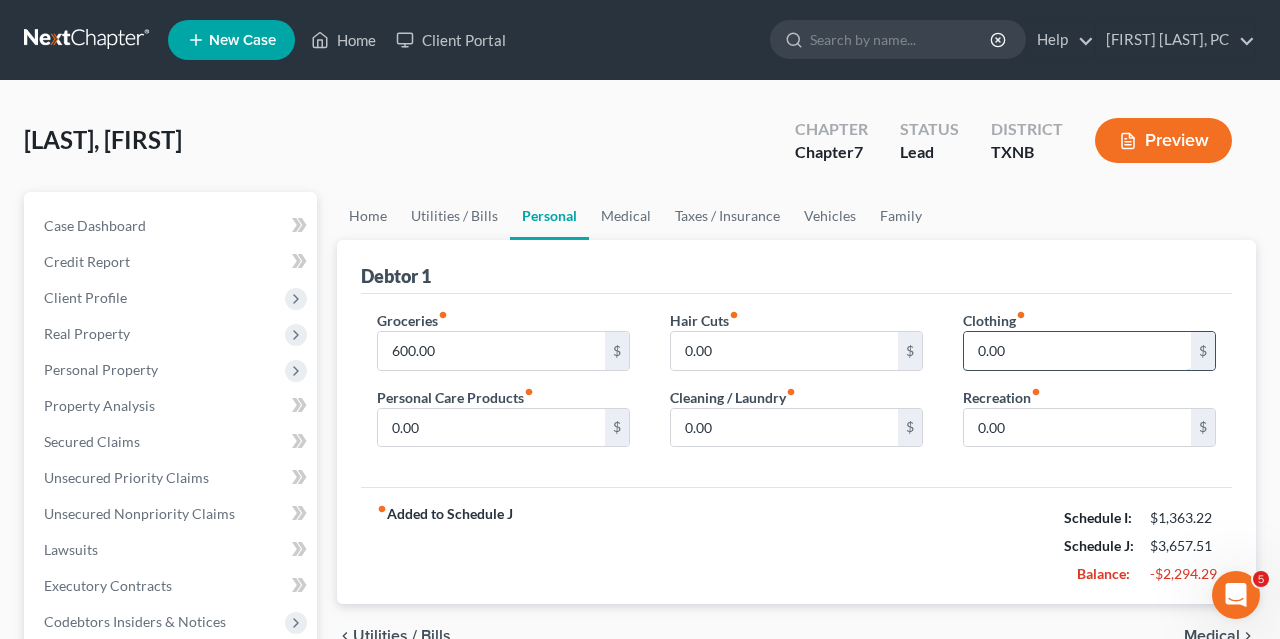 click on "0.00" at bounding box center (1077, 351) 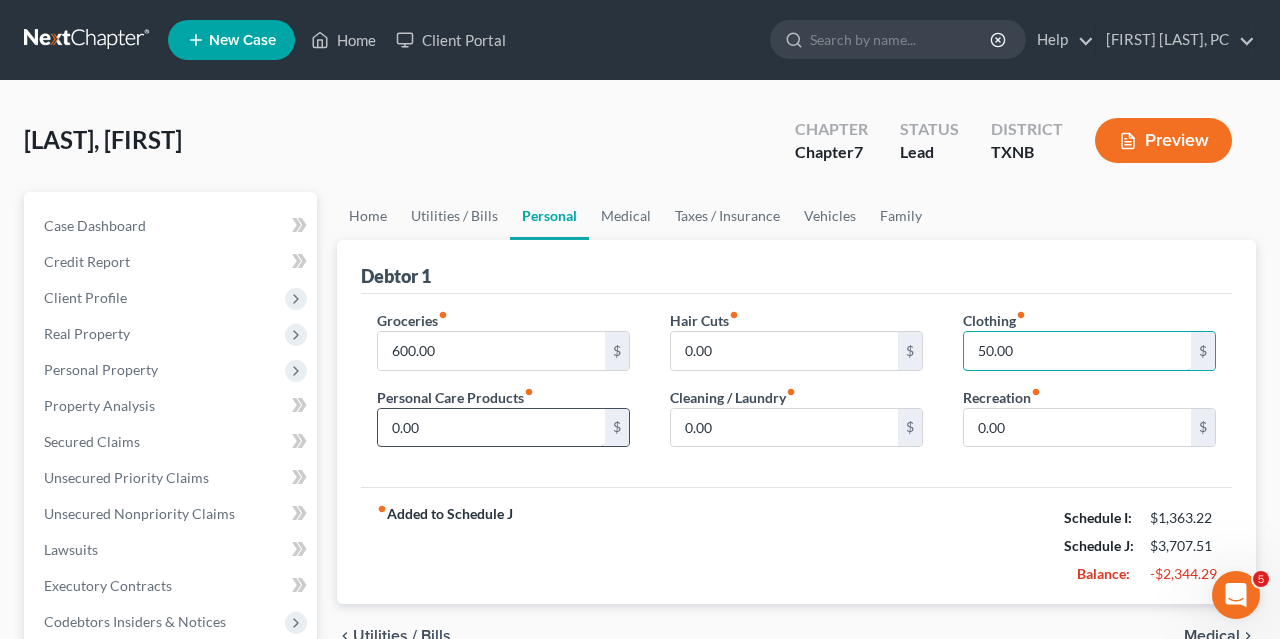 type on "50.00" 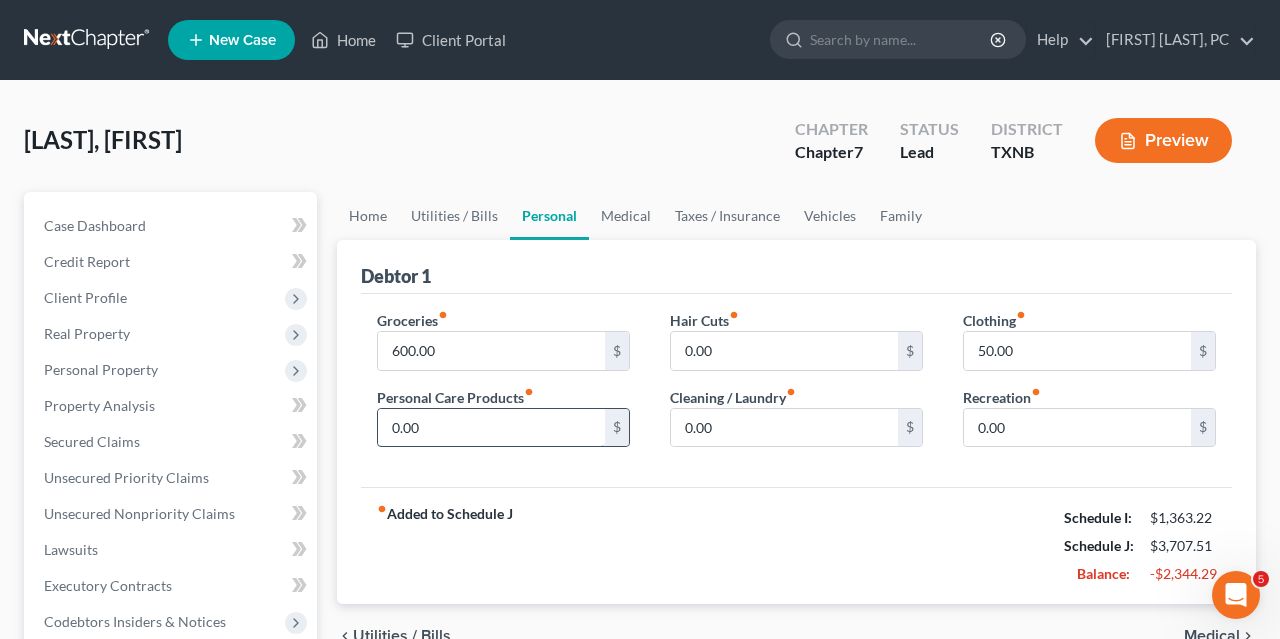 click on "0.00" at bounding box center (491, 428) 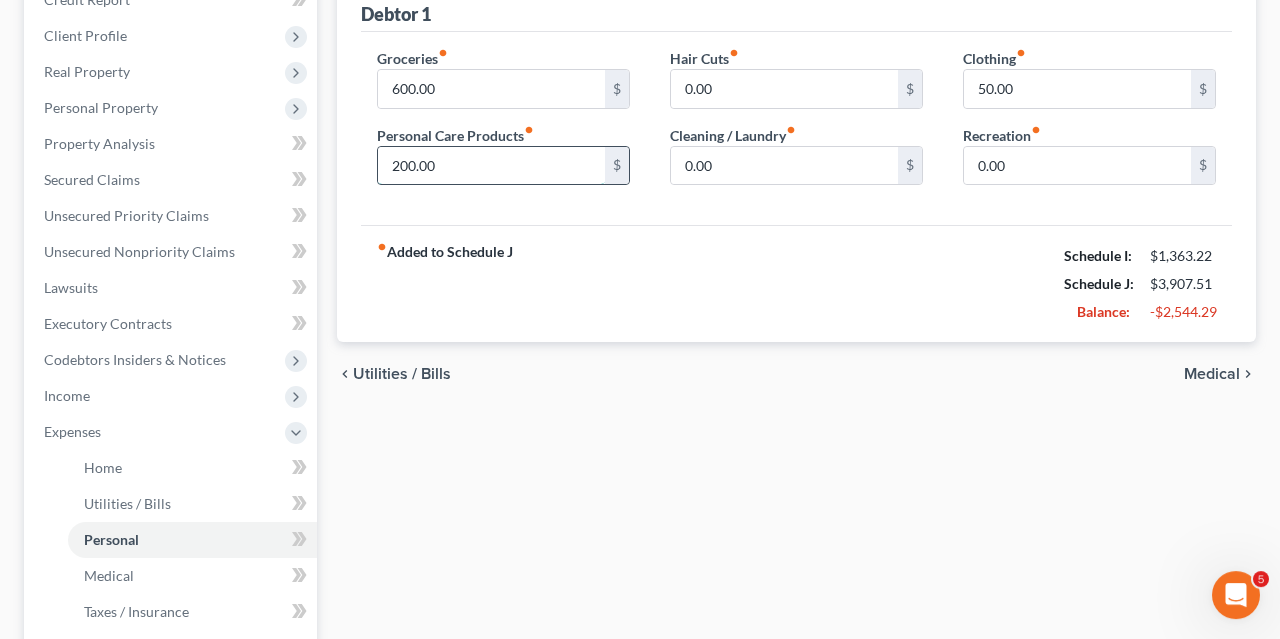 scroll, scrollTop: 263, scrollLeft: 0, axis: vertical 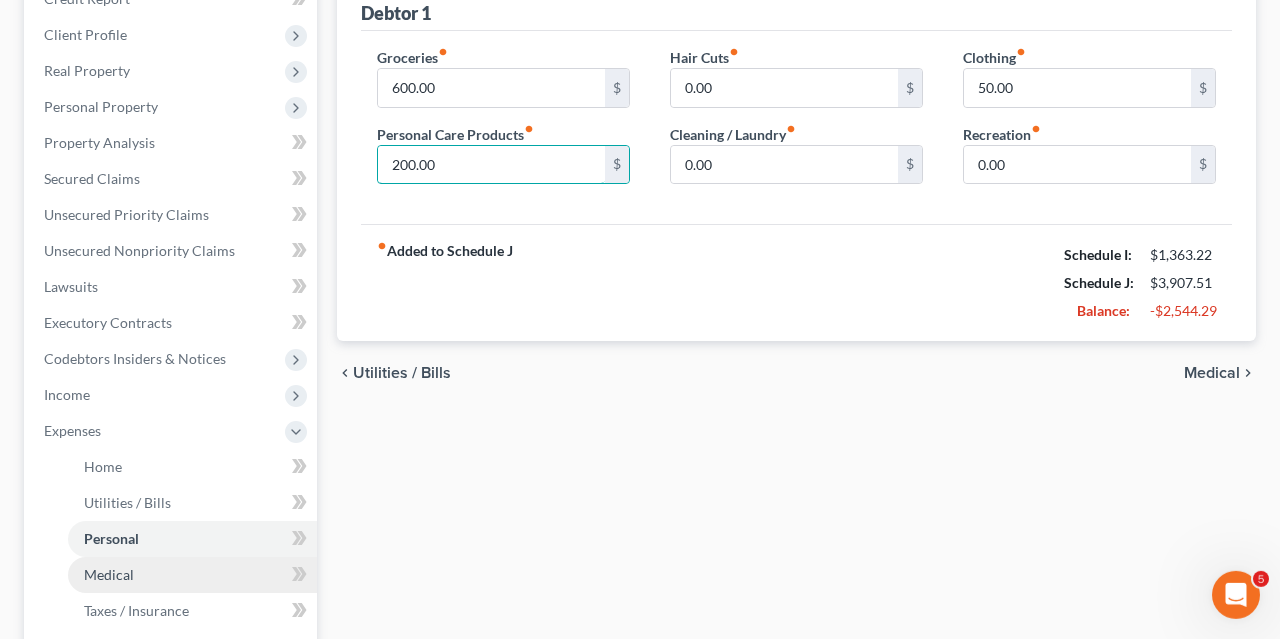 type on "200.00" 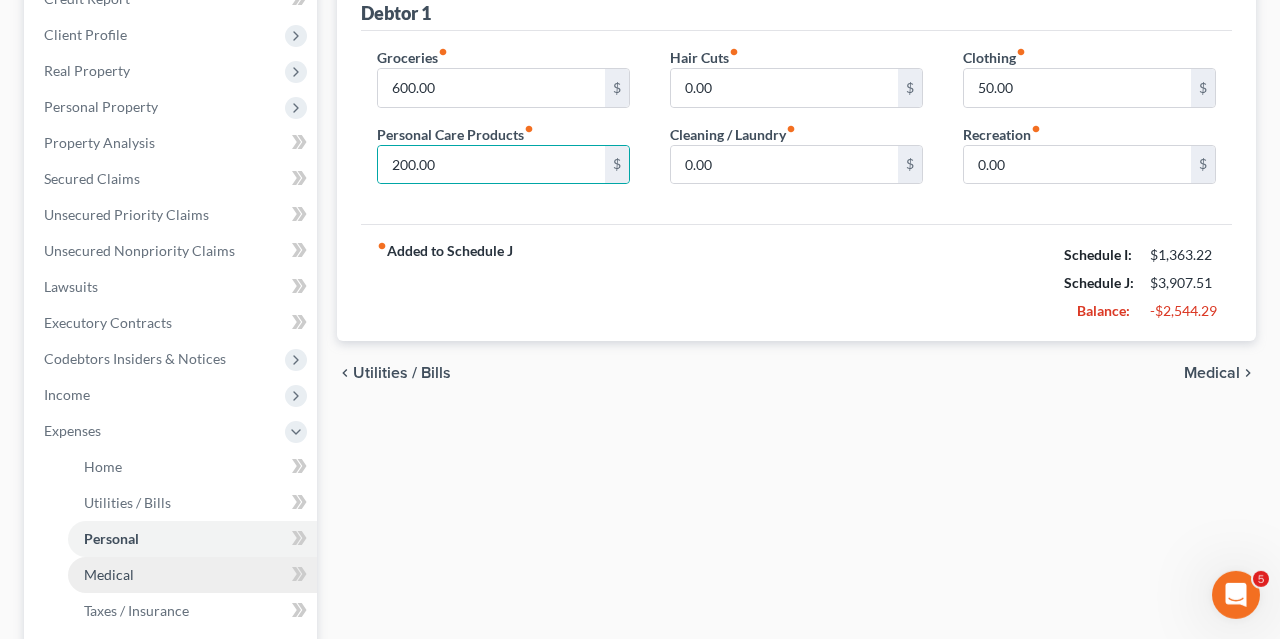 click on "Medical" at bounding box center (192, 575) 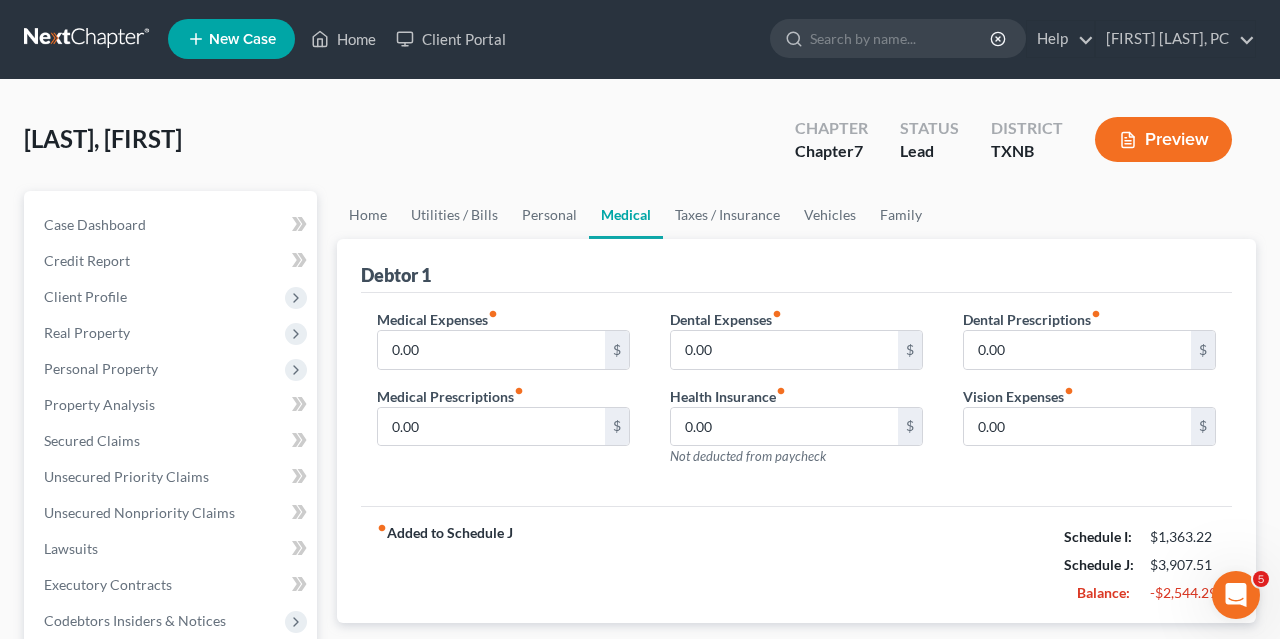 scroll, scrollTop: 0, scrollLeft: 0, axis: both 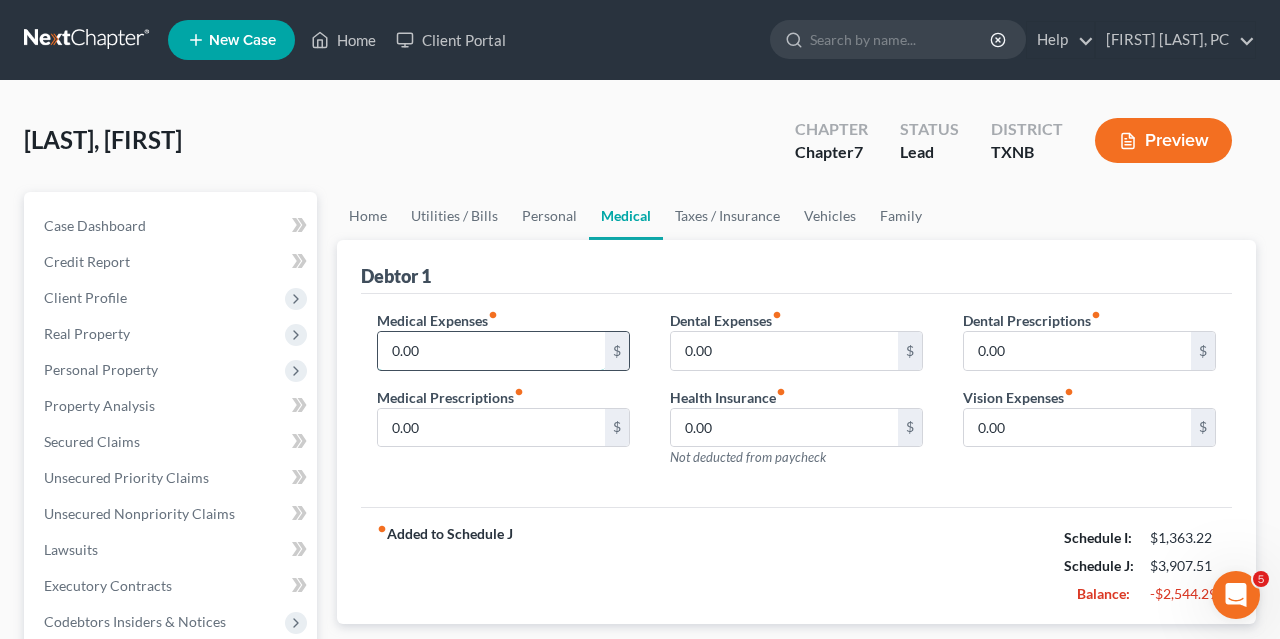 click on "0.00" at bounding box center [491, 351] 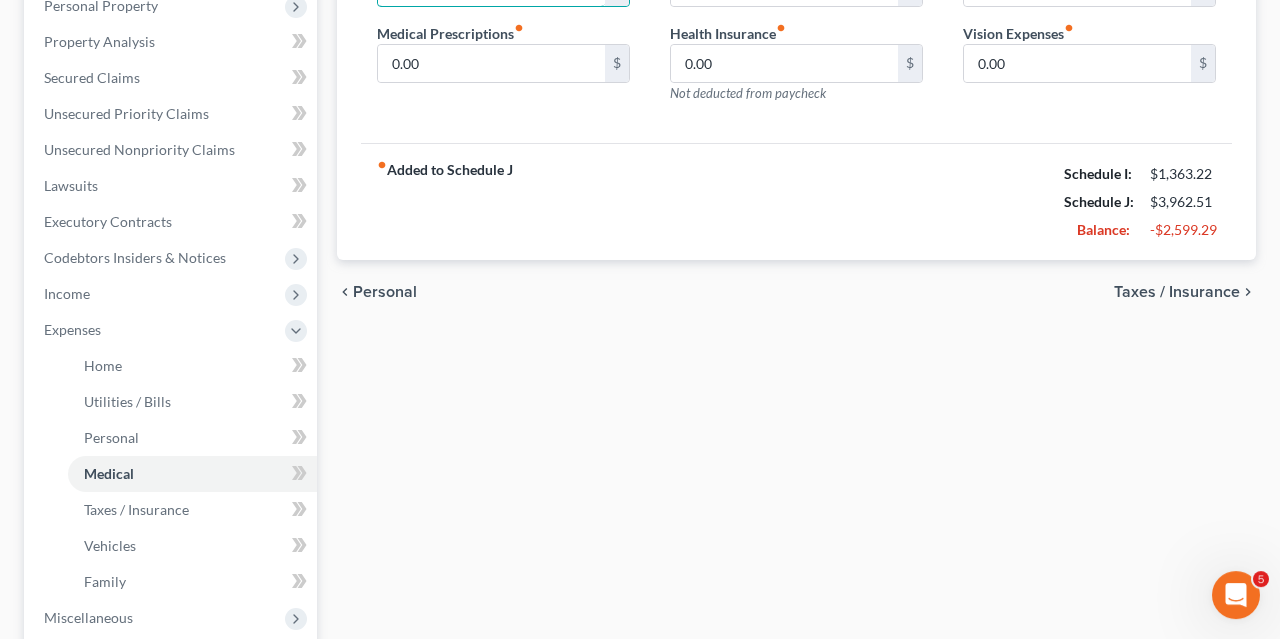 scroll, scrollTop: 364, scrollLeft: 0, axis: vertical 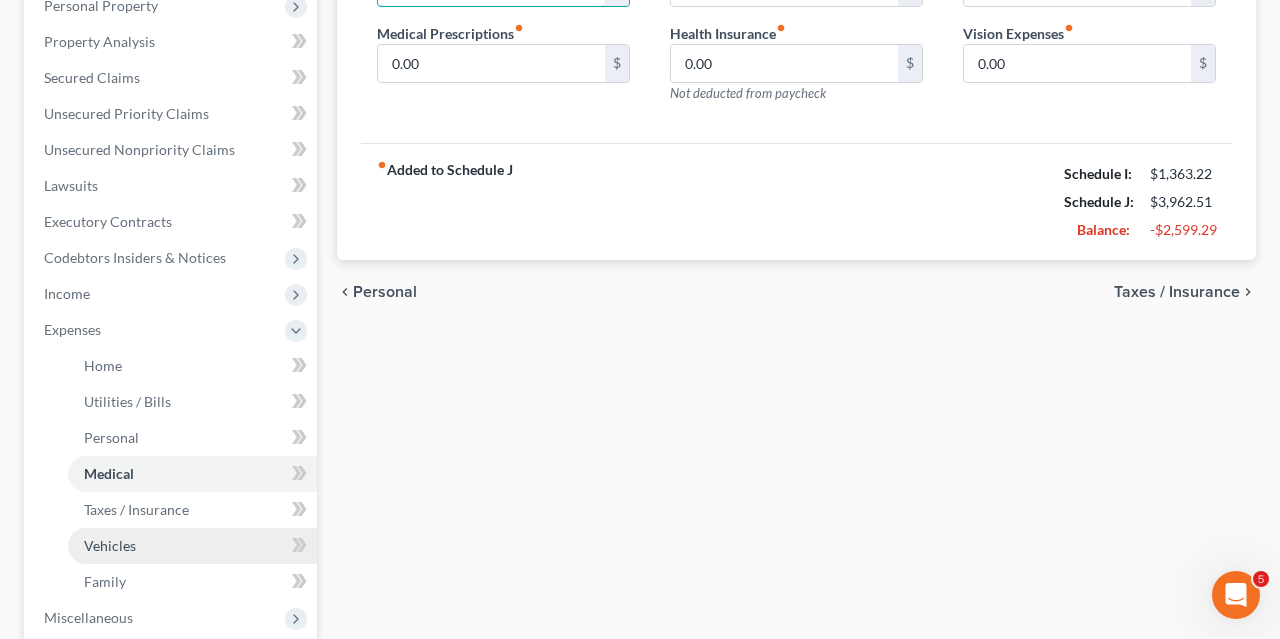 type on "55.00" 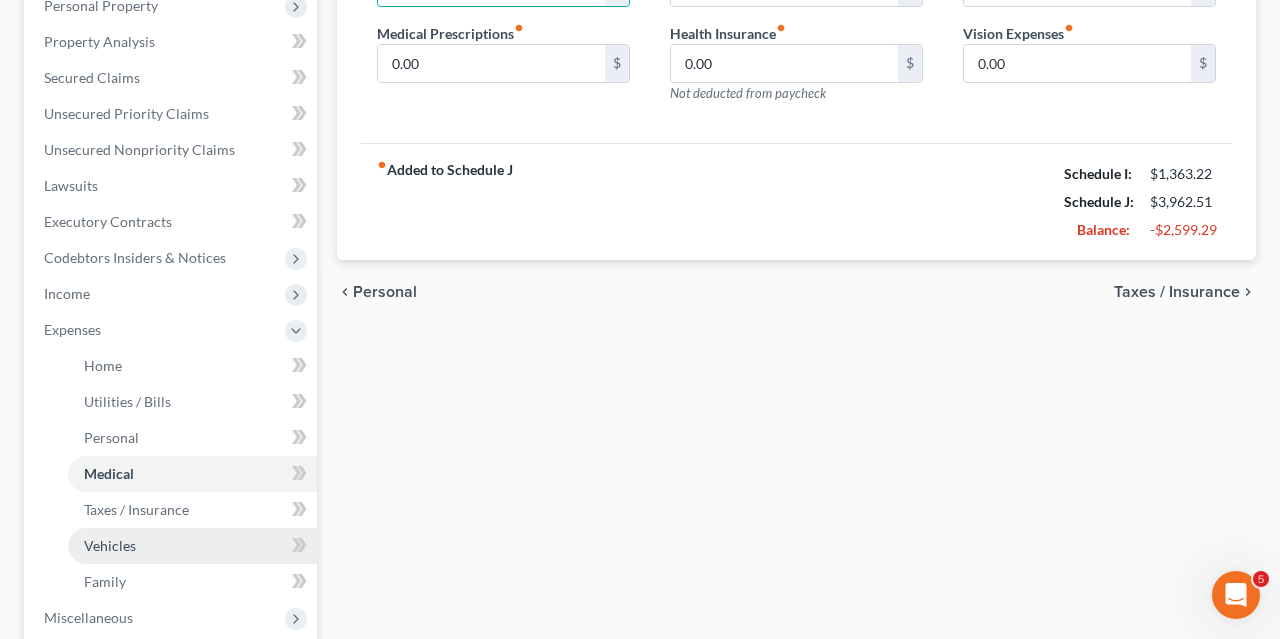 click on "Vehicles" at bounding box center [192, 546] 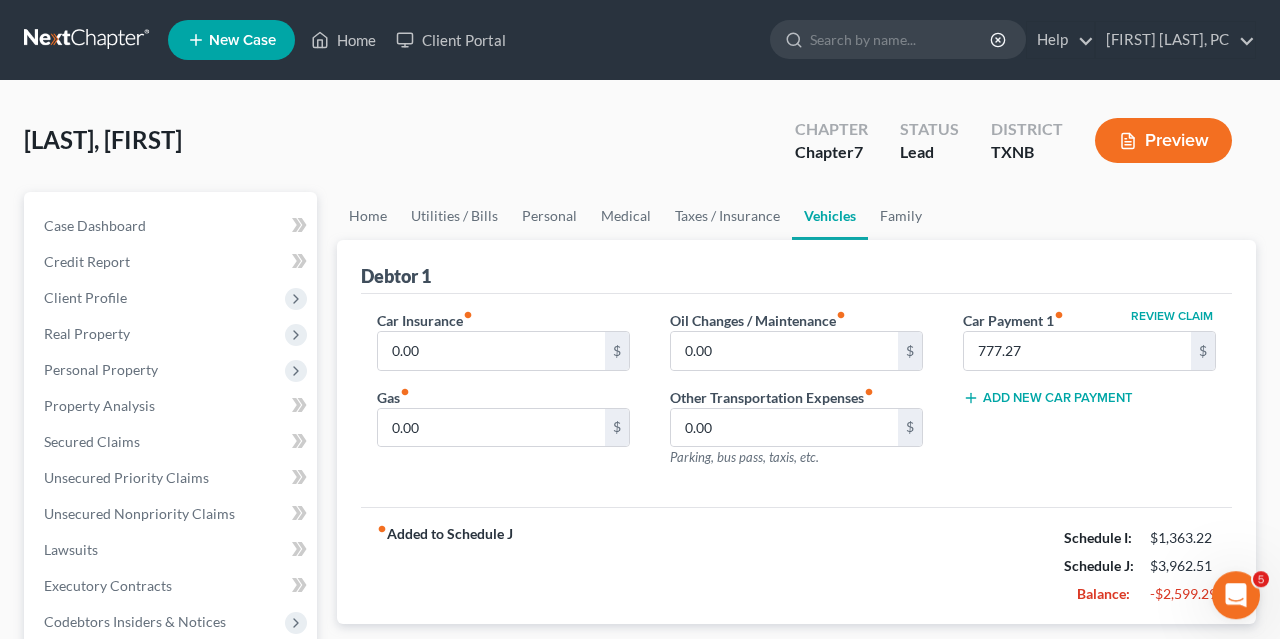 scroll, scrollTop: 0, scrollLeft: 0, axis: both 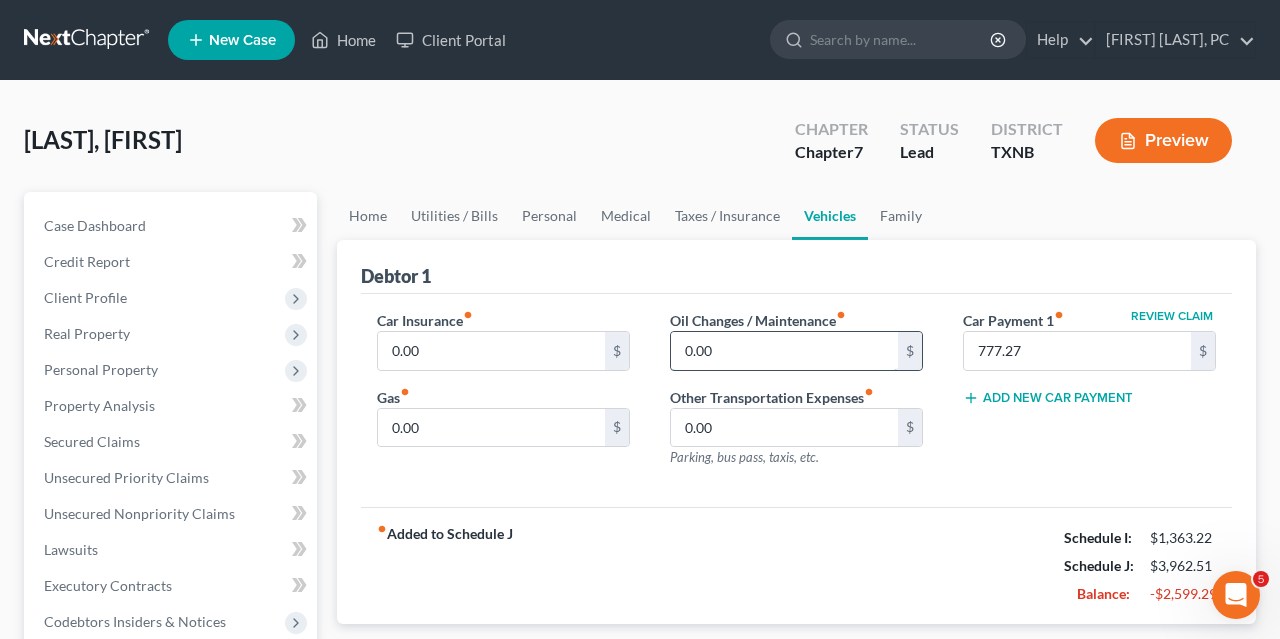 click on "0.00" at bounding box center (784, 351) 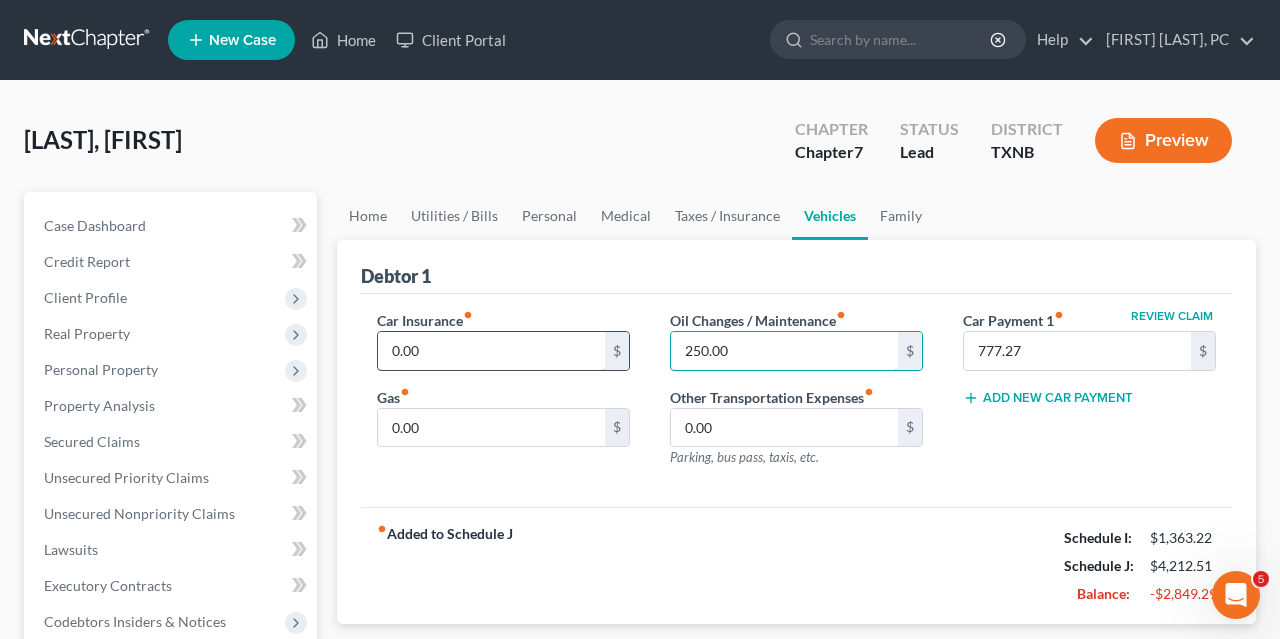 type on "250.00" 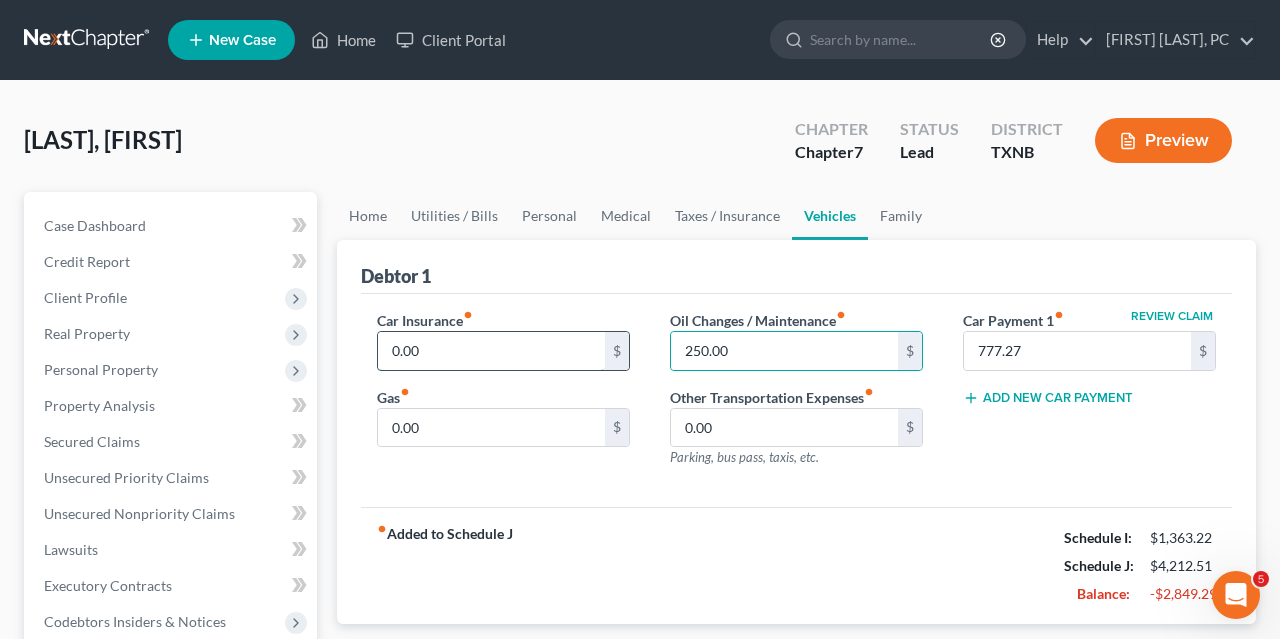 click on "0.00" at bounding box center [491, 351] 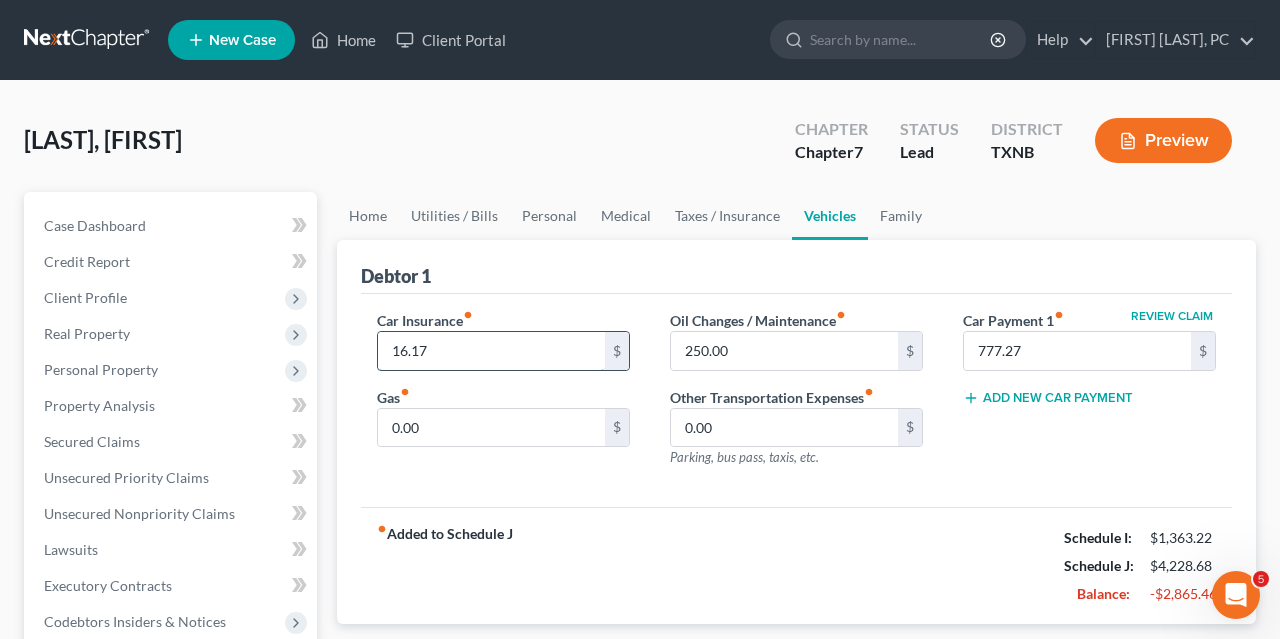click on "16.17" at bounding box center [491, 351] 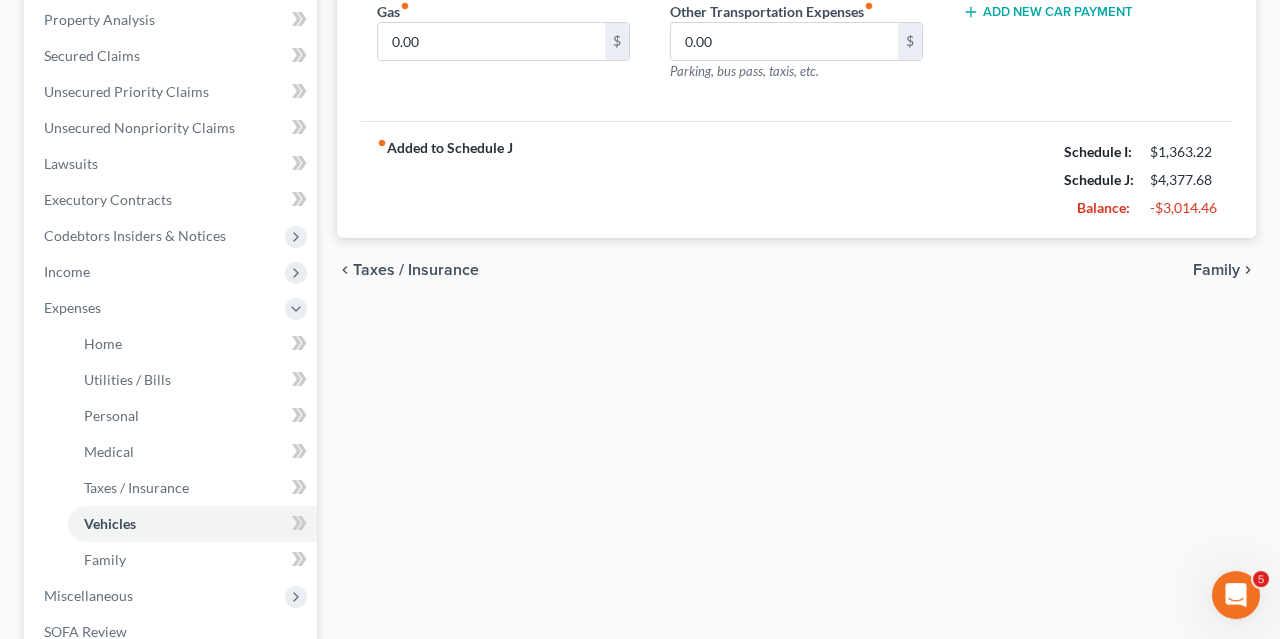 scroll, scrollTop: 387, scrollLeft: 0, axis: vertical 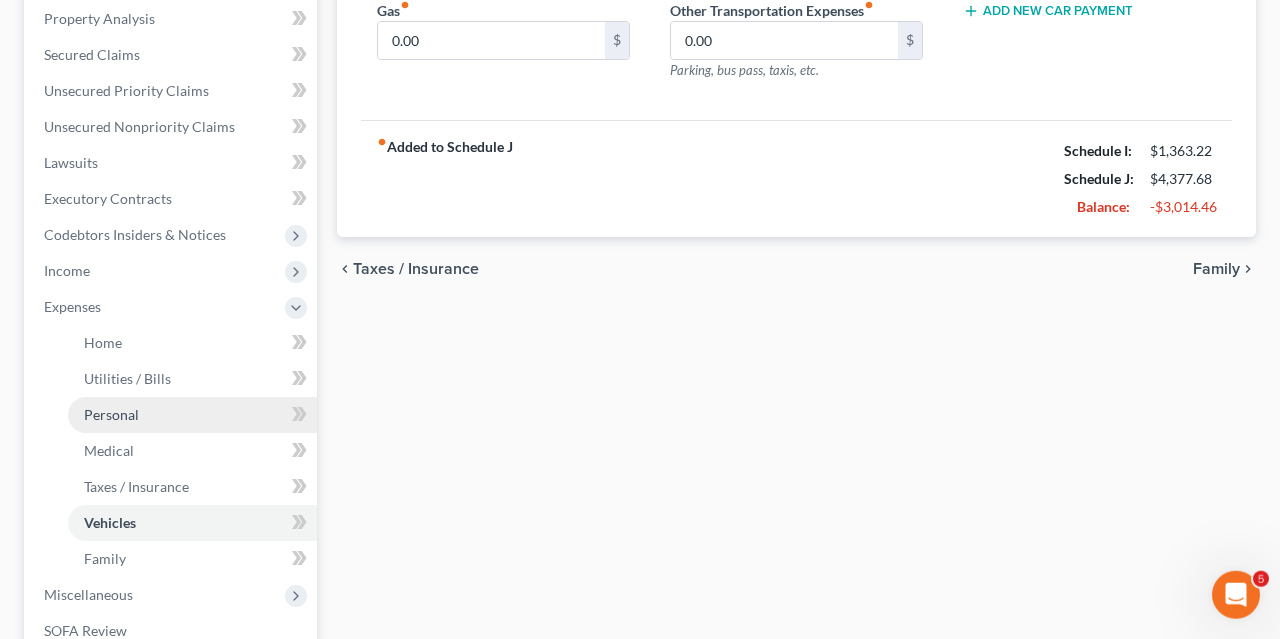 type on "165.17" 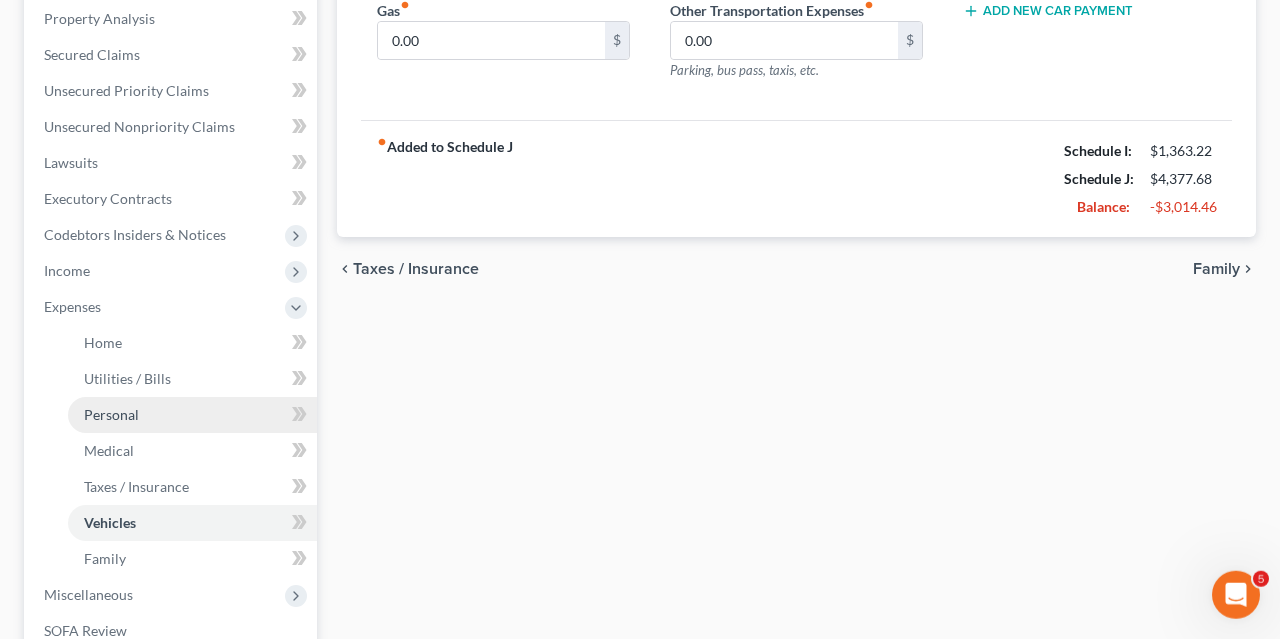 click on "Personal" at bounding box center [192, 415] 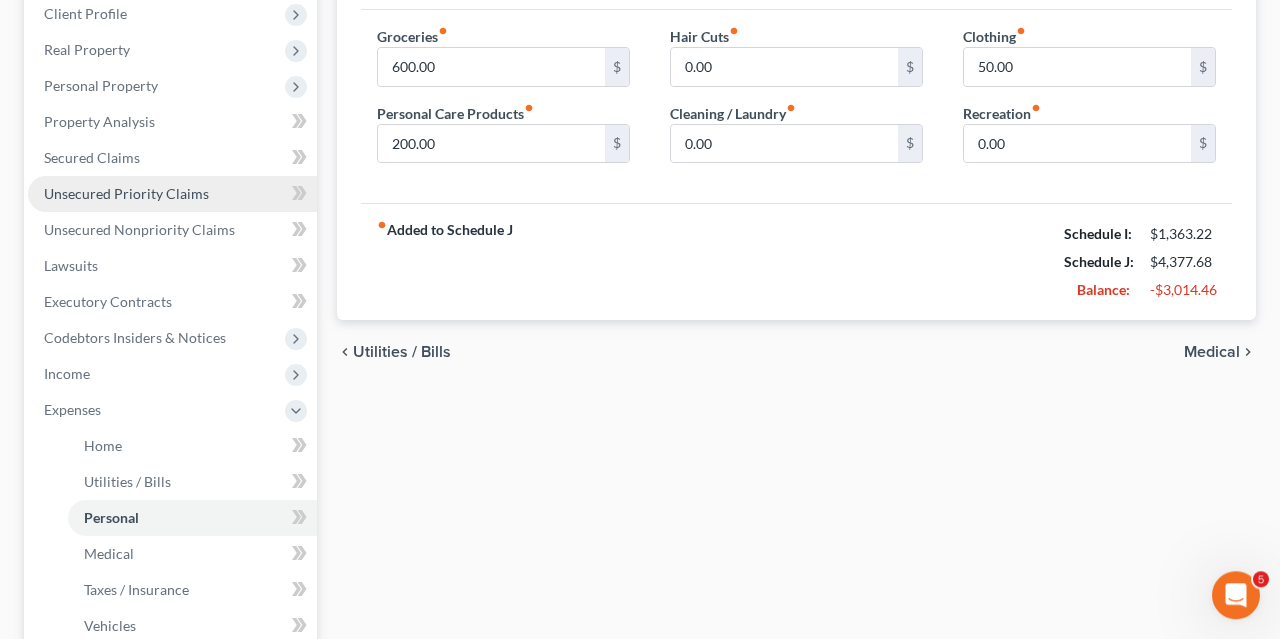 scroll, scrollTop: 288, scrollLeft: 0, axis: vertical 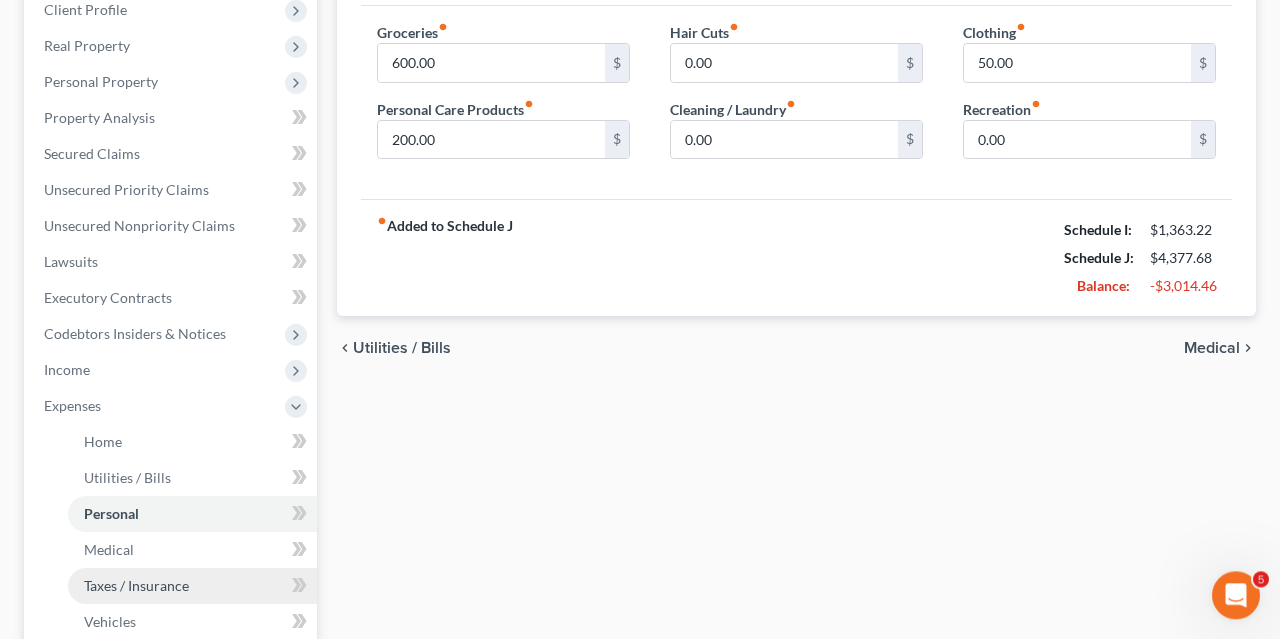 click on "Taxes / Insurance" at bounding box center (136, 585) 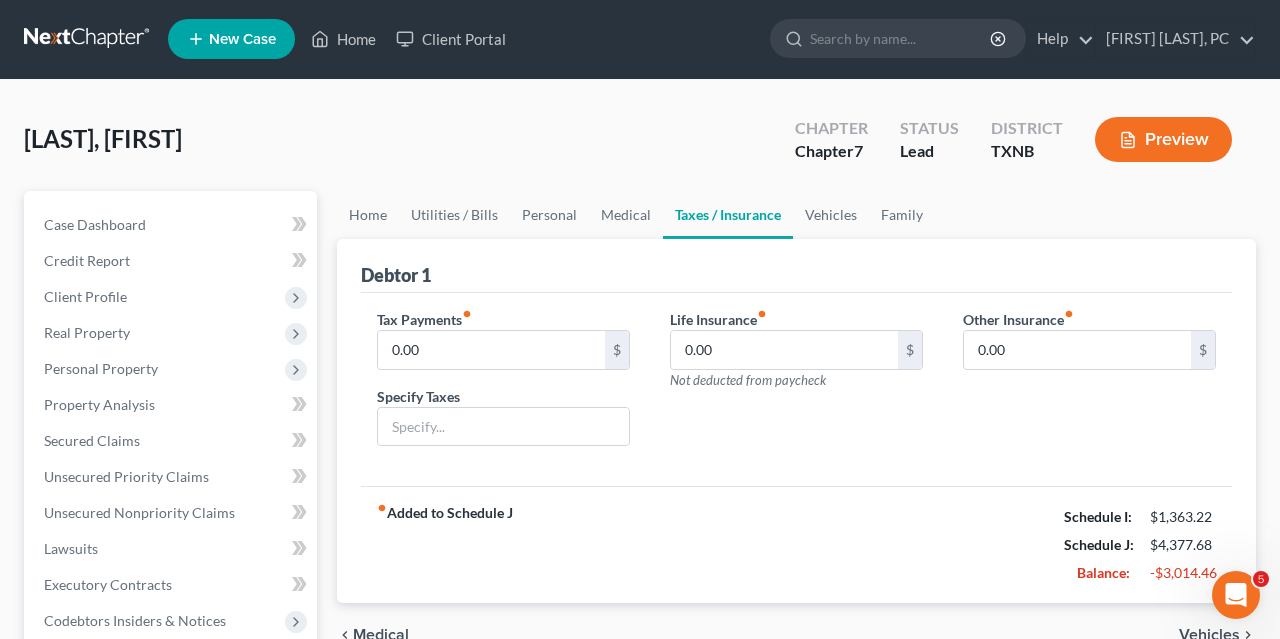 scroll, scrollTop: 0, scrollLeft: 0, axis: both 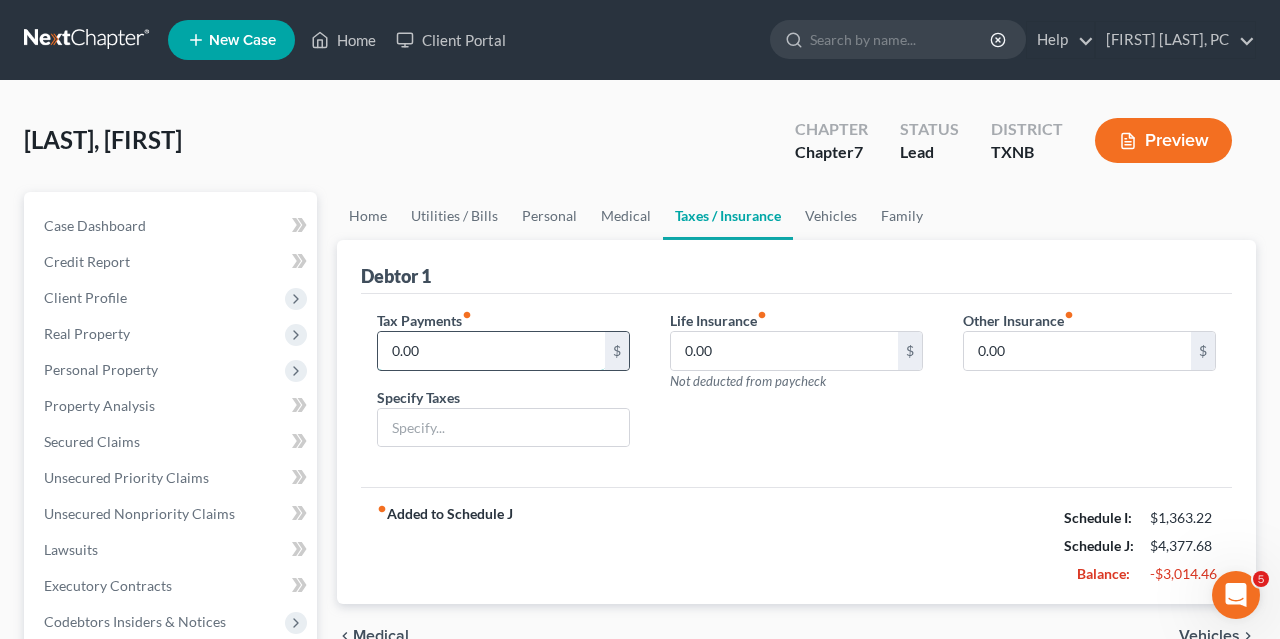 click on "0.00" at bounding box center (491, 351) 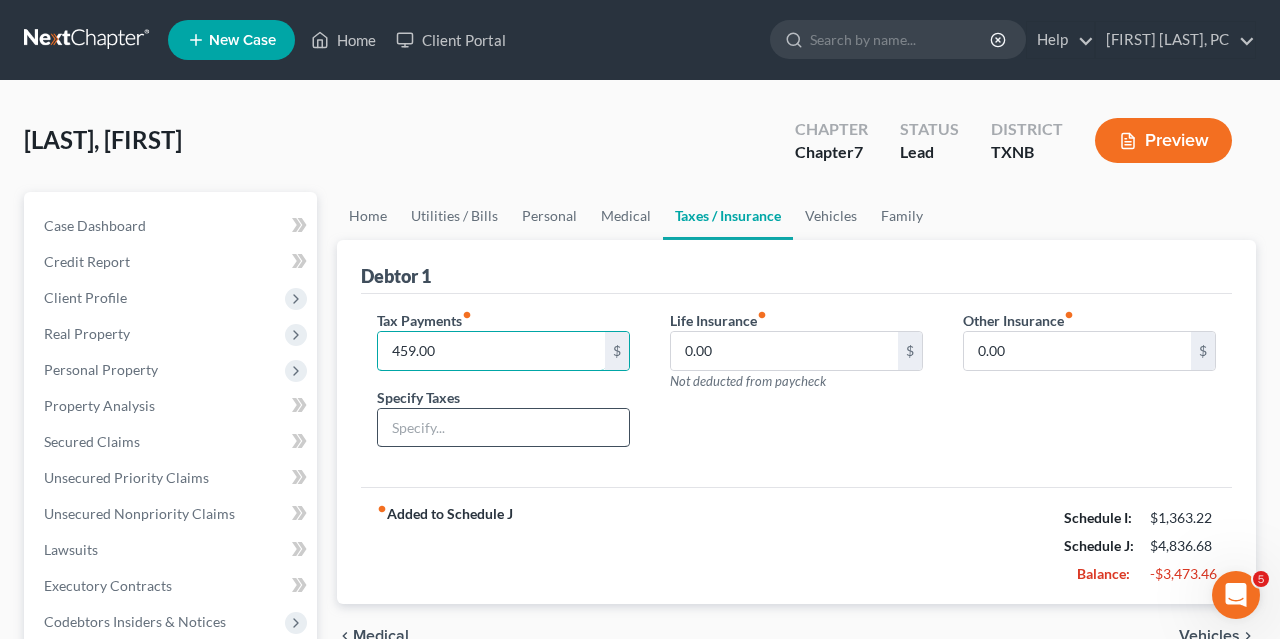 type on "459.00" 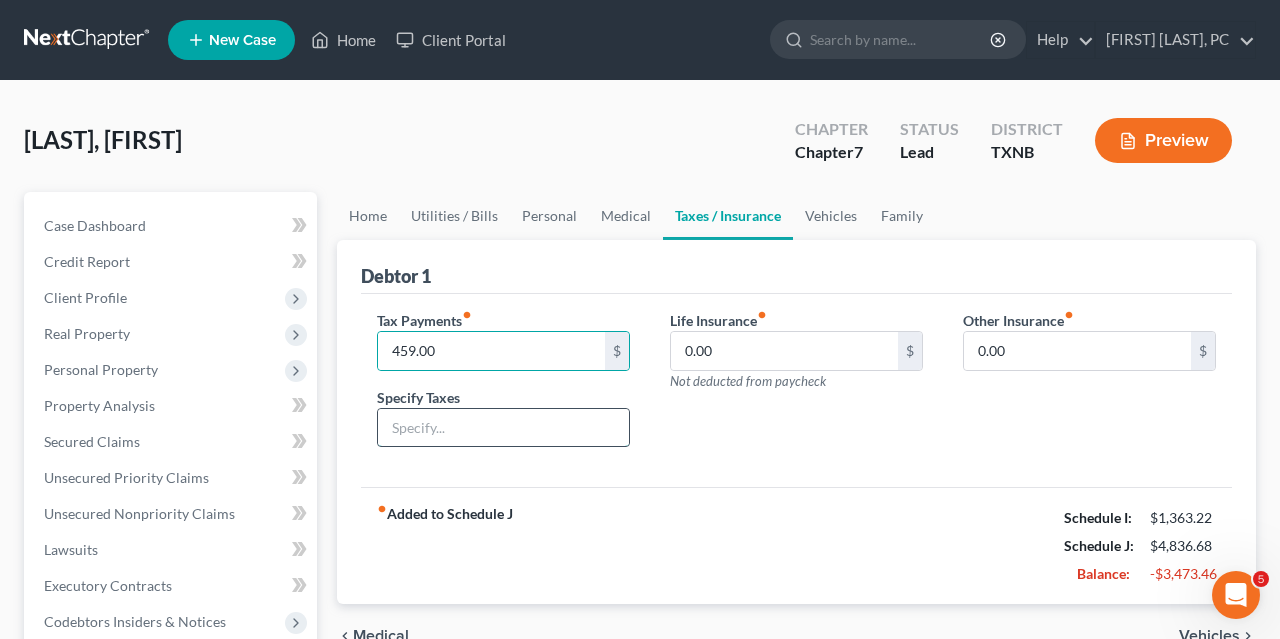 click at bounding box center [503, 428] 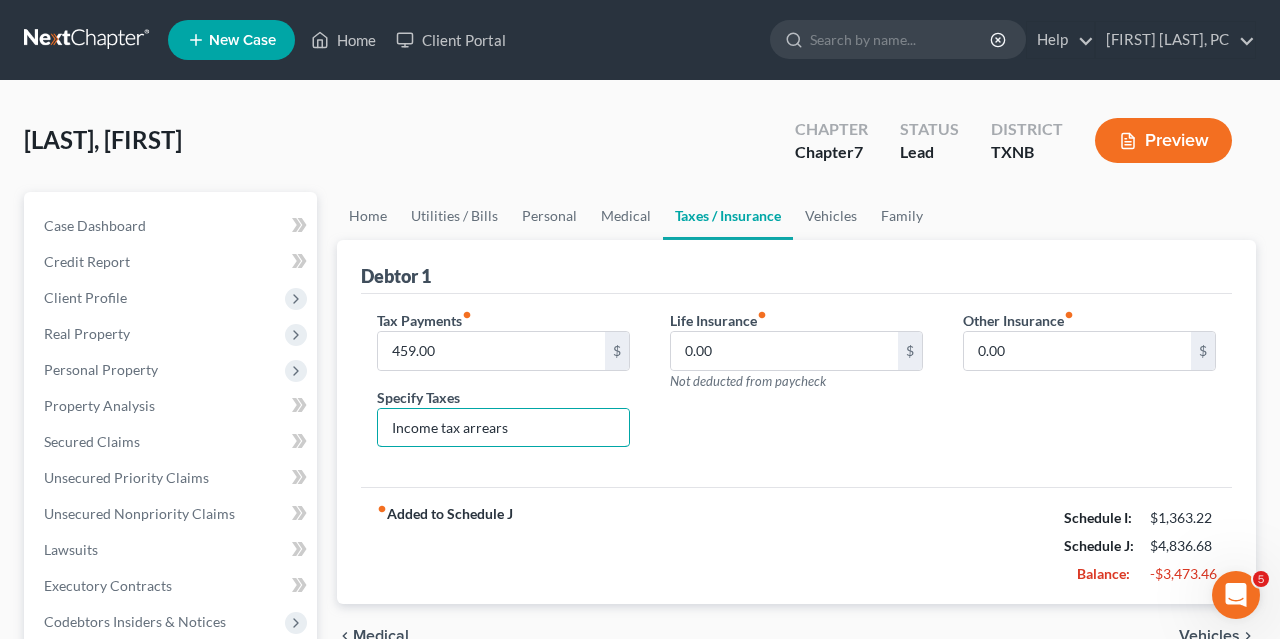 type on "Income tax arrears" 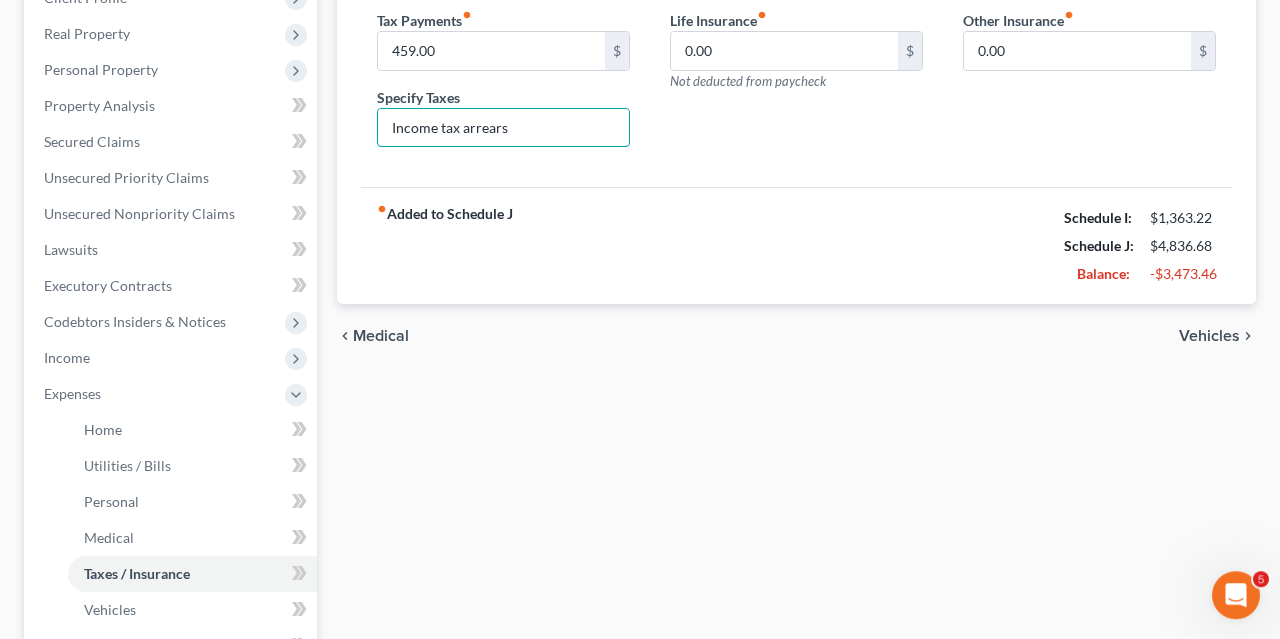 scroll, scrollTop: 301, scrollLeft: 0, axis: vertical 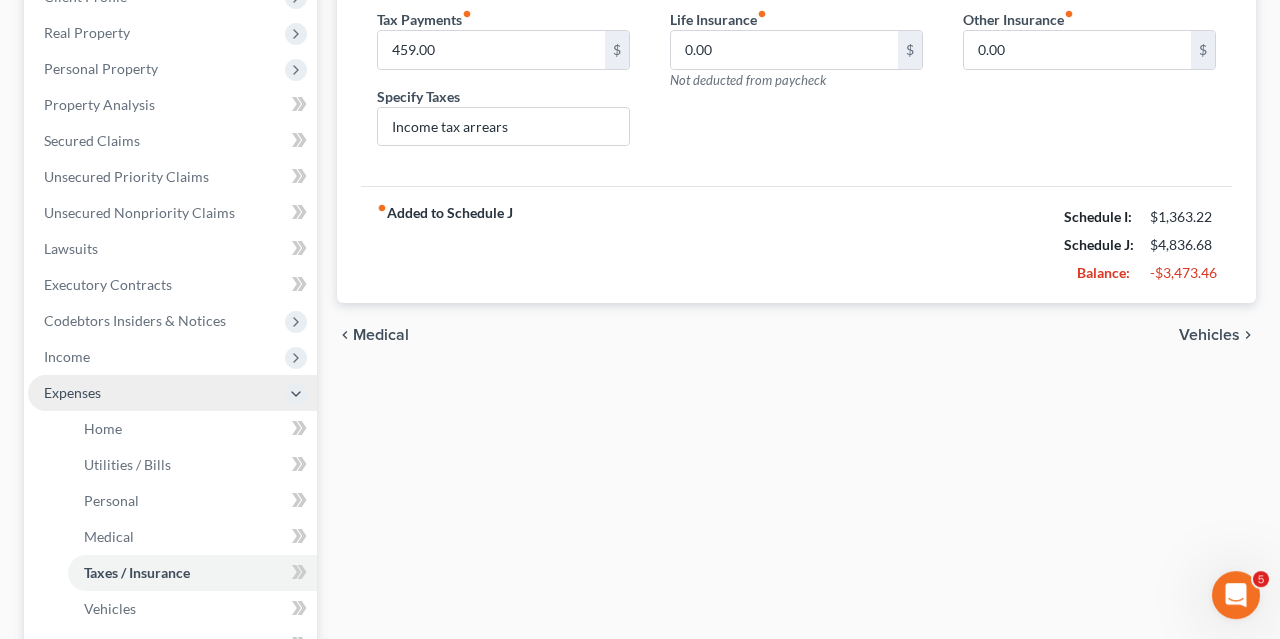 click 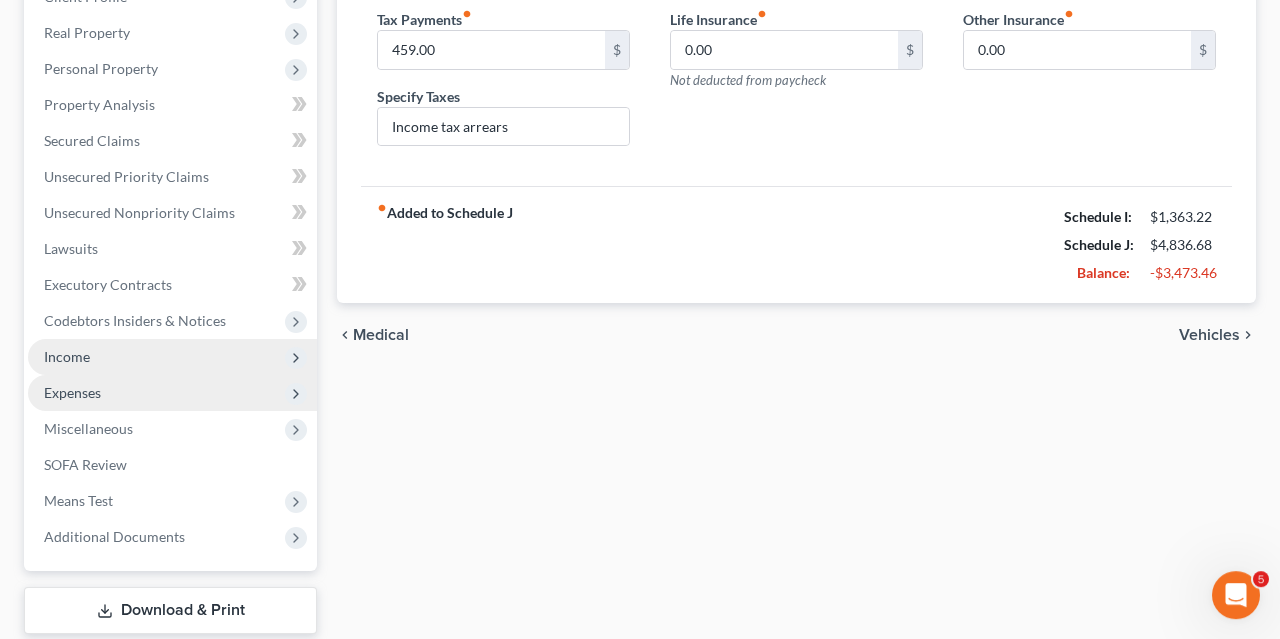 click on "Income" at bounding box center [172, 357] 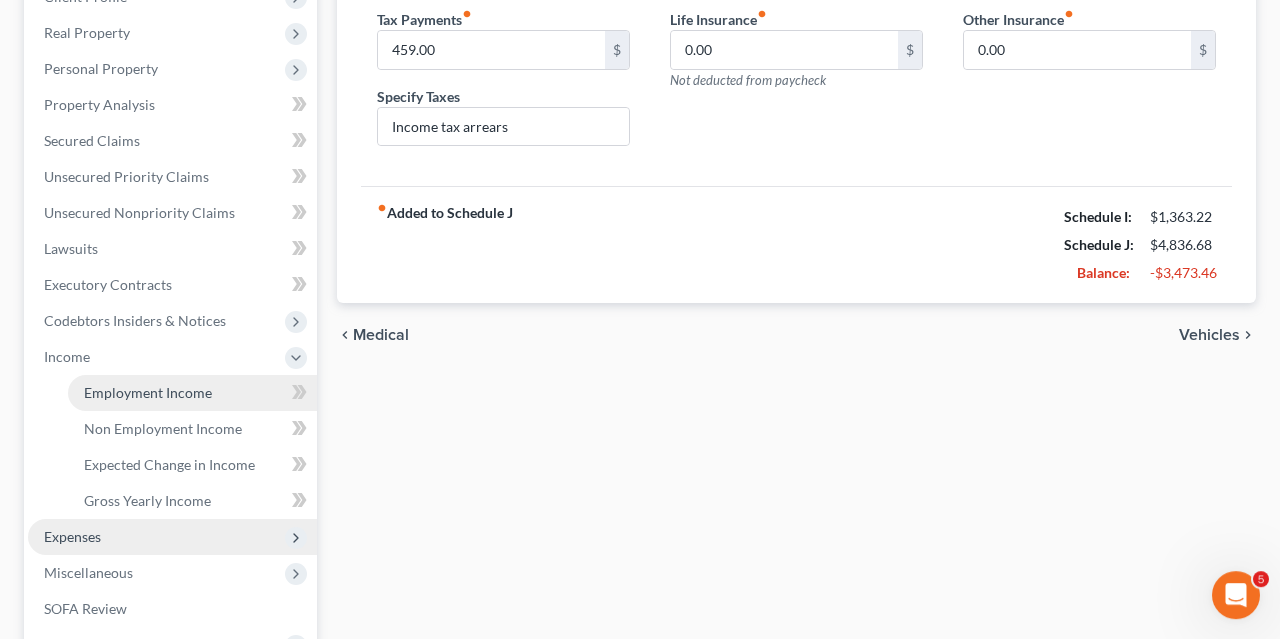 click on "Employment Income" at bounding box center [148, 392] 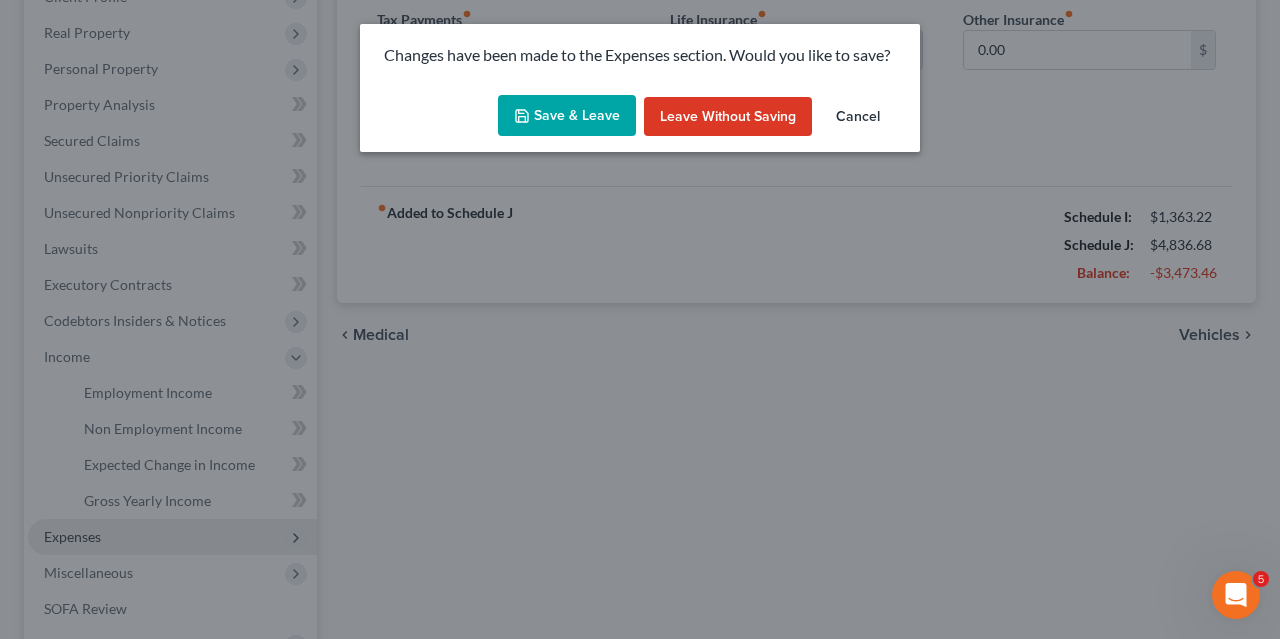 click on "Save & Leave" at bounding box center [567, 116] 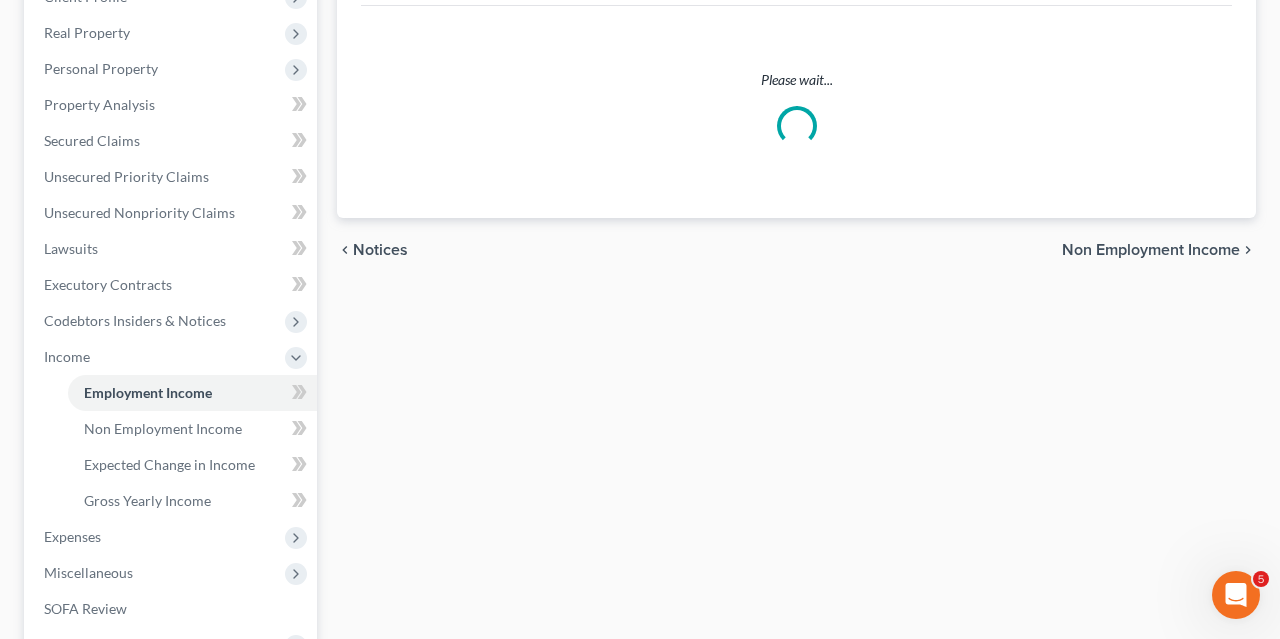 scroll, scrollTop: 0, scrollLeft: 0, axis: both 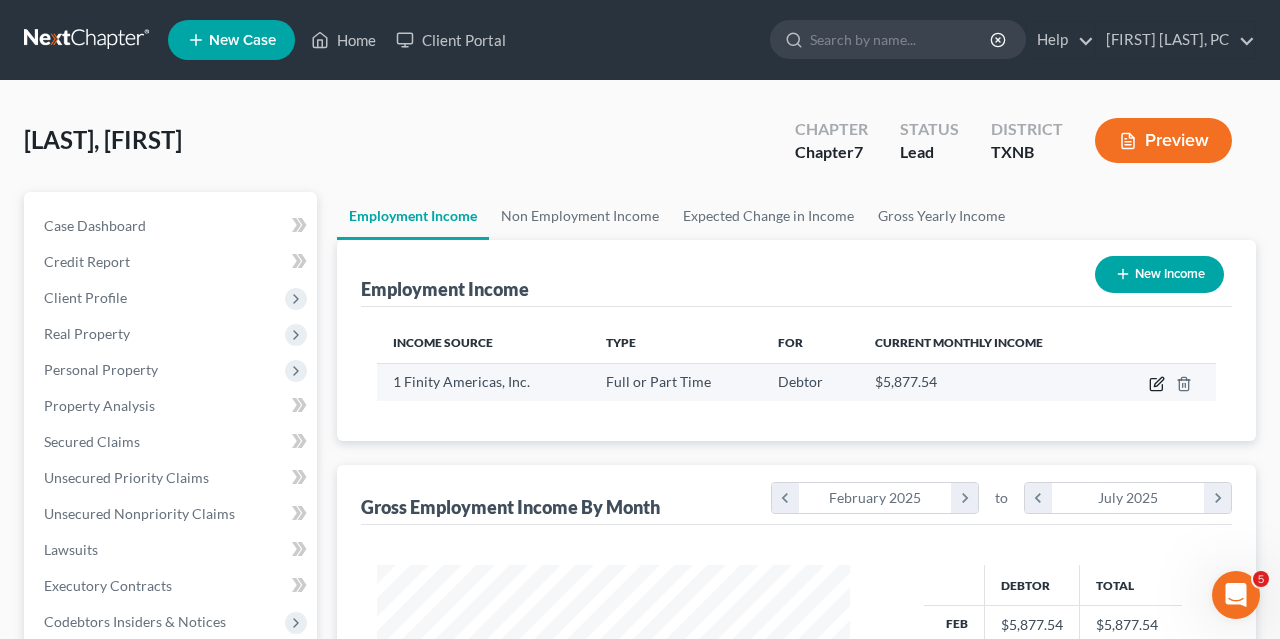 click 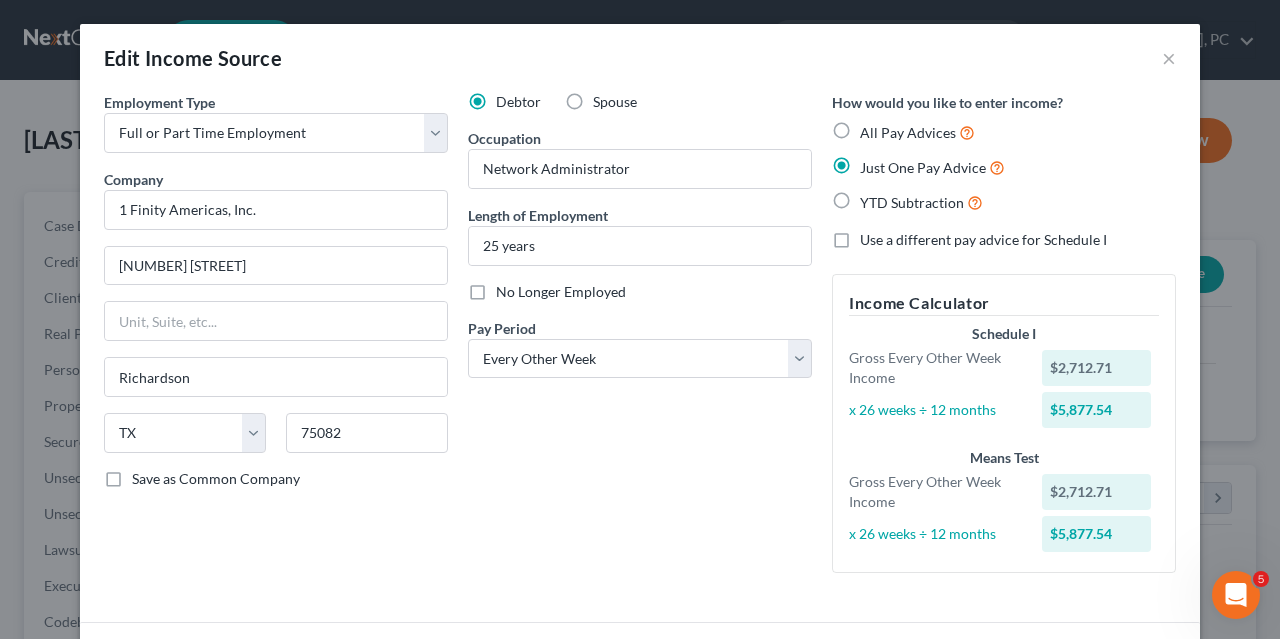 scroll, scrollTop: 145, scrollLeft: 0, axis: vertical 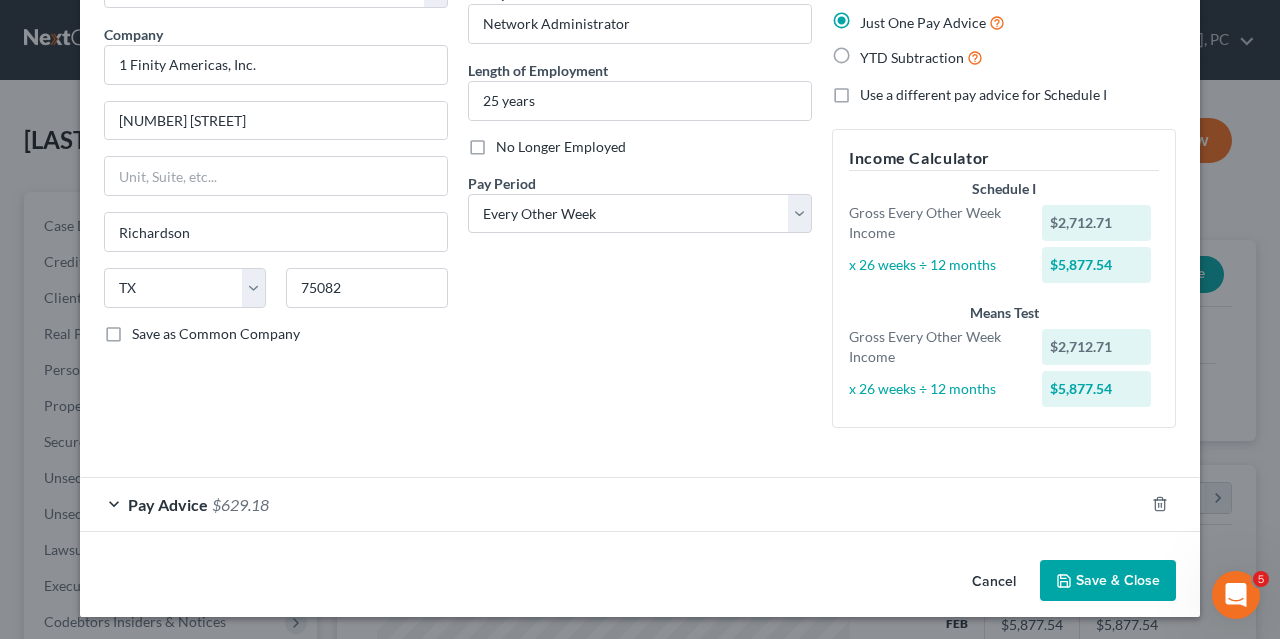 click on "Pay Advice $629.18" at bounding box center (612, 504) 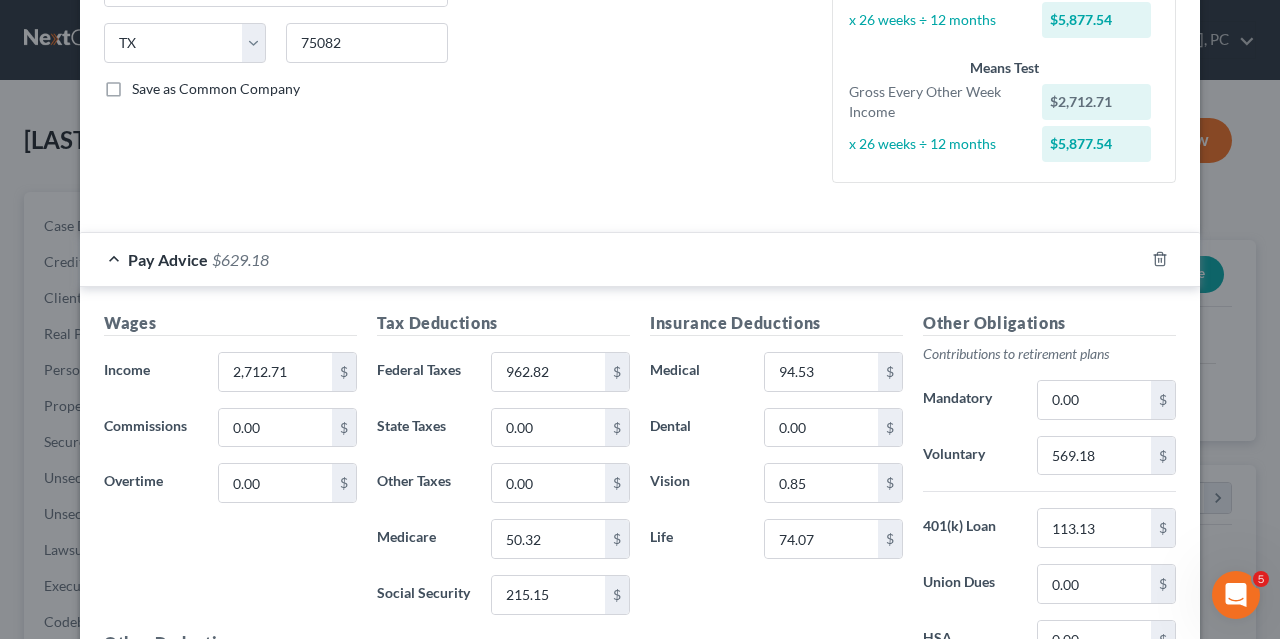 scroll, scrollTop: 392, scrollLeft: 0, axis: vertical 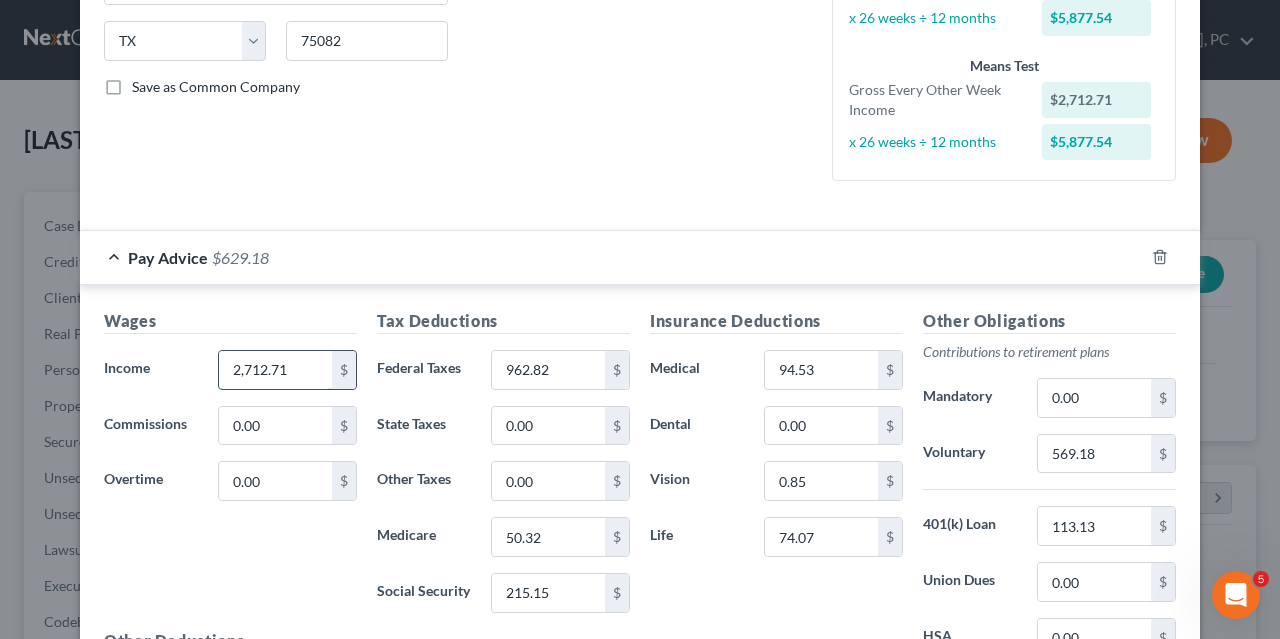click on "2,712.71" at bounding box center [275, 370] 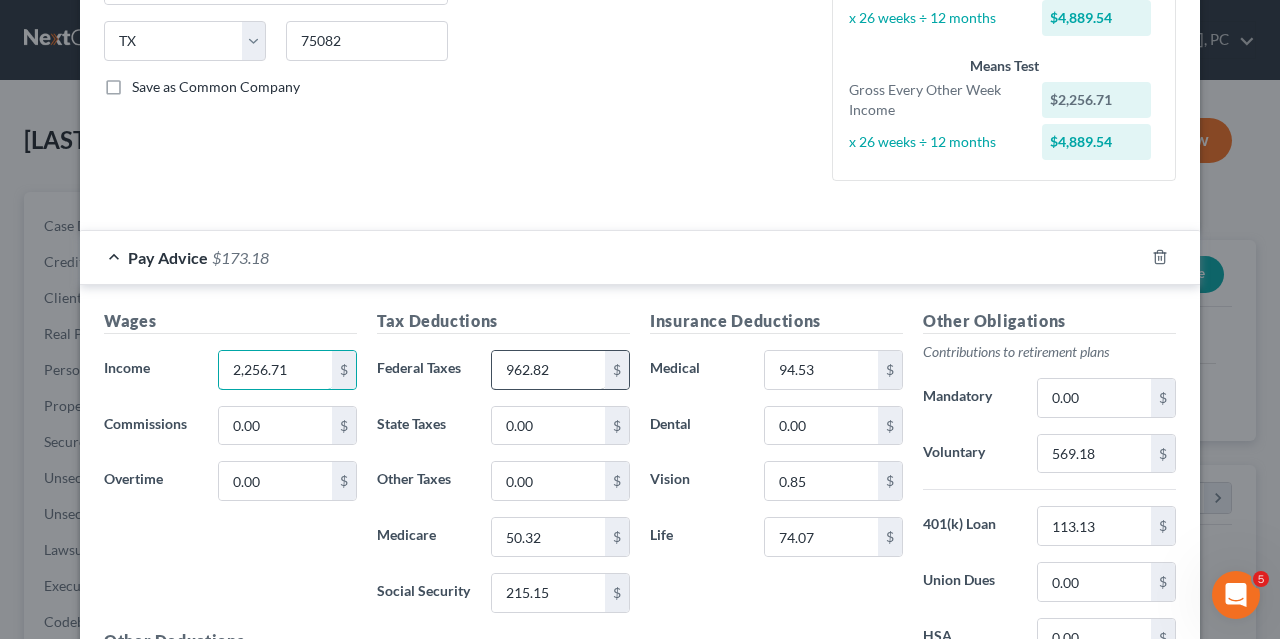 type on "2,256.71" 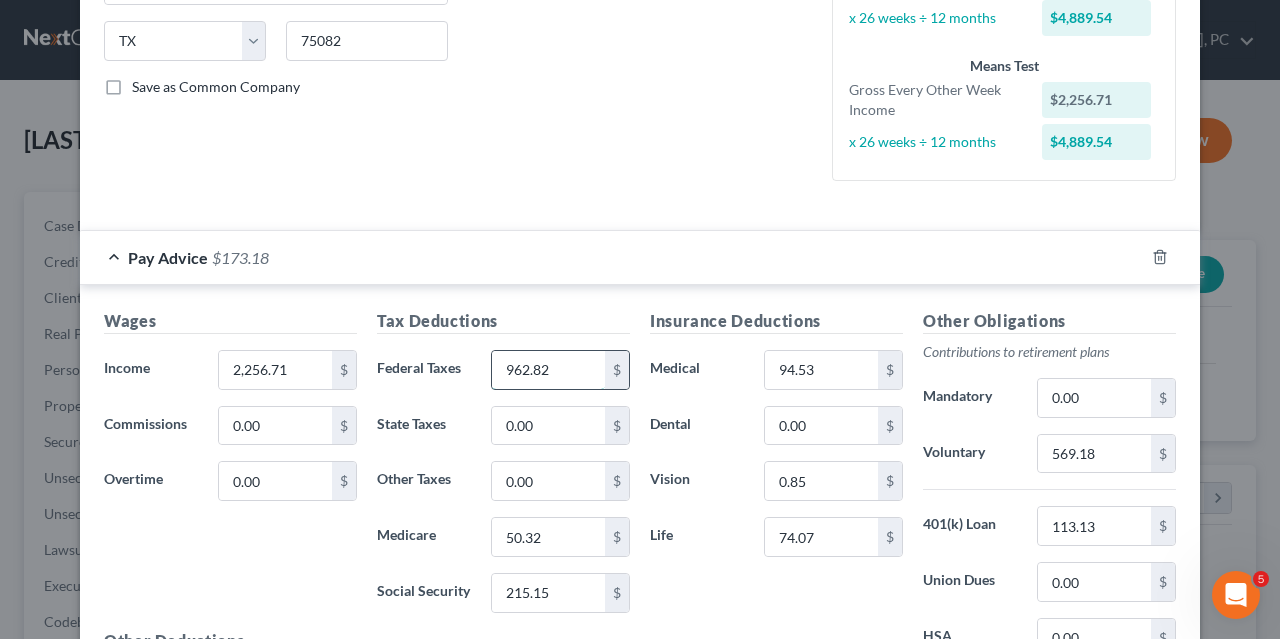 click on "962.82" at bounding box center [548, 370] 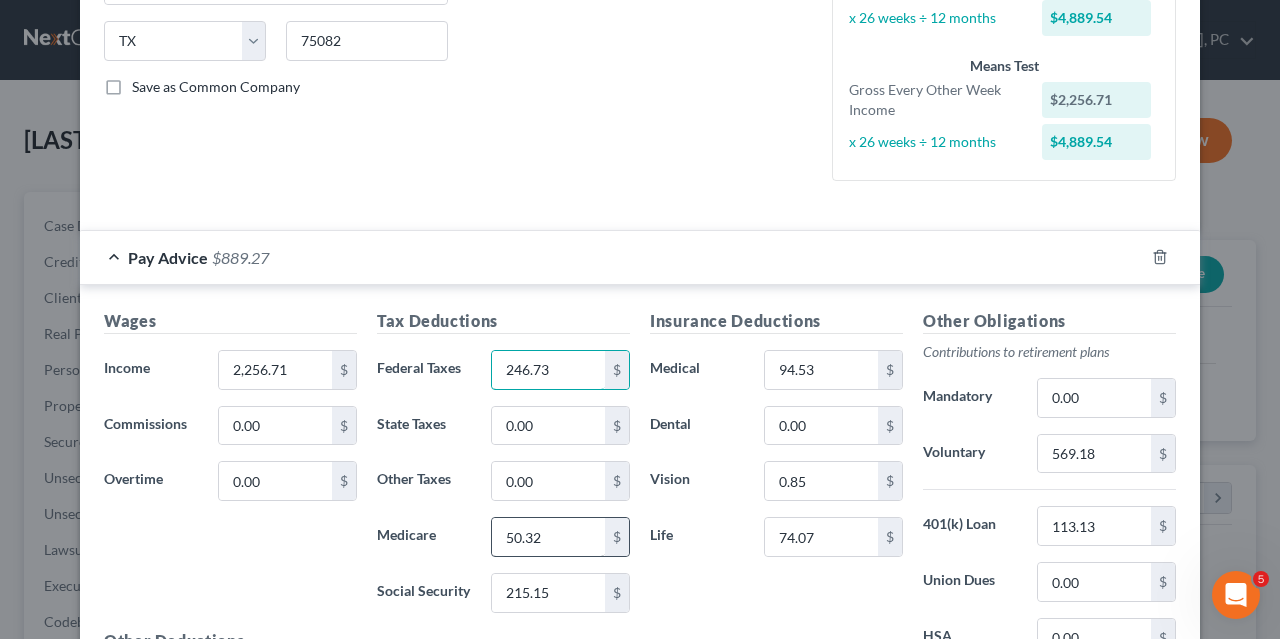 type on "246.73" 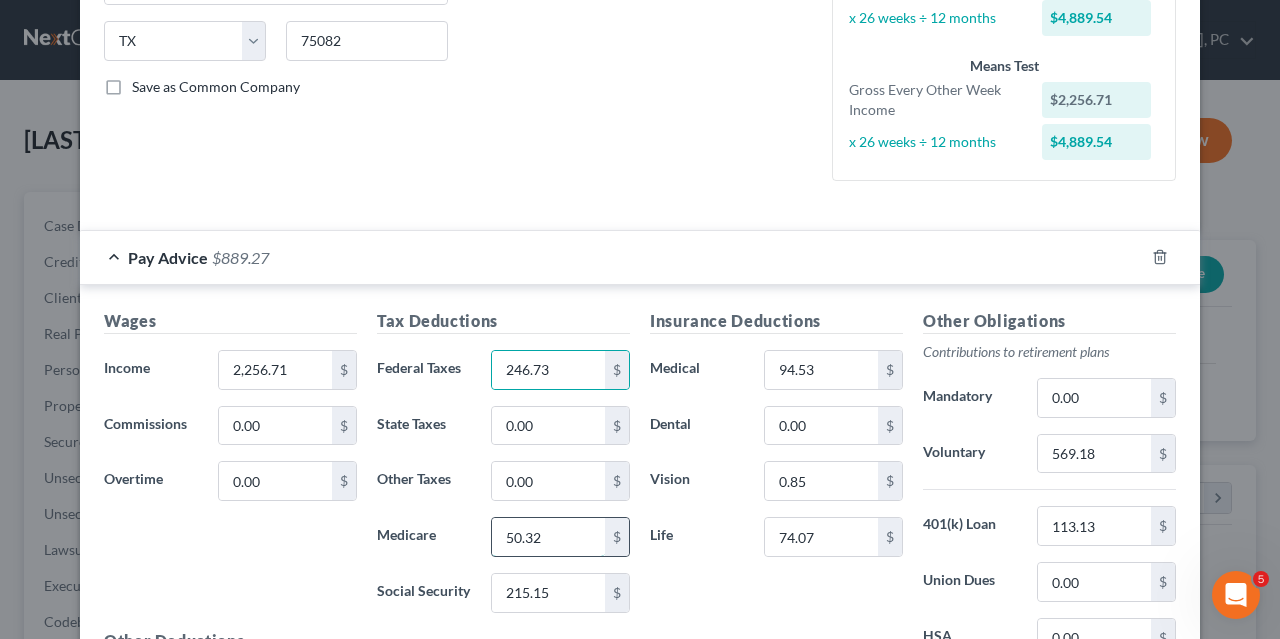 click on "50.32" at bounding box center (548, 537) 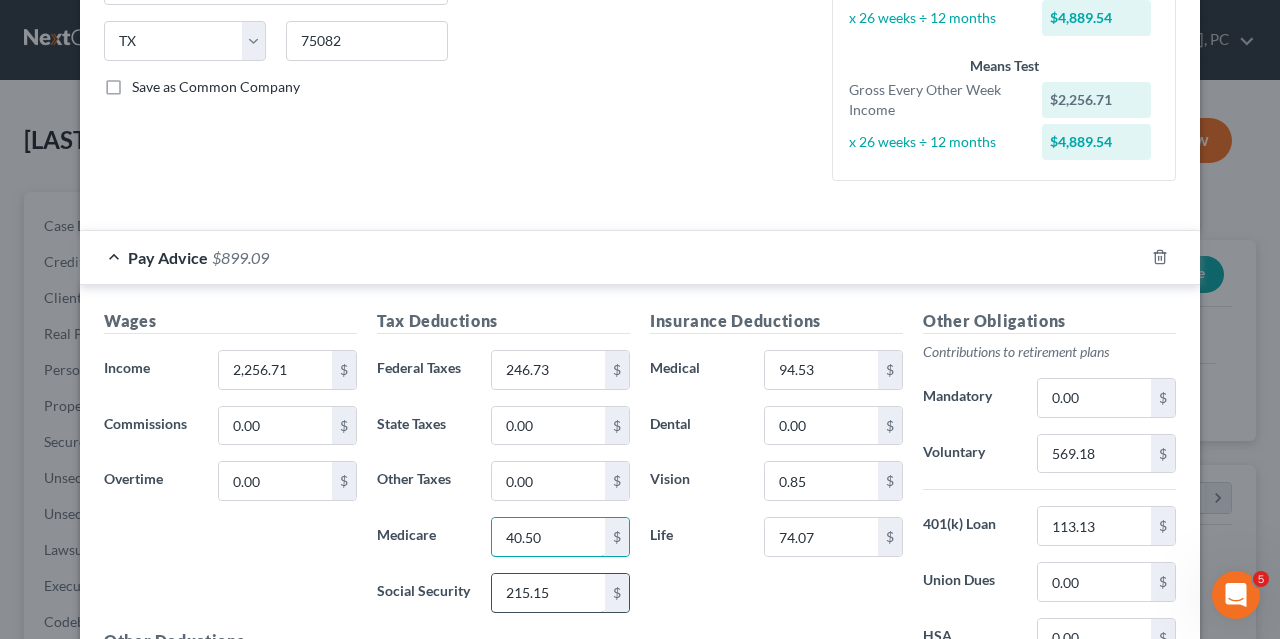 type on "40.50" 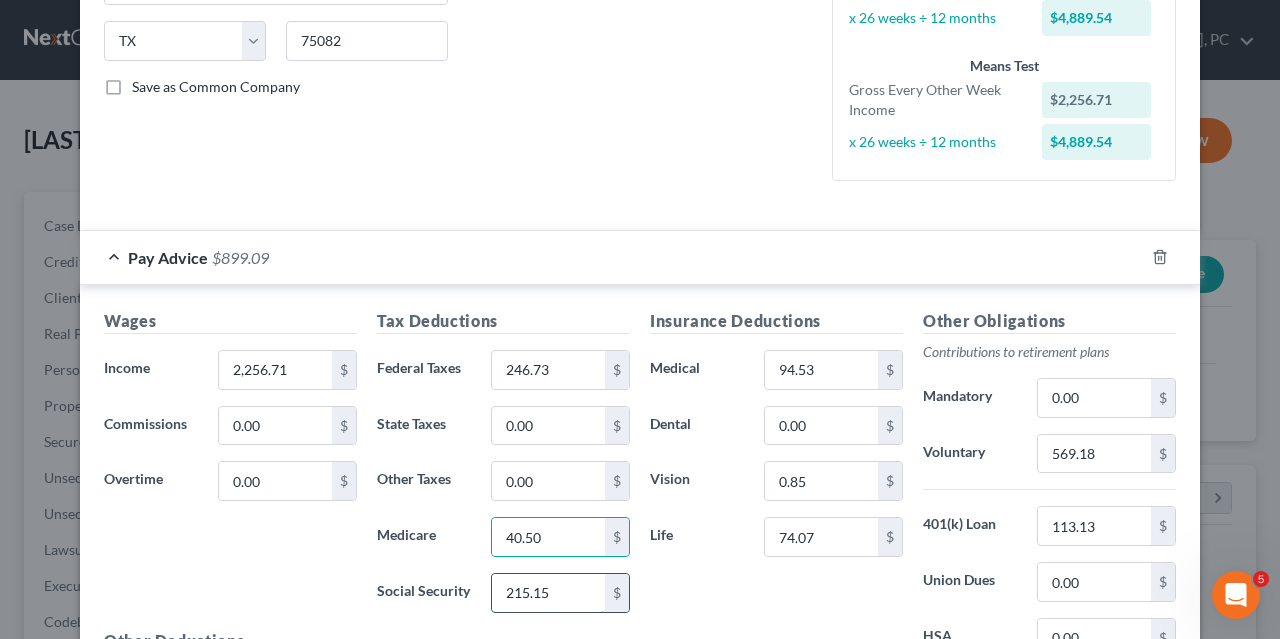 click on "215.15" at bounding box center (548, 593) 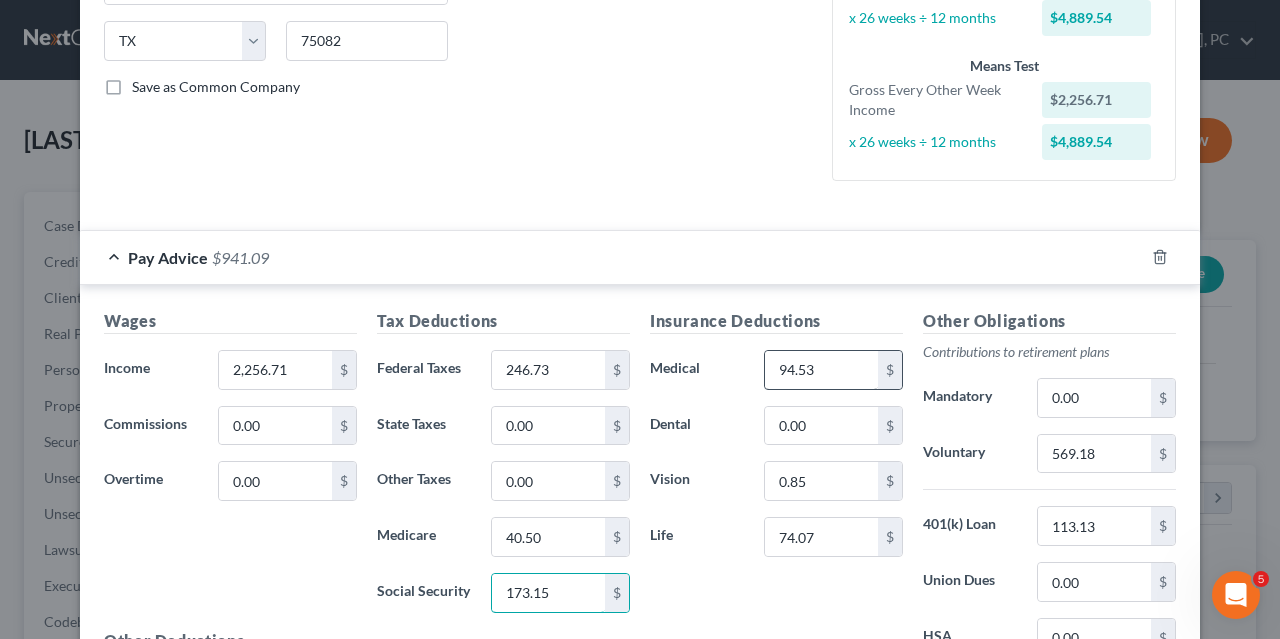 type on "173.15" 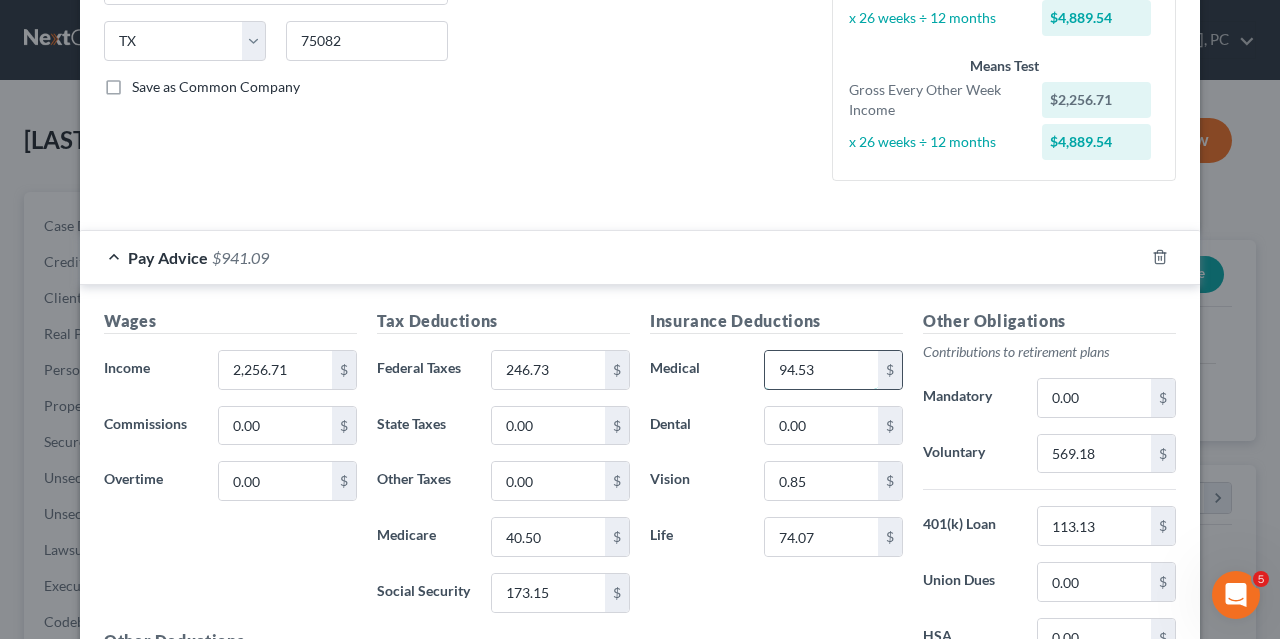 click on "94.53" at bounding box center [821, 370] 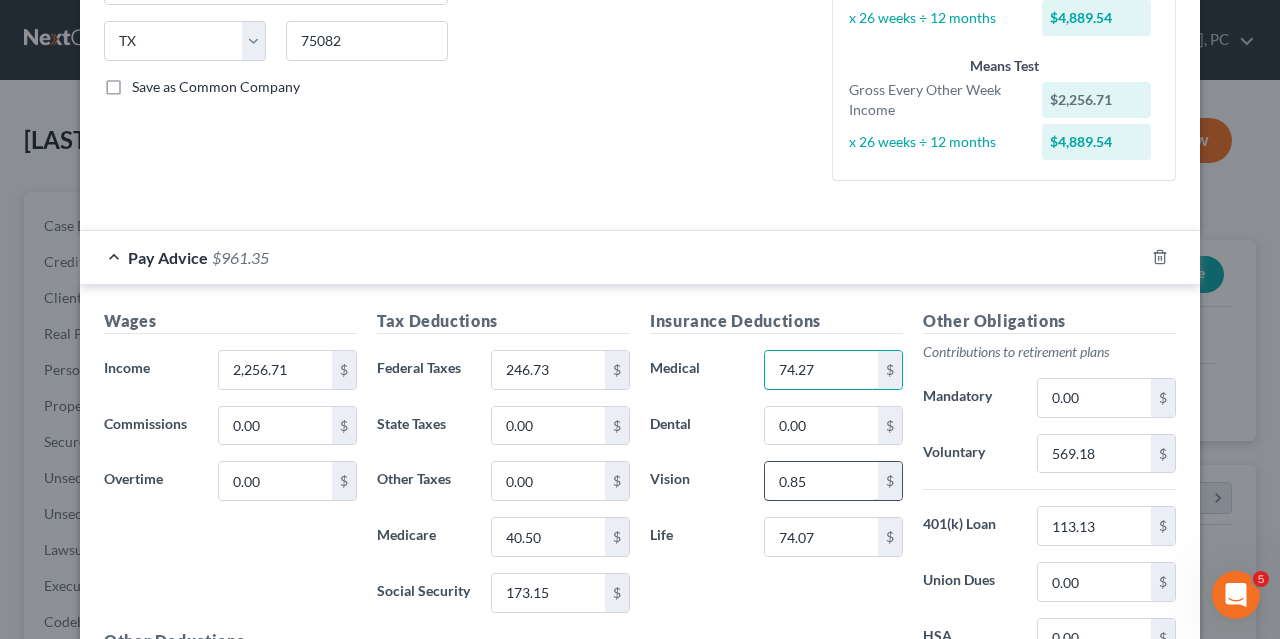 type on "74.27" 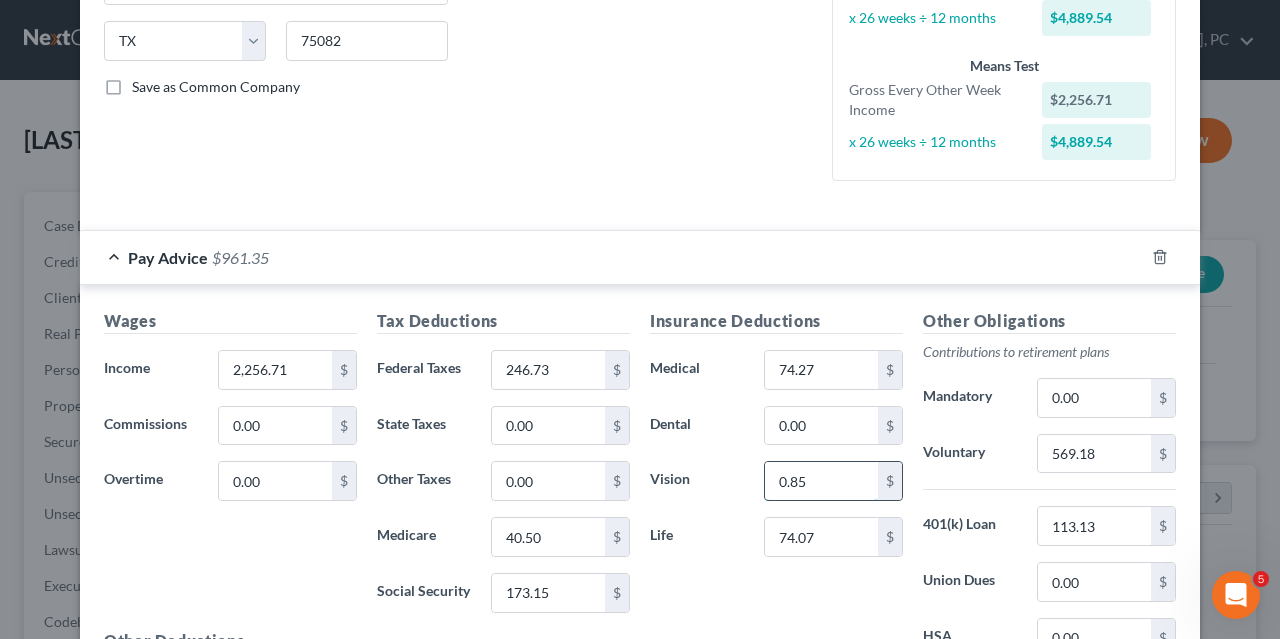 click on "0.85" at bounding box center [821, 481] 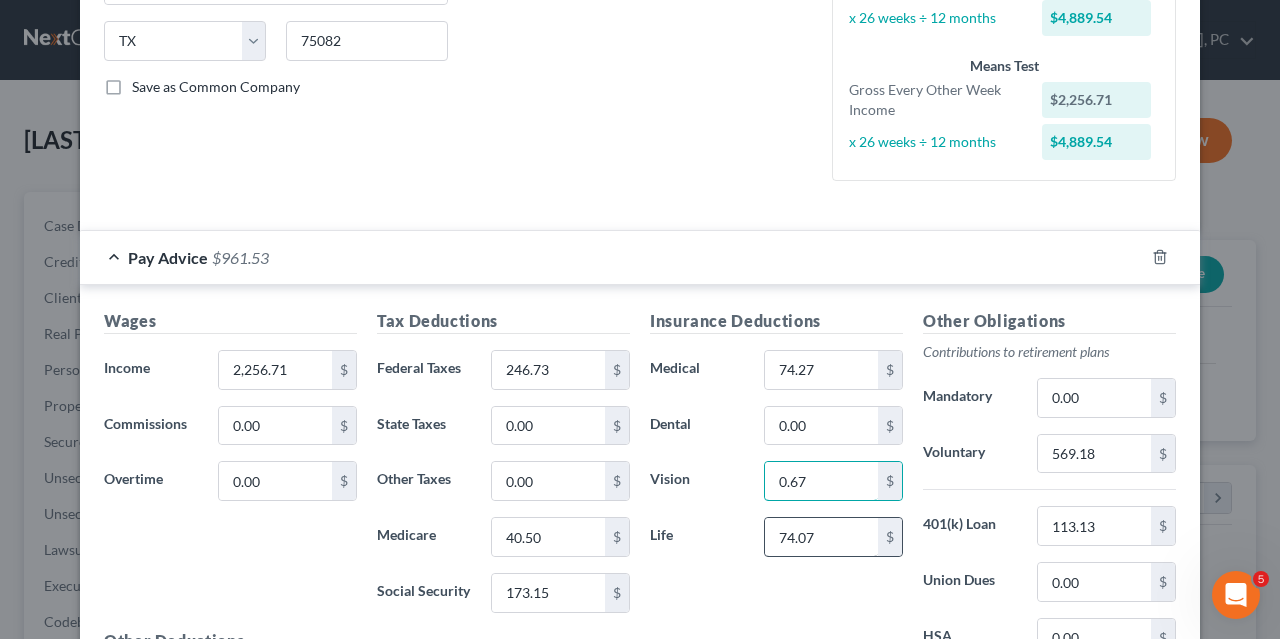 type on "0.67" 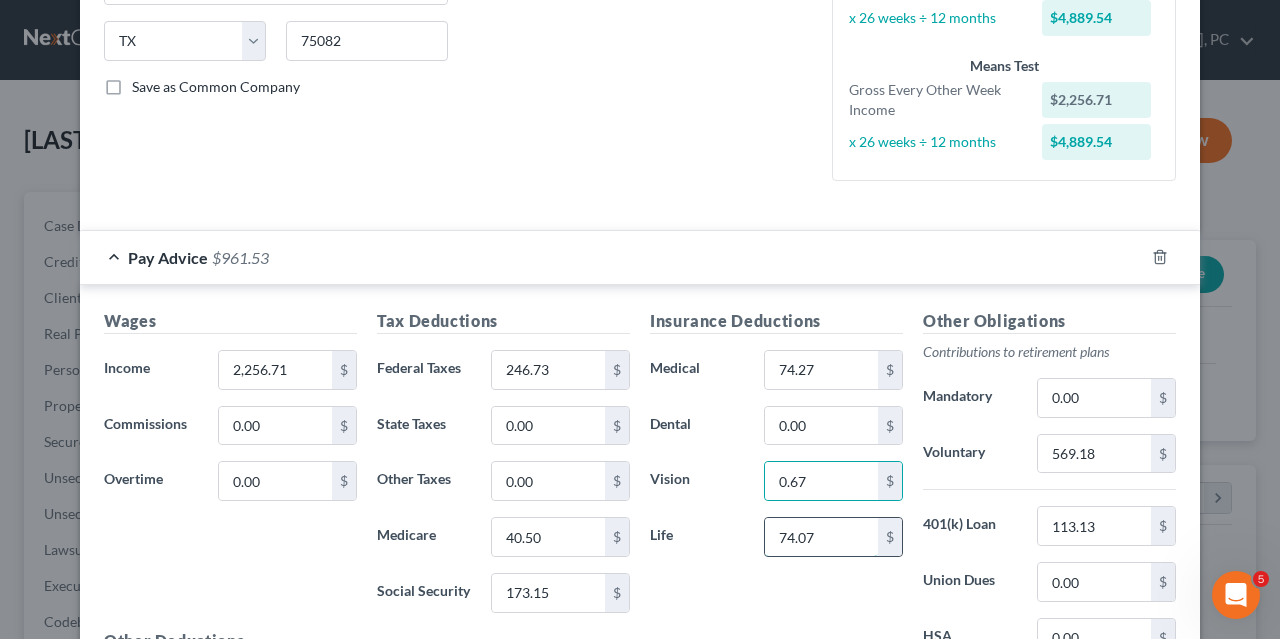 click on "74.07" at bounding box center (821, 537) 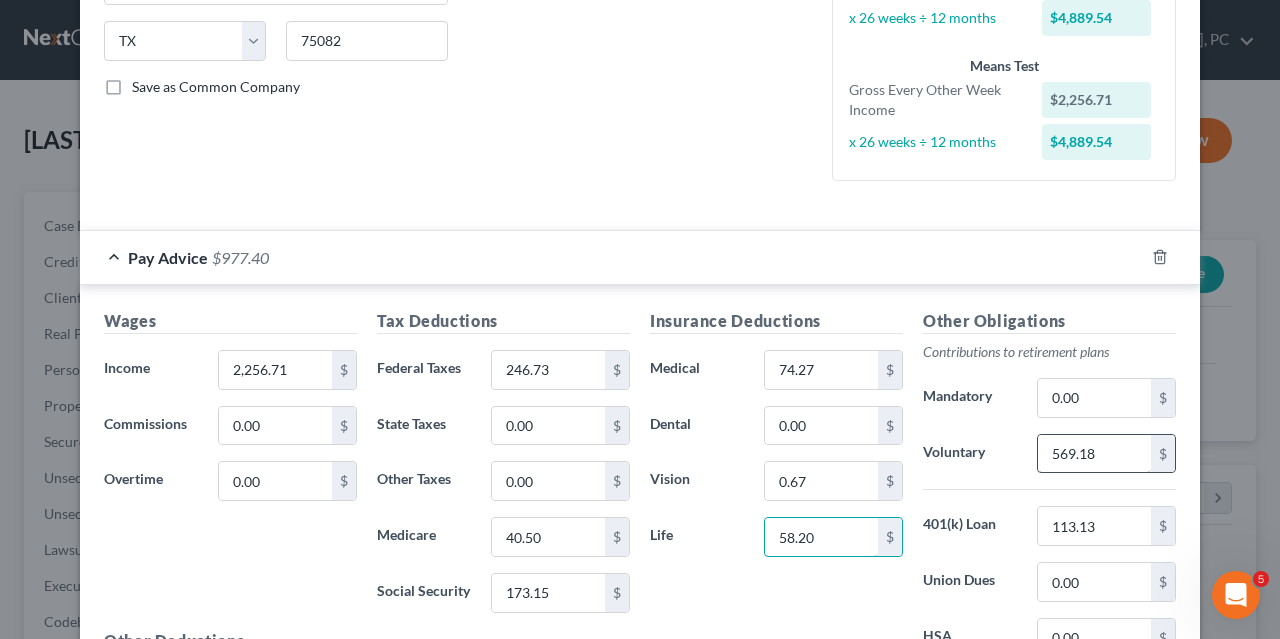 type on "58.20" 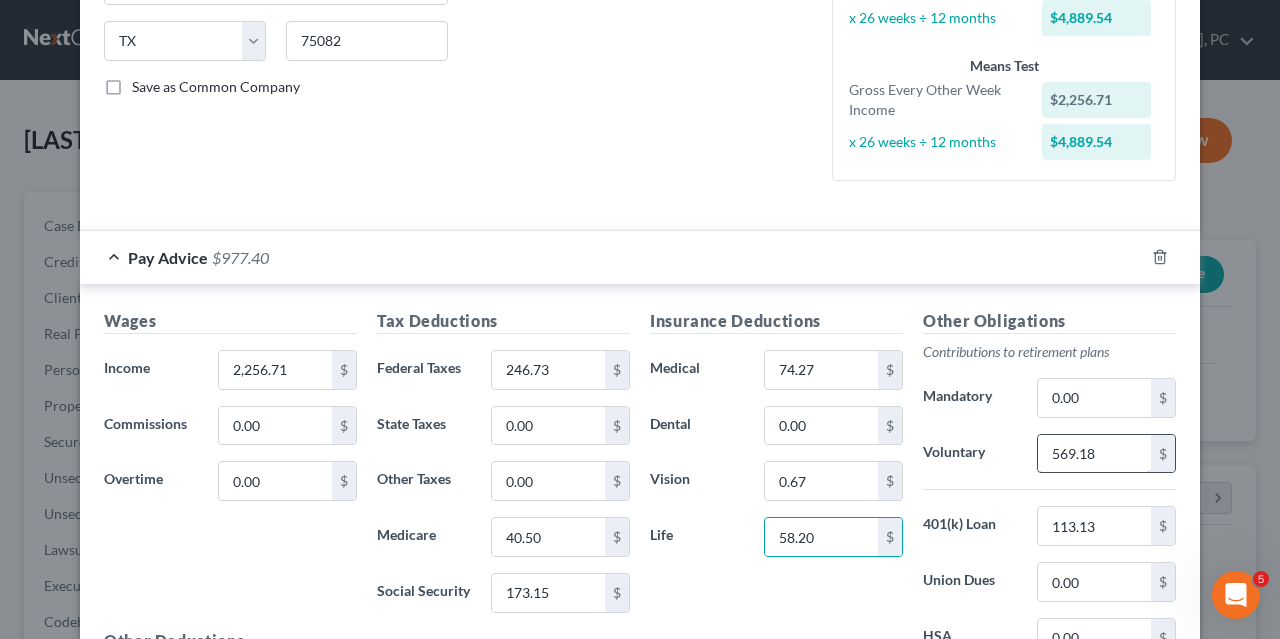 click on "569.18" at bounding box center [1094, 454] 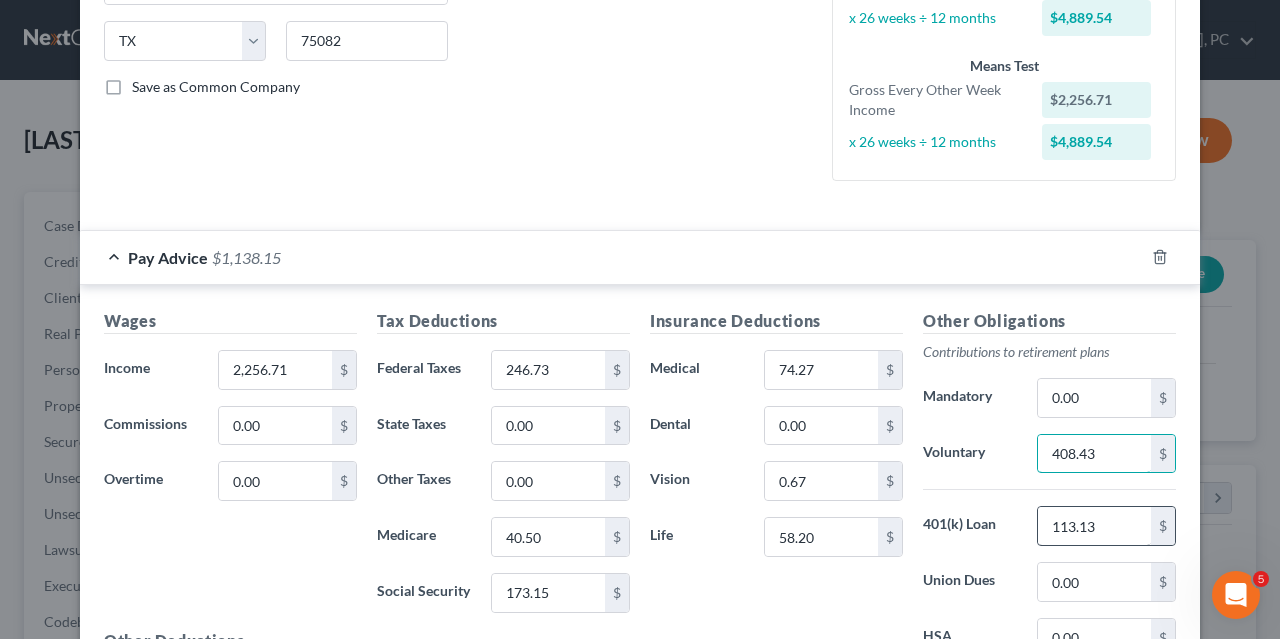 type on "408.43" 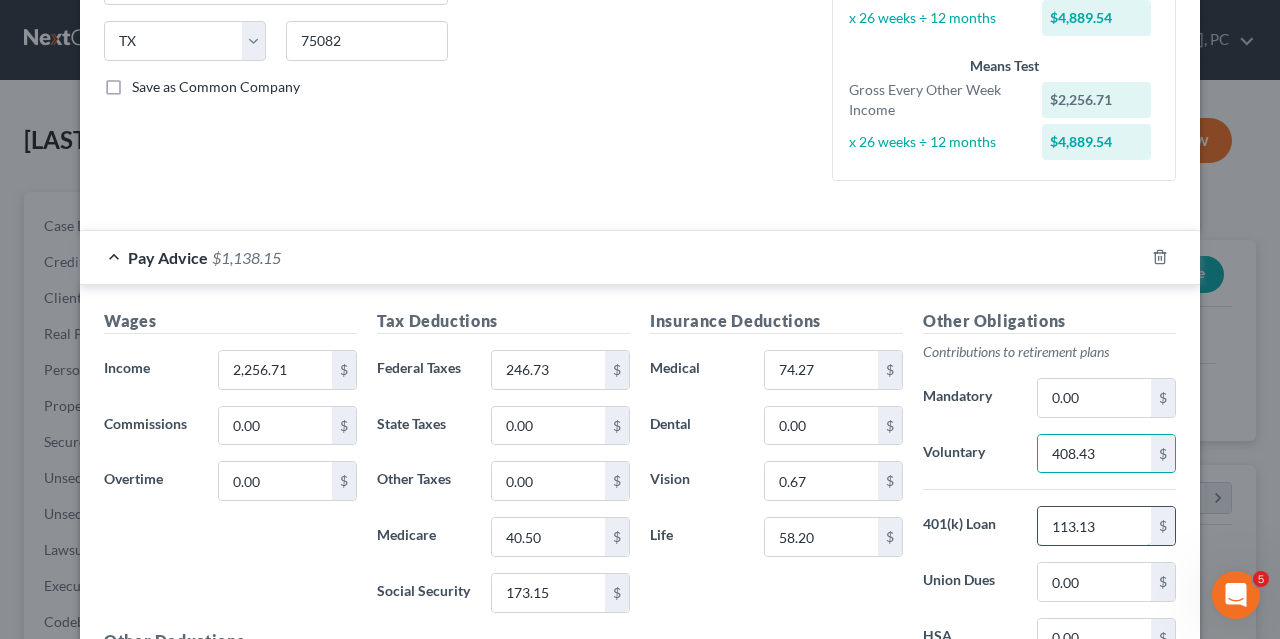 click on "113.13" at bounding box center (1094, 526) 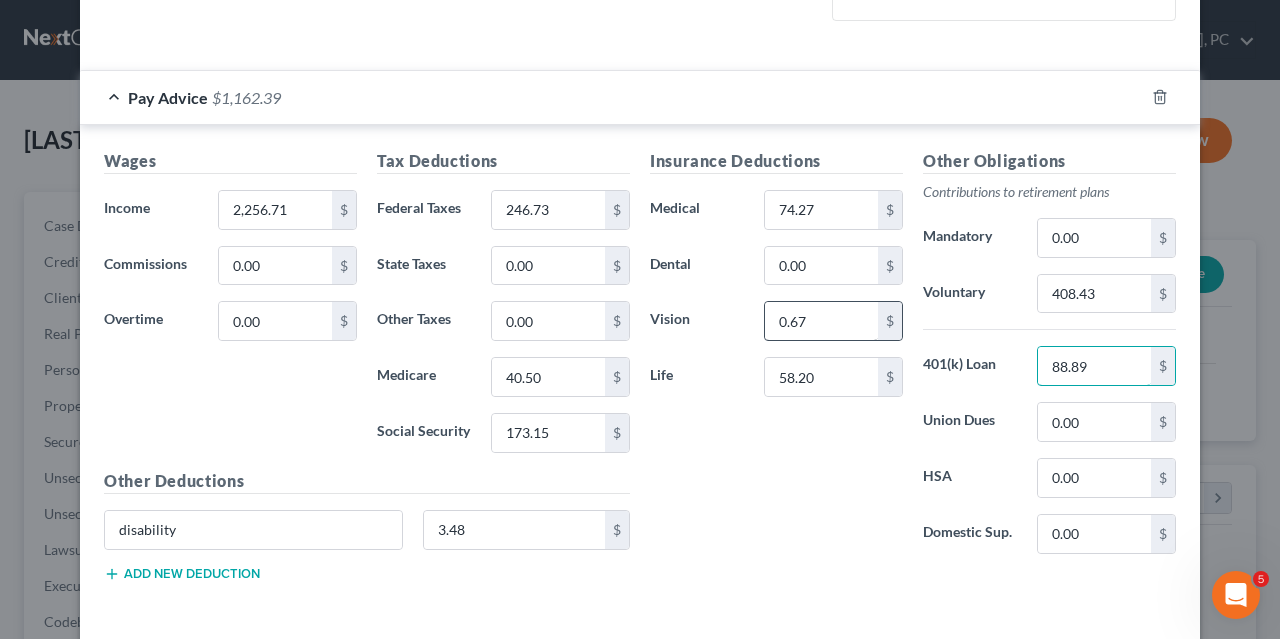 scroll, scrollTop: 552, scrollLeft: 0, axis: vertical 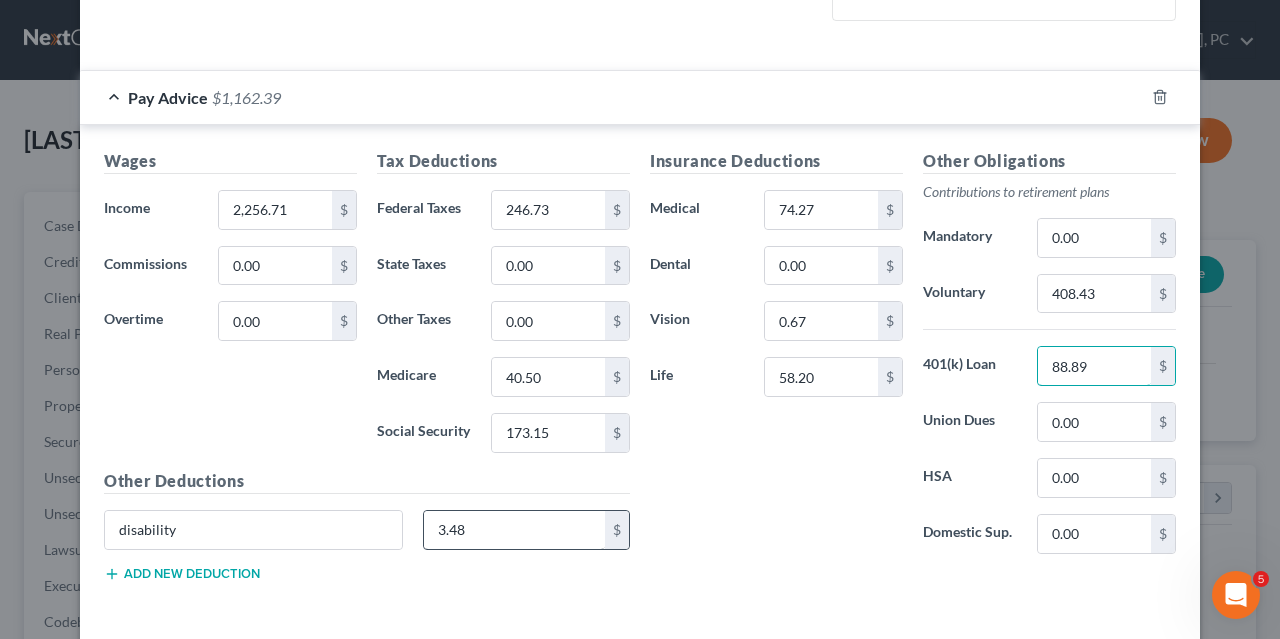 type on "88.89" 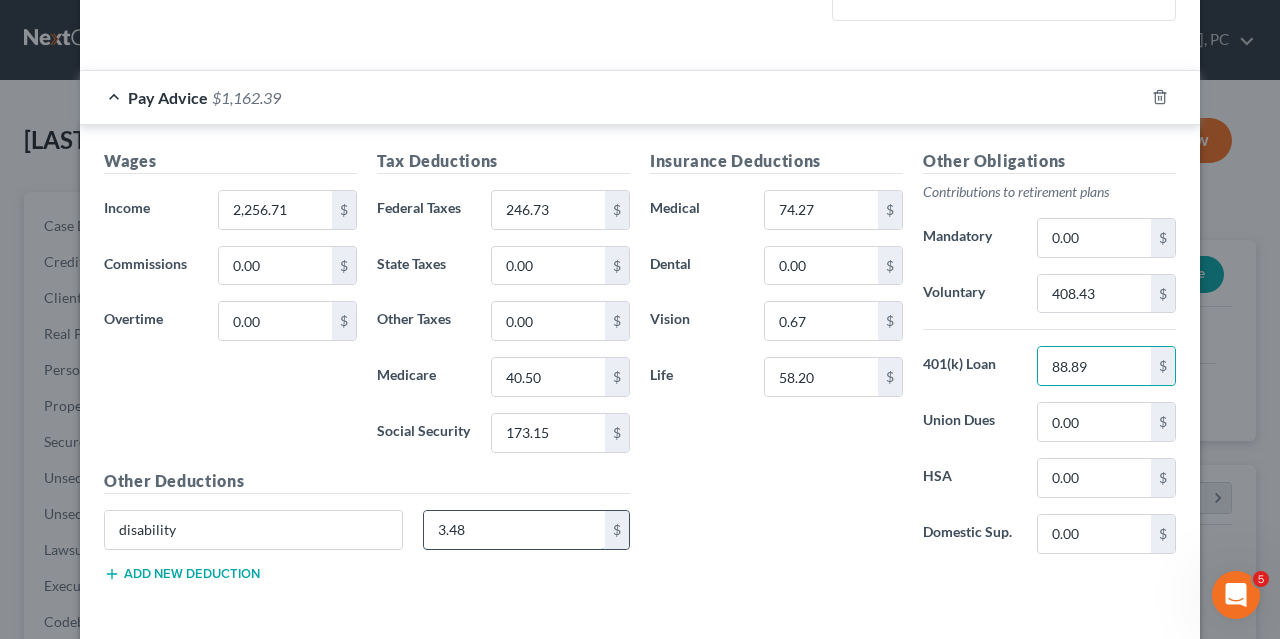 click on "3.48" at bounding box center [515, 530] 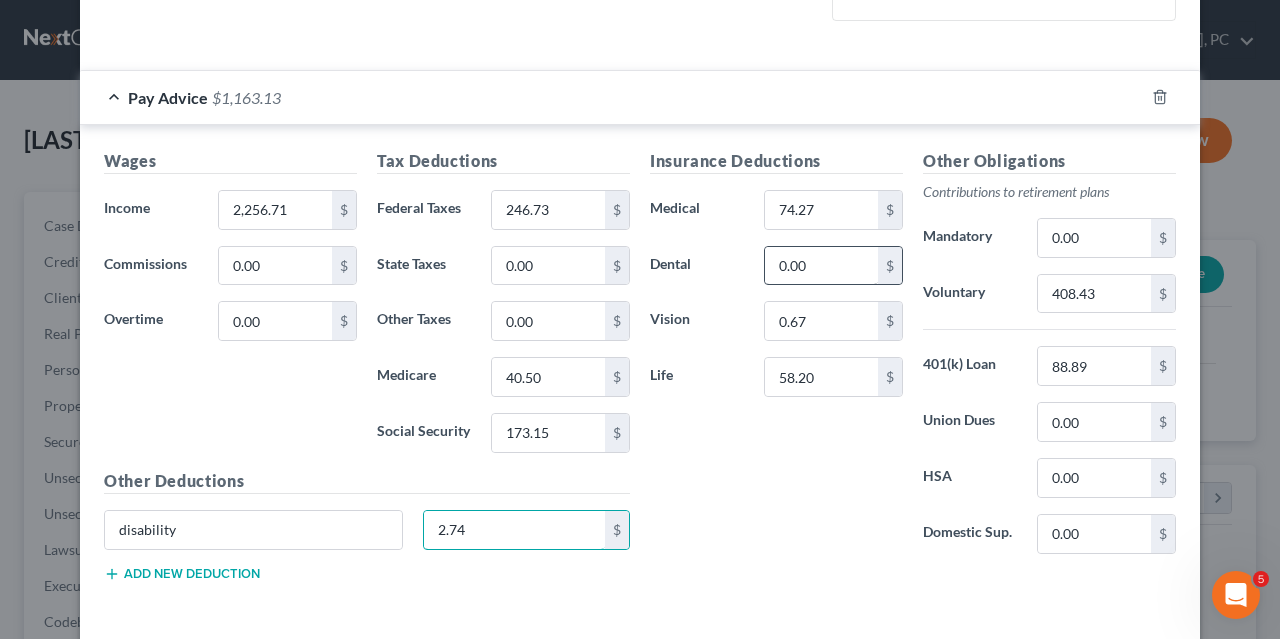 type on "2.74" 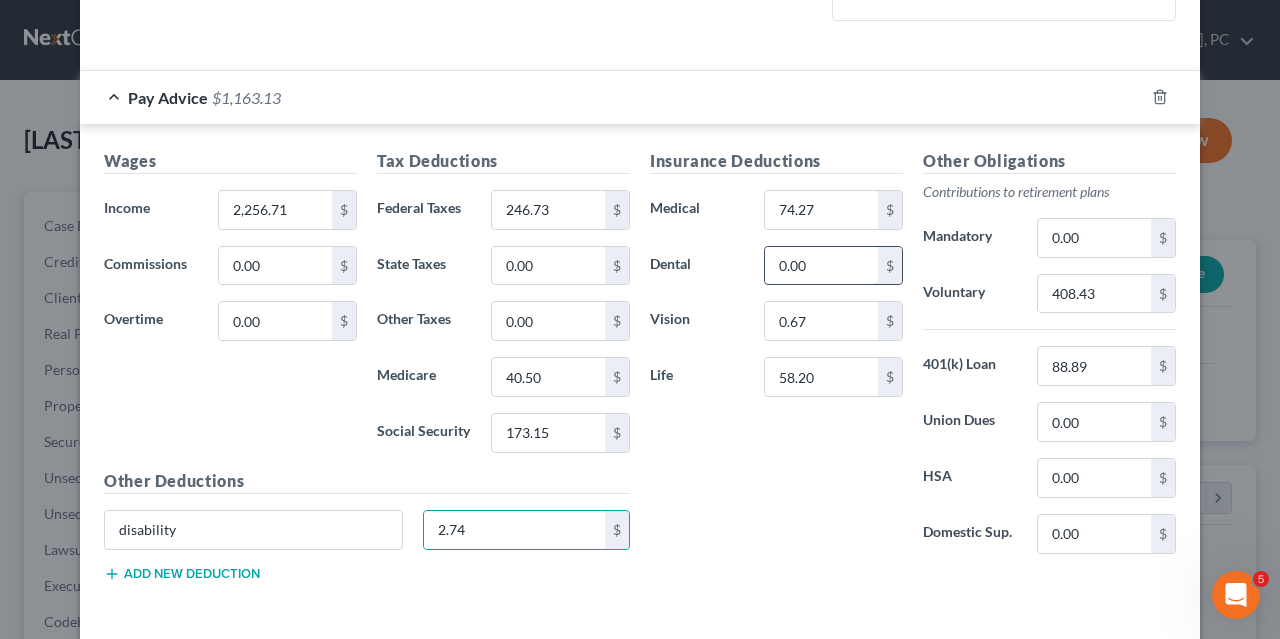 click on "0.00" at bounding box center [821, 266] 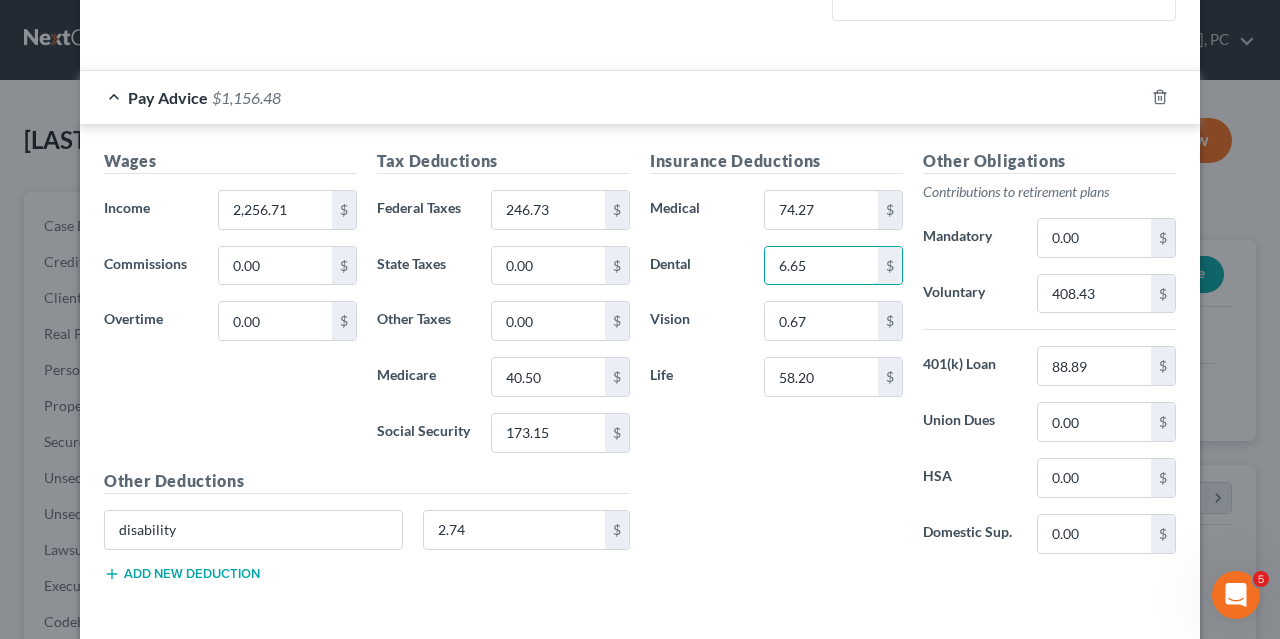 type on "6.65" 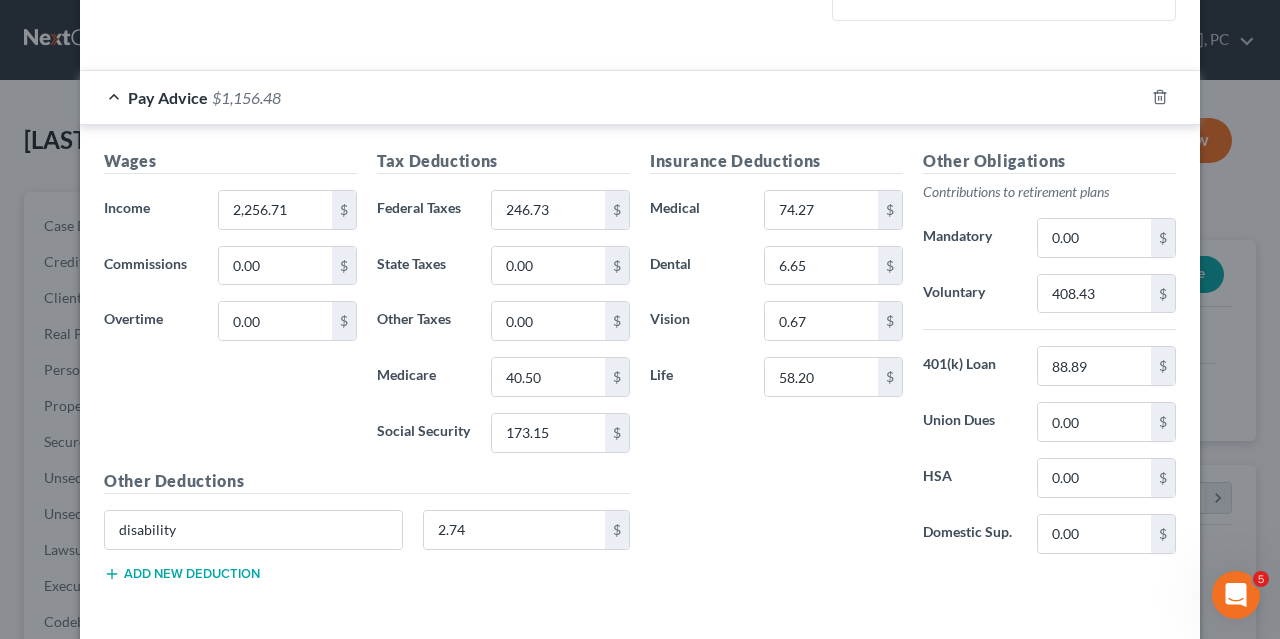 click on "Add new deduction" at bounding box center (182, 574) 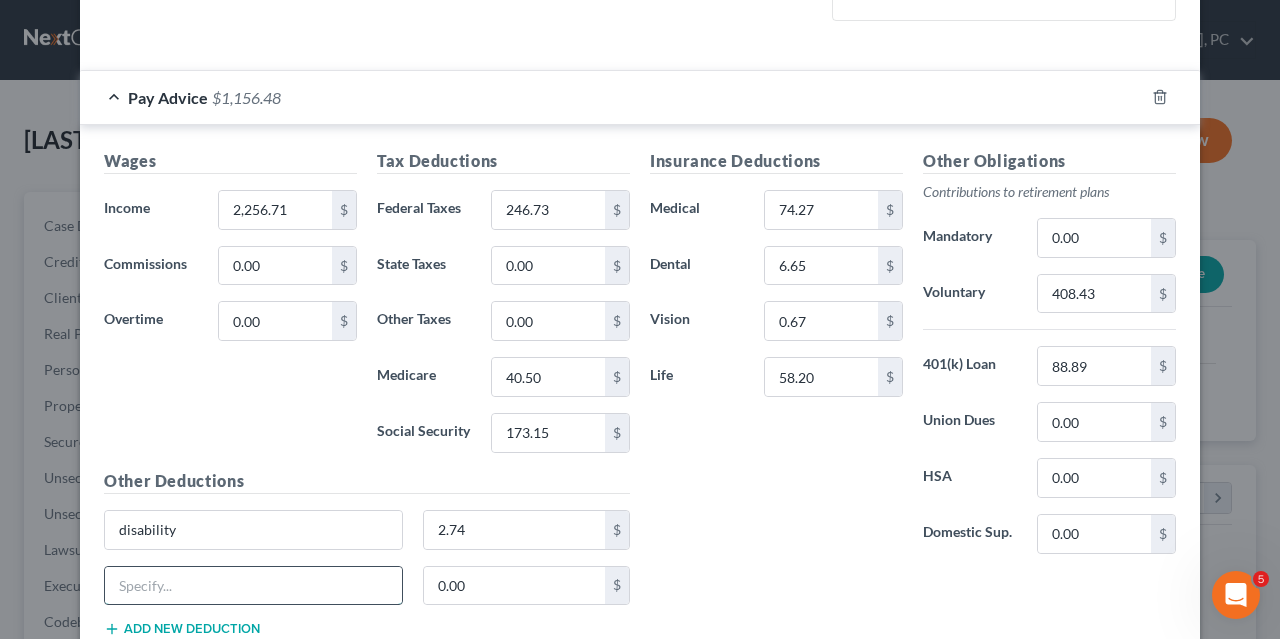 click at bounding box center [253, 586] 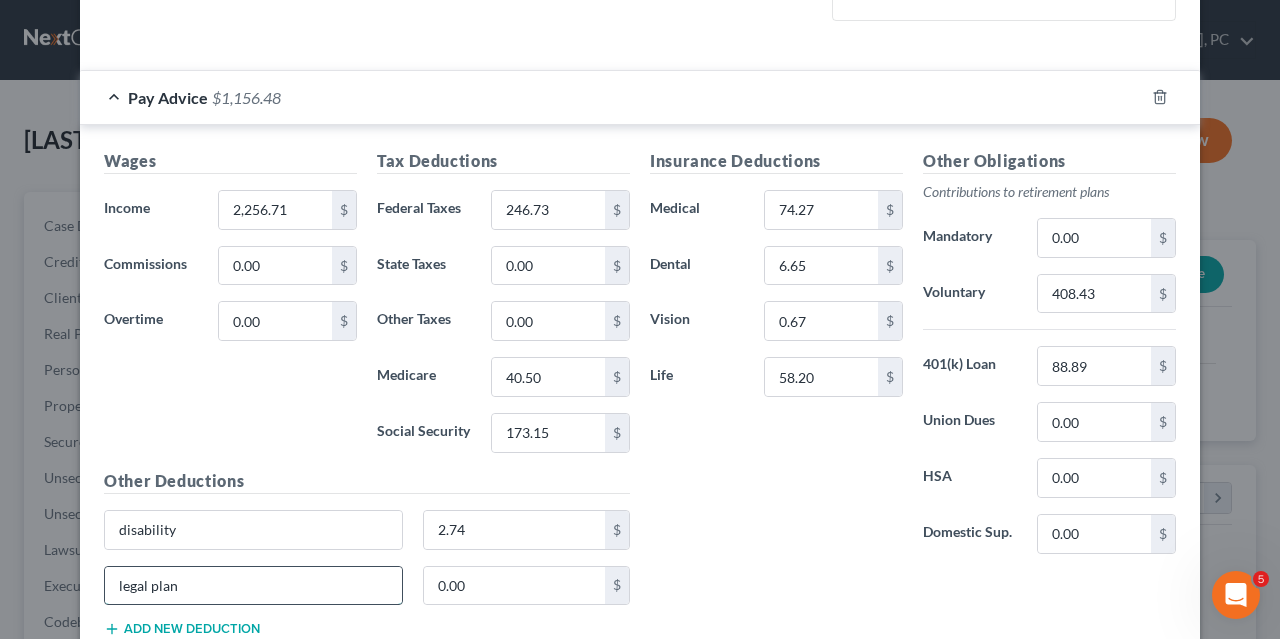 type on "legal plan" 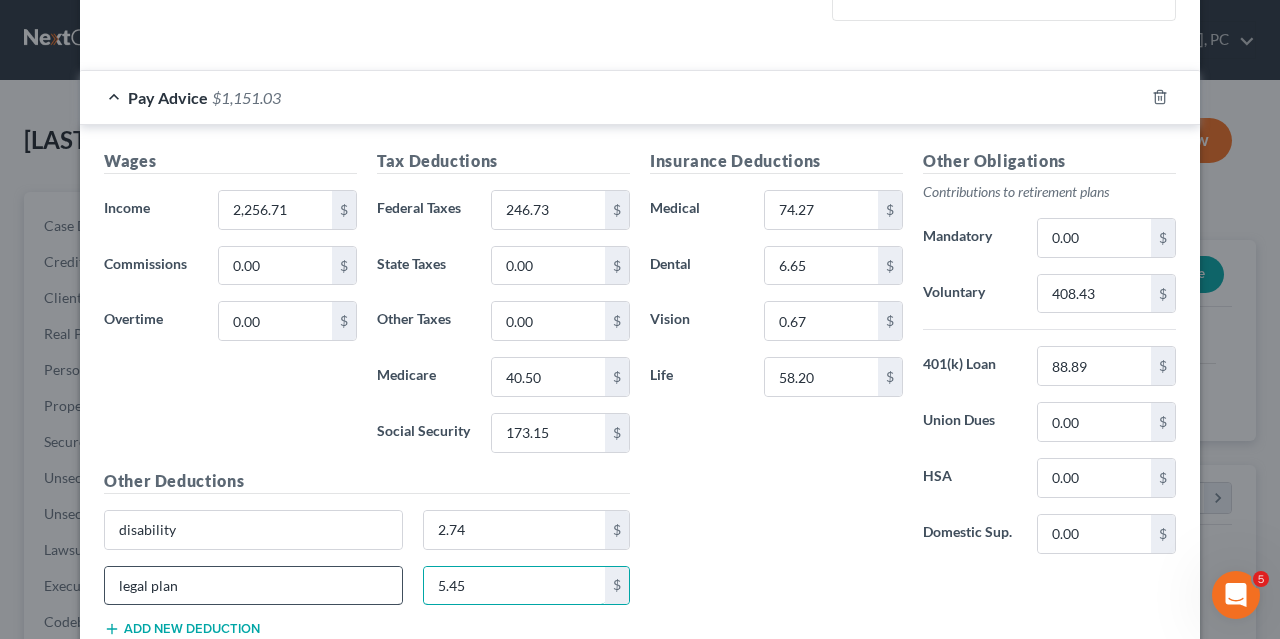 scroll, scrollTop: 684, scrollLeft: 0, axis: vertical 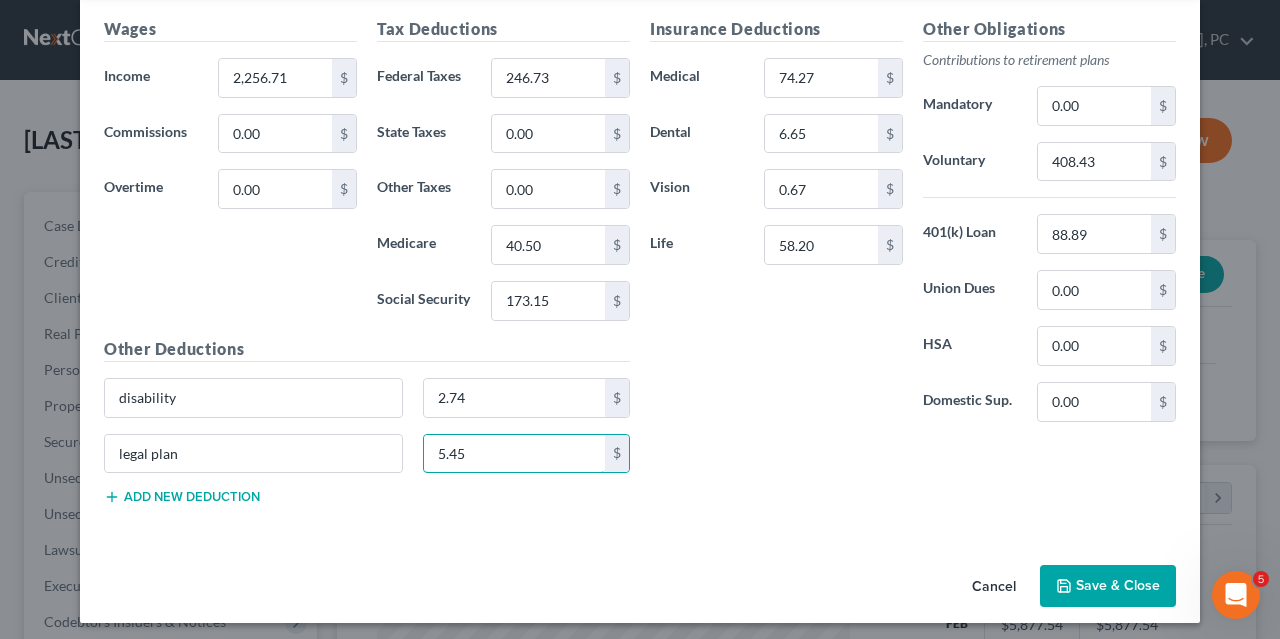 type on "5.45" 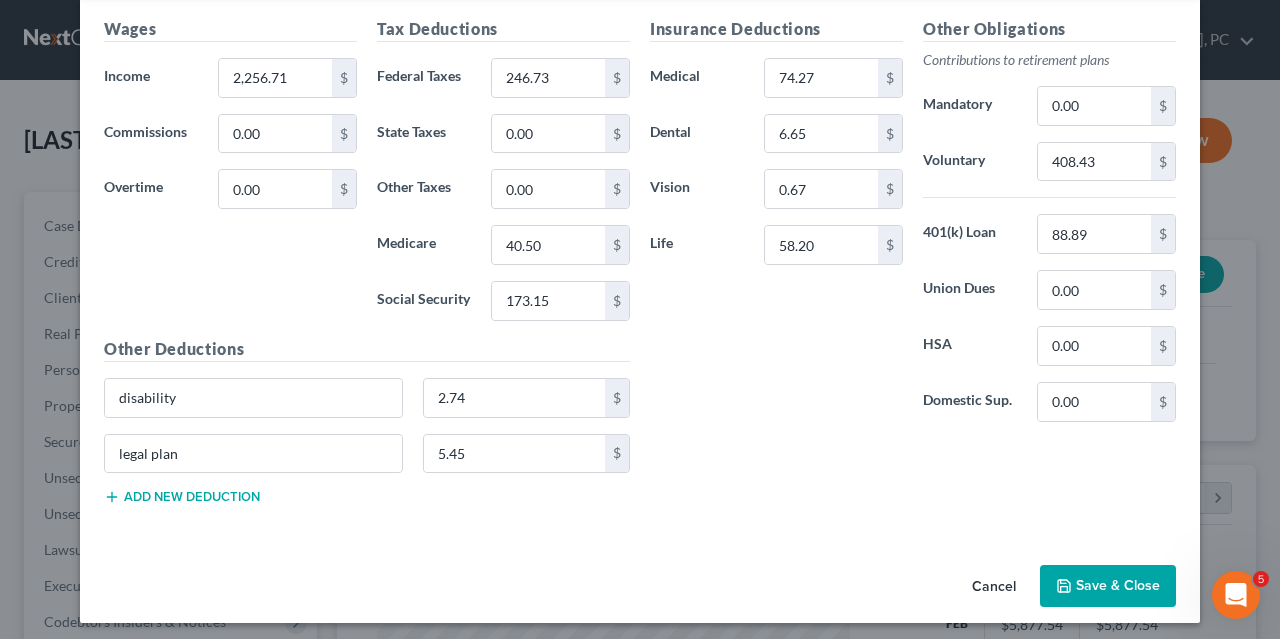 click on "Save & Close" at bounding box center [1108, 586] 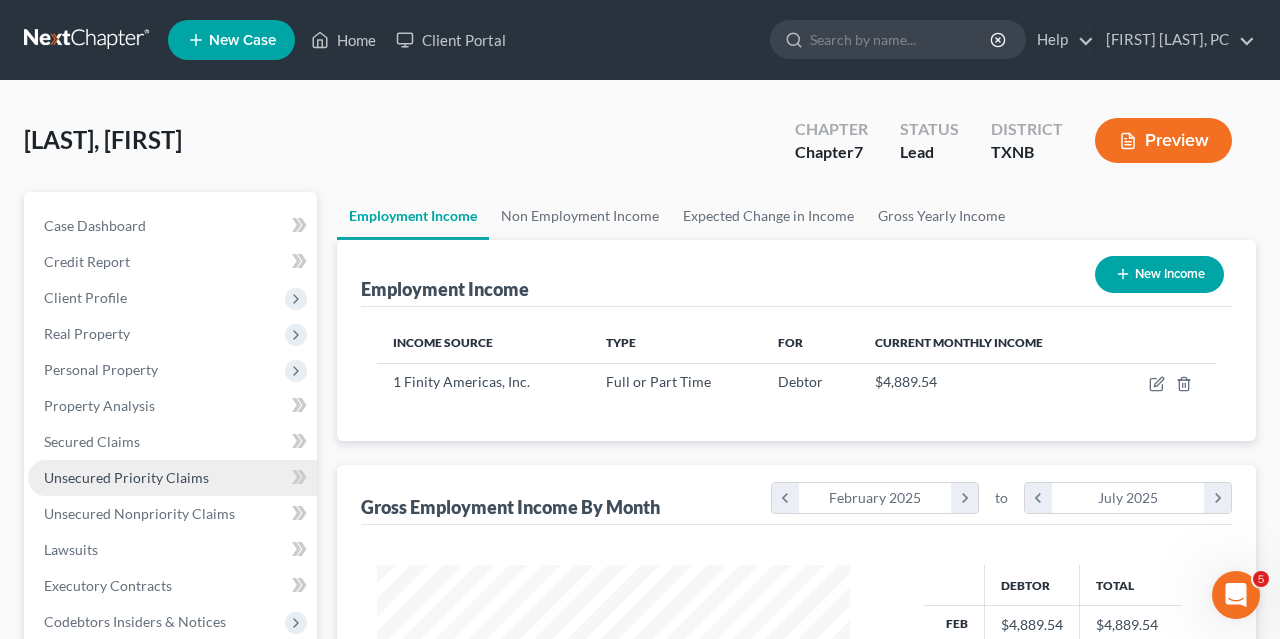 click on "Unsecured Priority Claims" at bounding box center (126, 477) 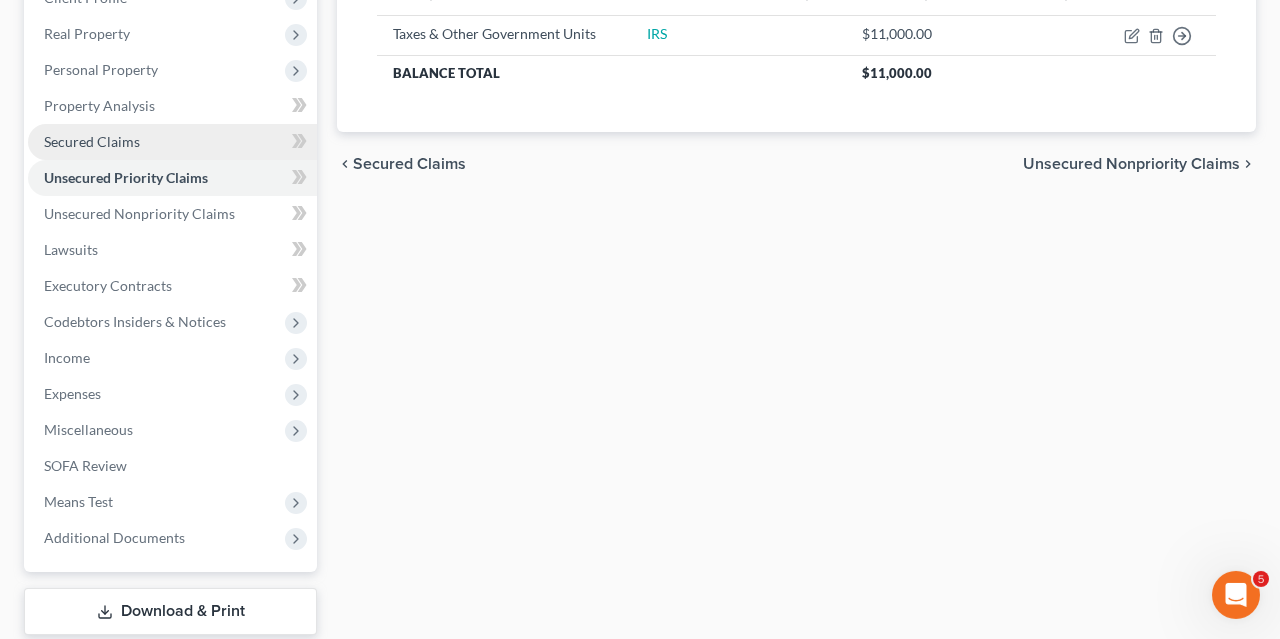 scroll, scrollTop: 302, scrollLeft: 0, axis: vertical 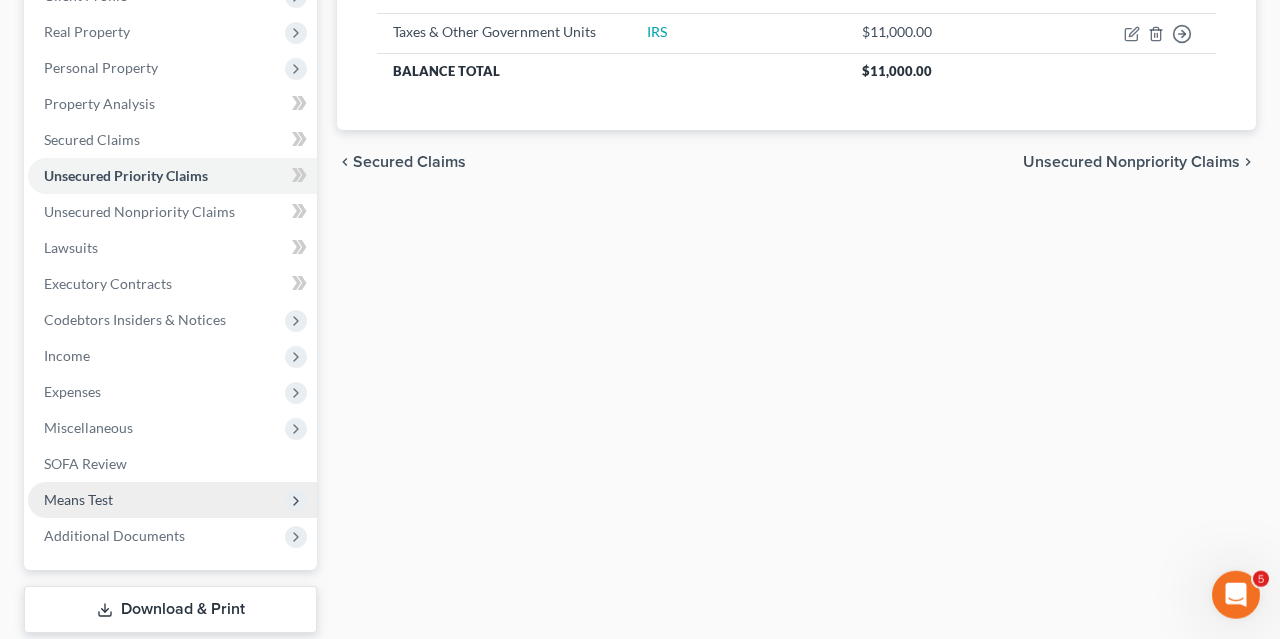 click on "Means Test" at bounding box center (172, 500) 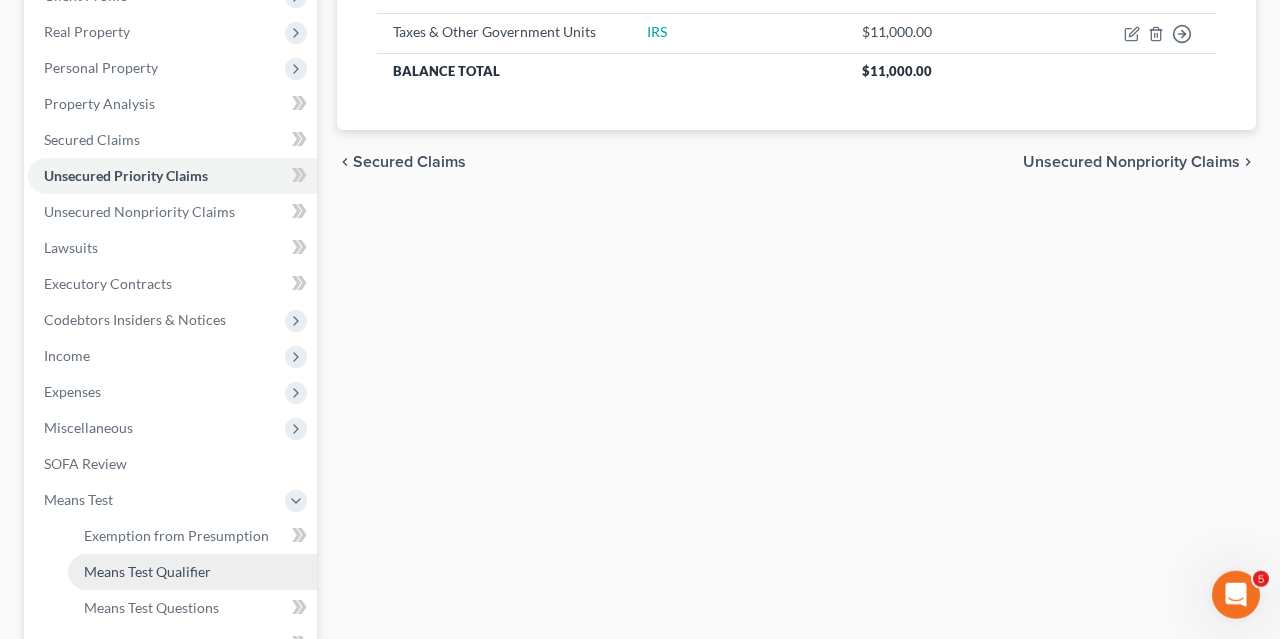 click on "Means Test Qualifier" at bounding box center (147, 571) 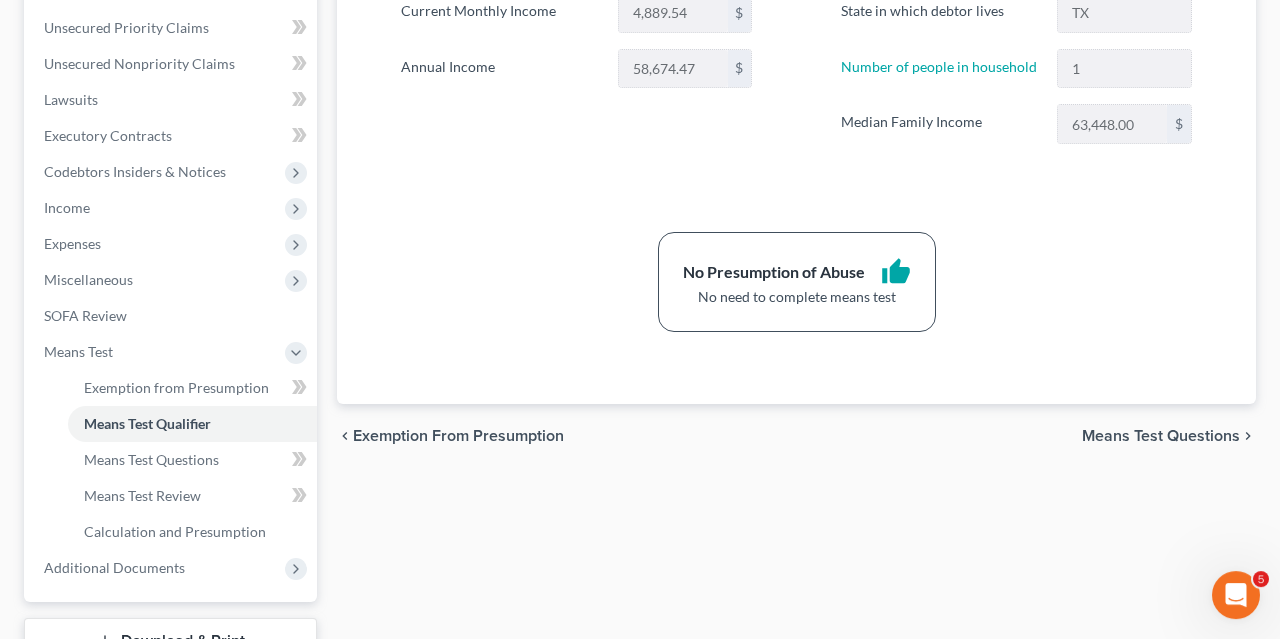 scroll, scrollTop: 456, scrollLeft: 0, axis: vertical 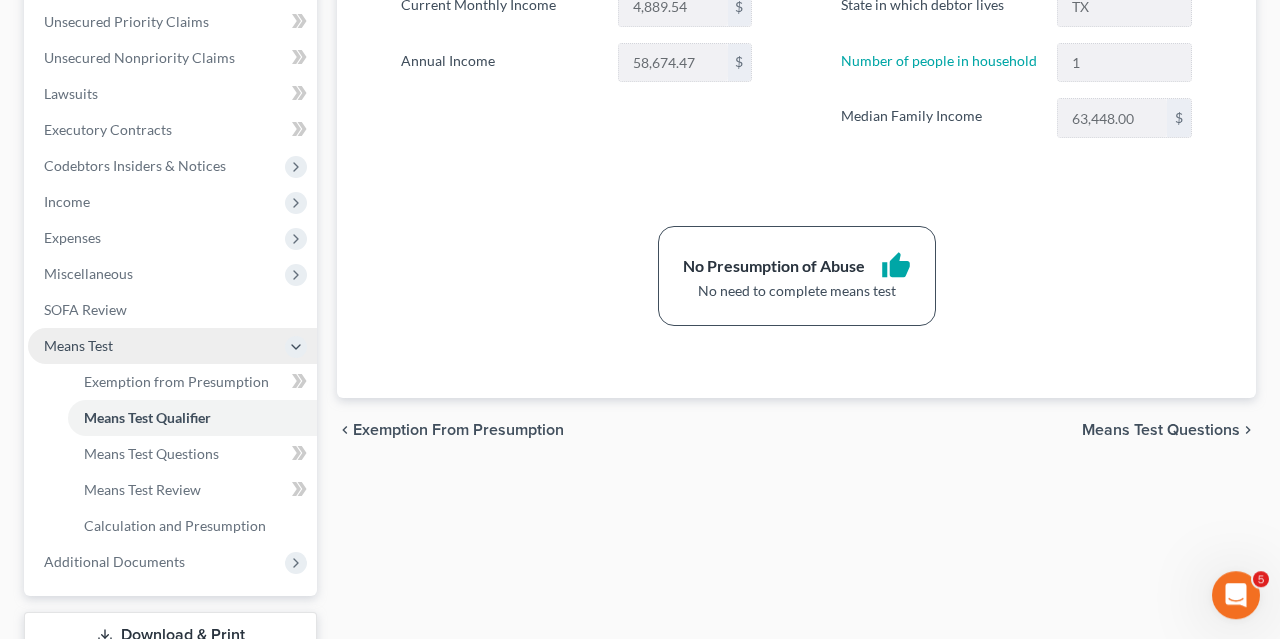 click 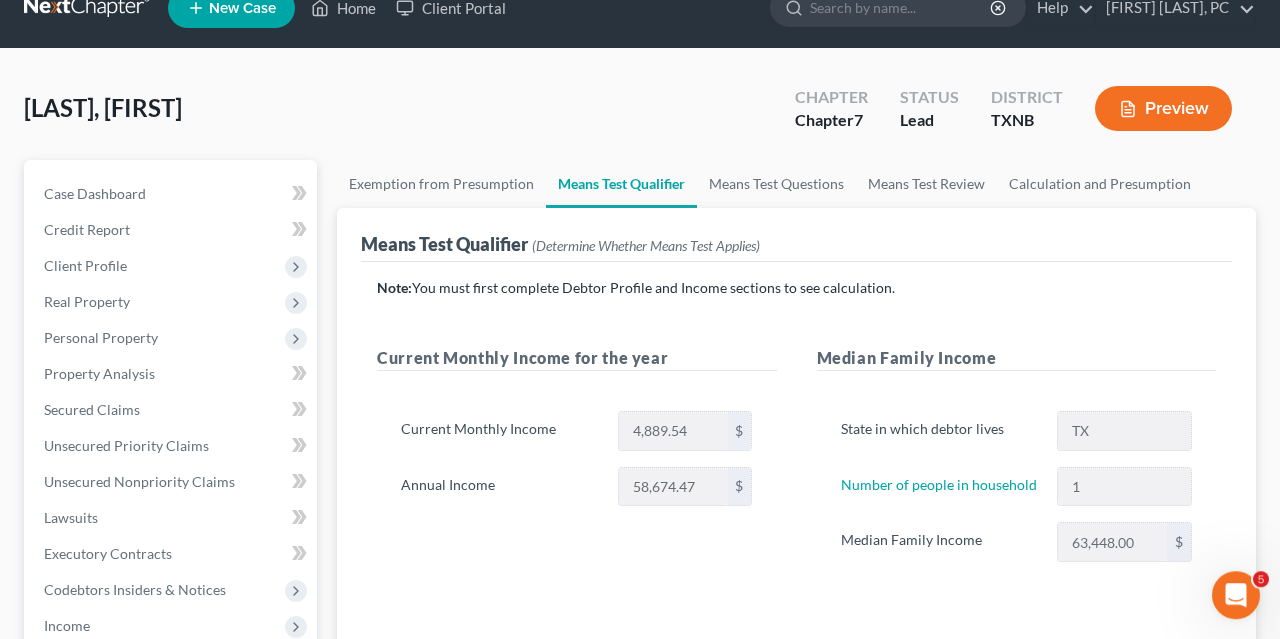 scroll, scrollTop: 0, scrollLeft: 0, axis: both 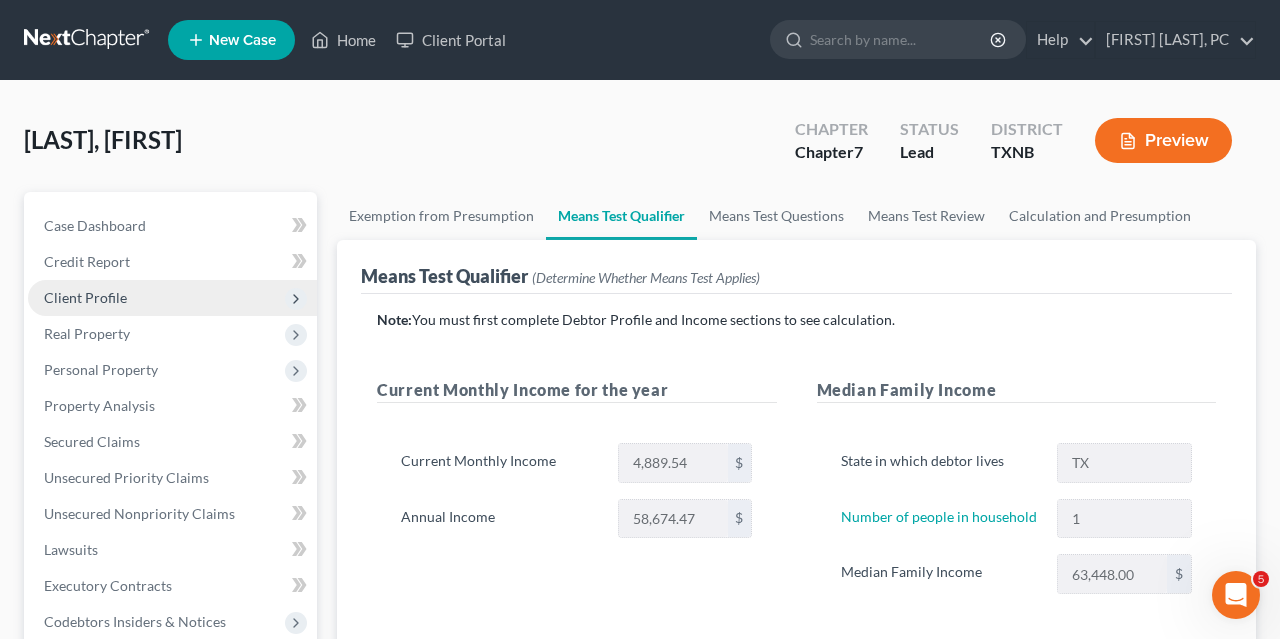 click on "Client Profile" at bounding box center (172, 298) 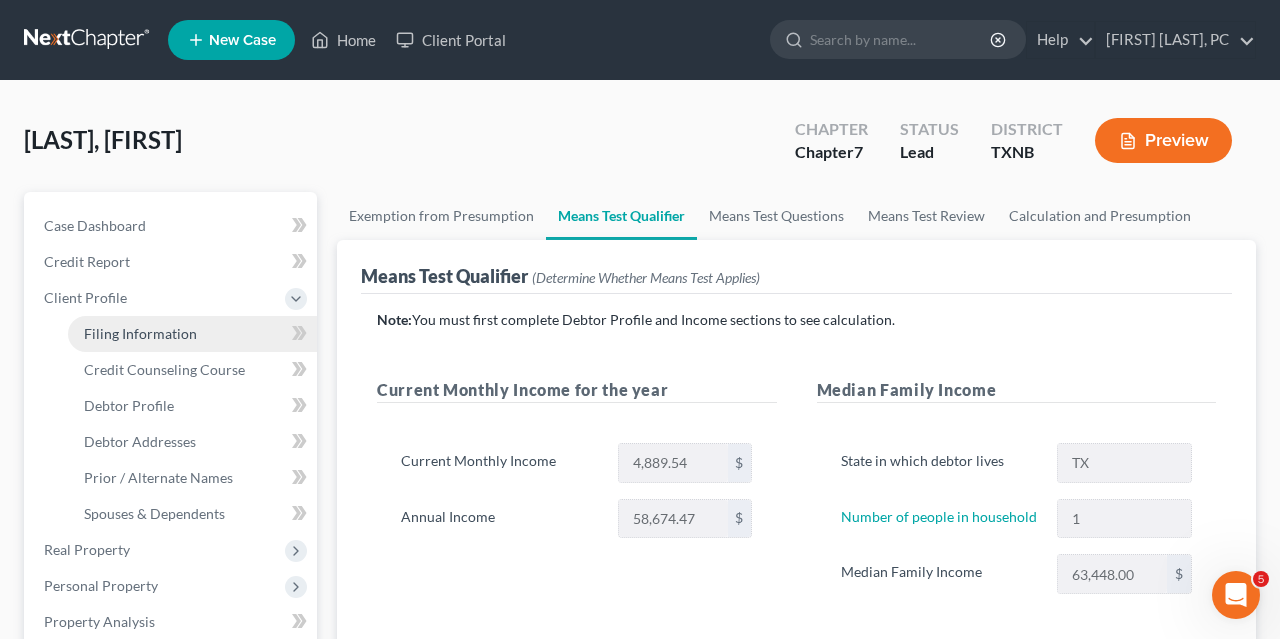 click on "Filing Information" at bounding box center (140, 333) 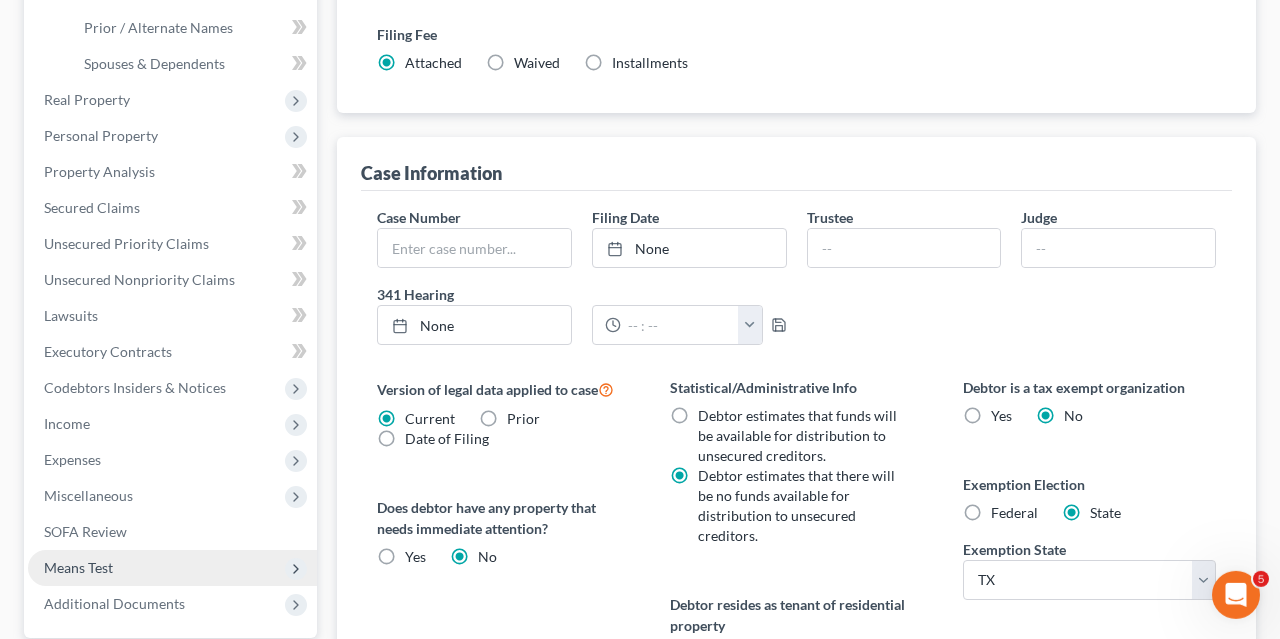 scroll, scrollTop: 450, scrollLeft: 0, axis: vertical 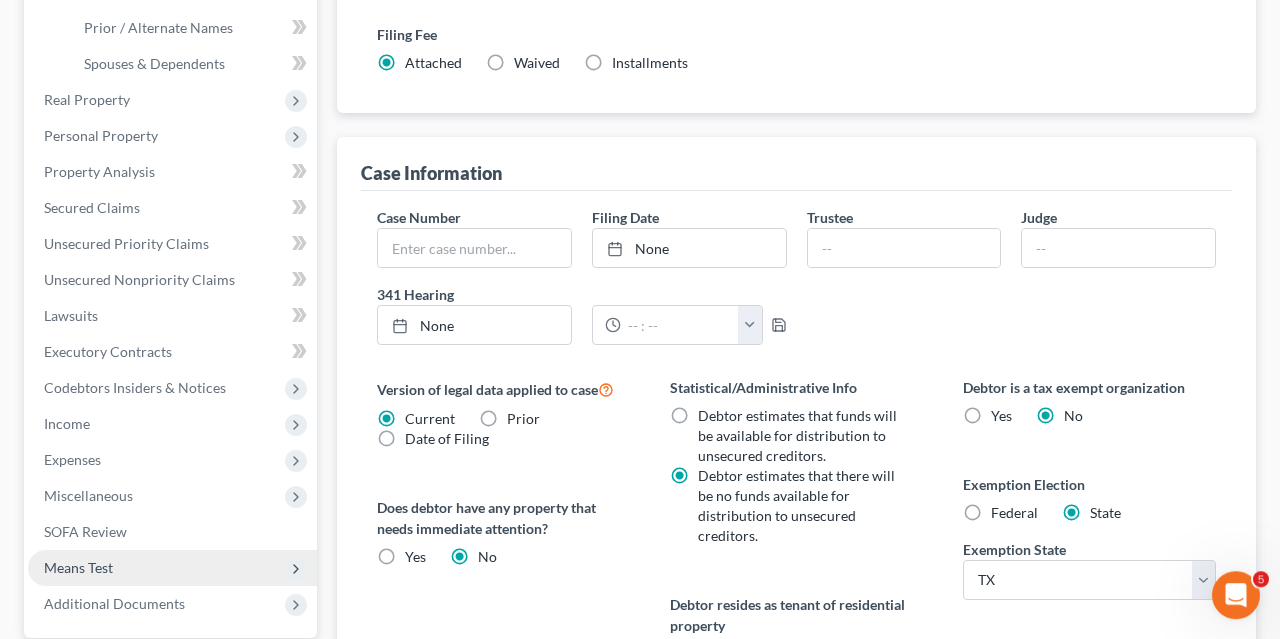 click on "Debtor estimates that funds will be available for distribution to unsecured creditors." at bounding box center [798, 436] 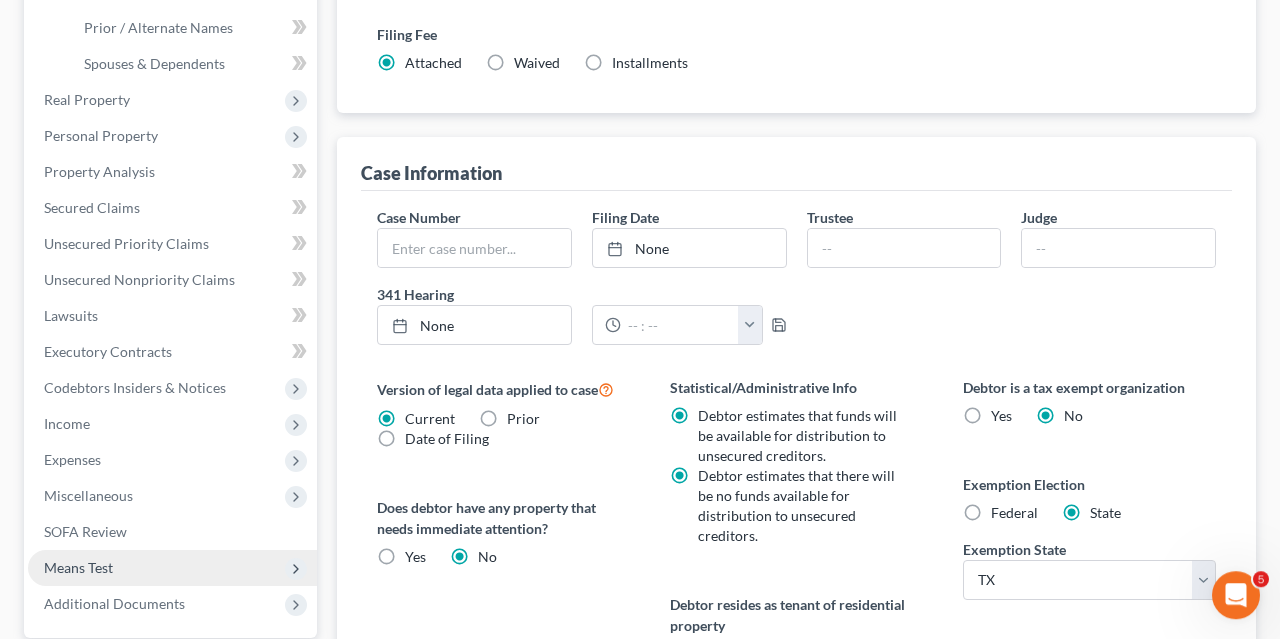 radio on "false" 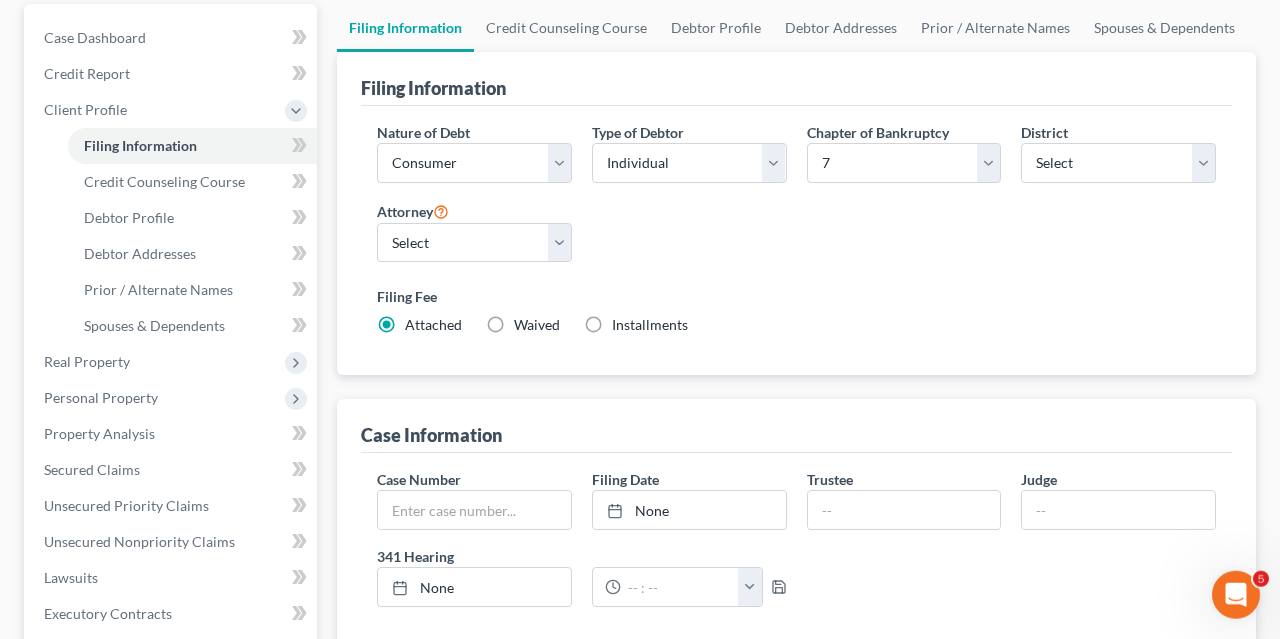 scroll, scrollTop: 188, scrollLeft: 0, axis: vertical 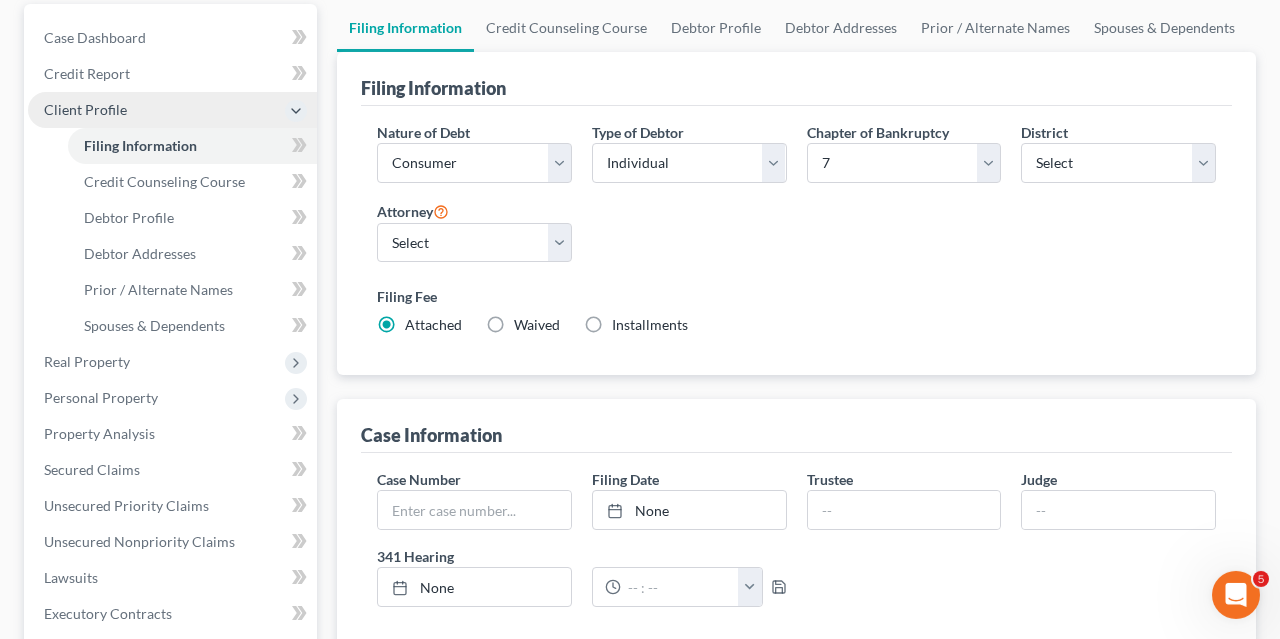 click 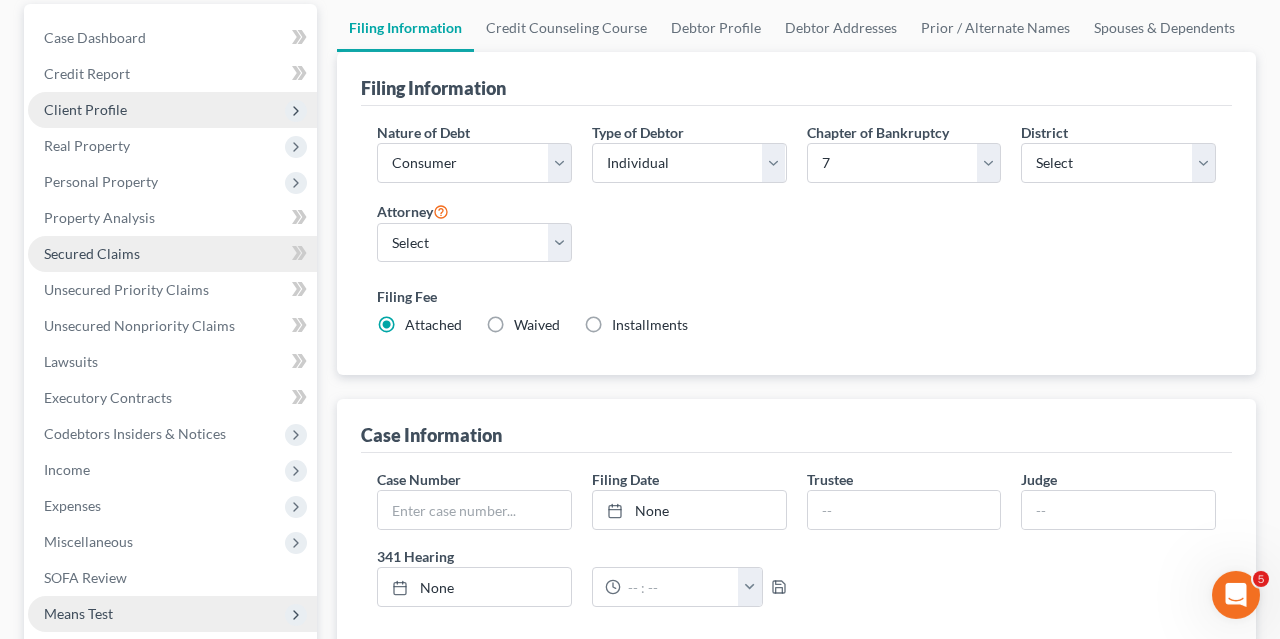 click on "Secured Claims" at bounding box center (92, 253) 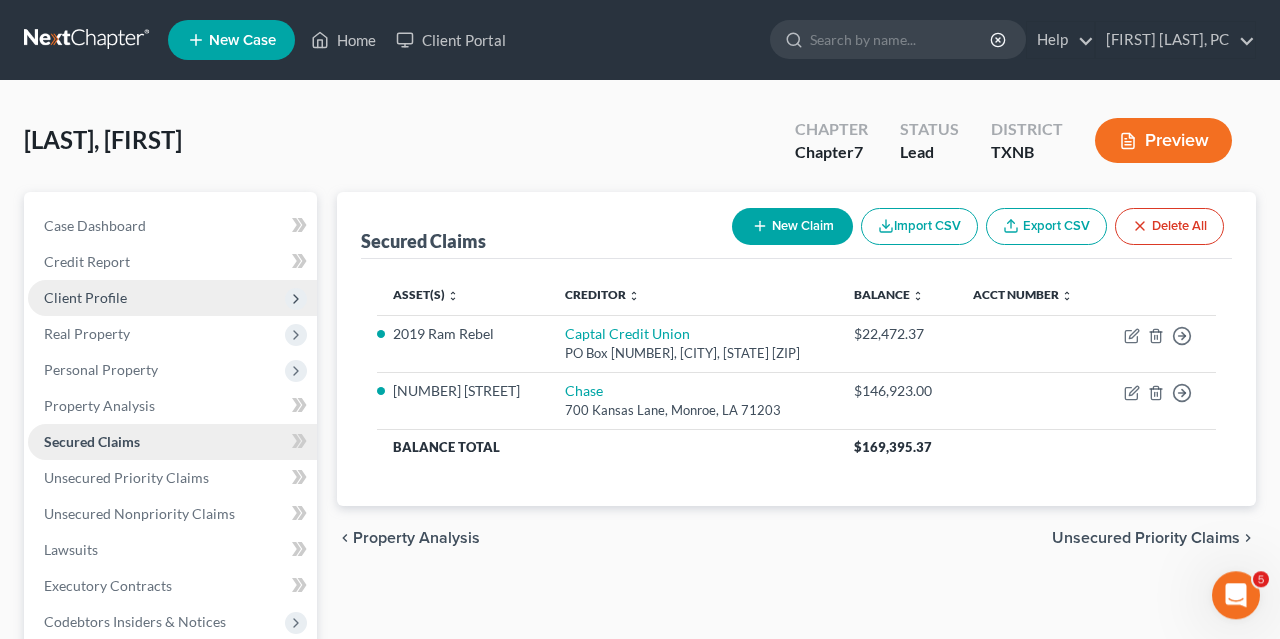 scroll, scrollTop: 0, scrollLeft: 0, axis: both 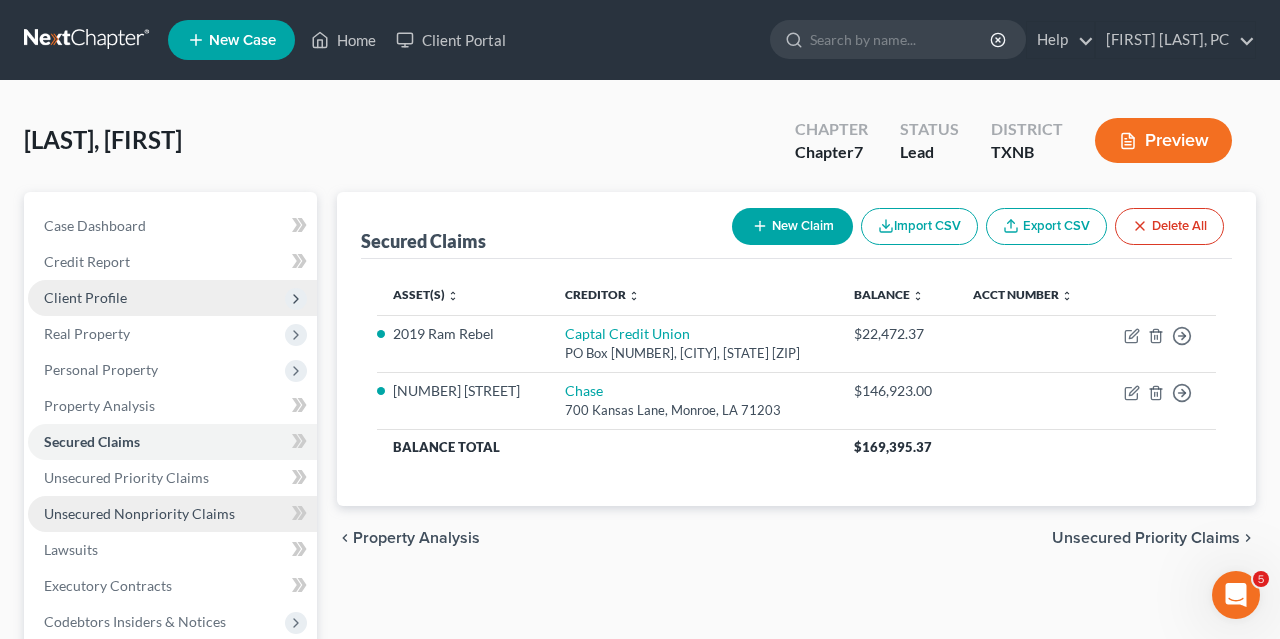 click on "Unsecured Nonpriority Claims" at bounding box center (139, 513) 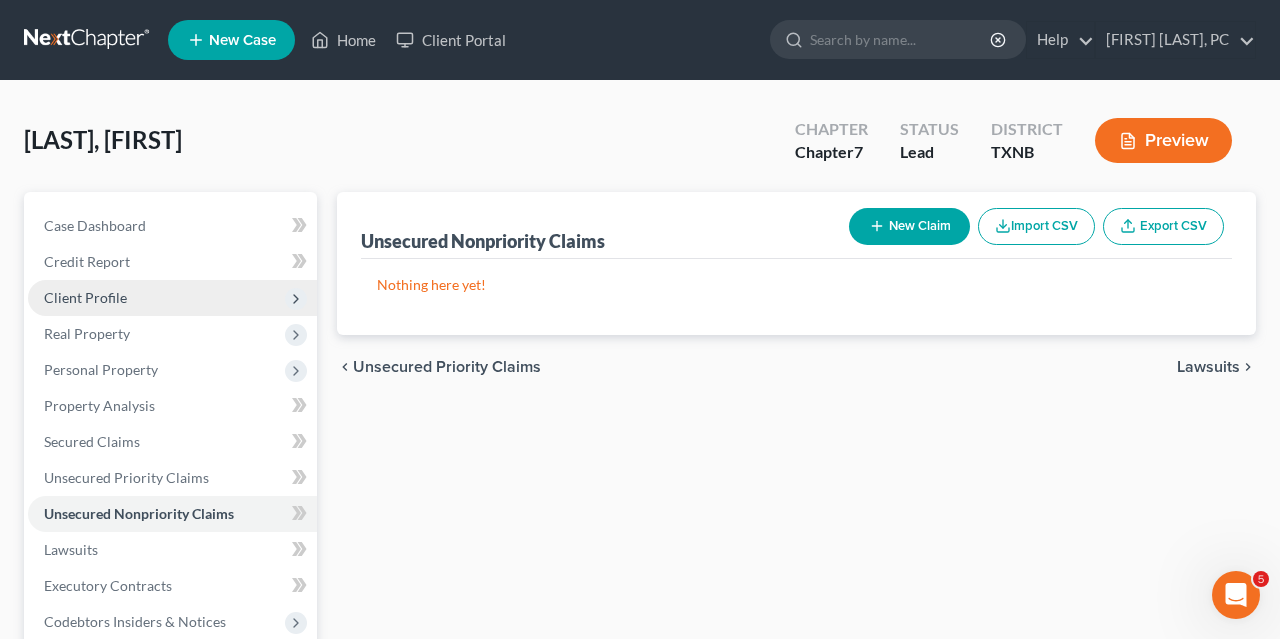 click on "New Claim" at bounding box center [909, 226] 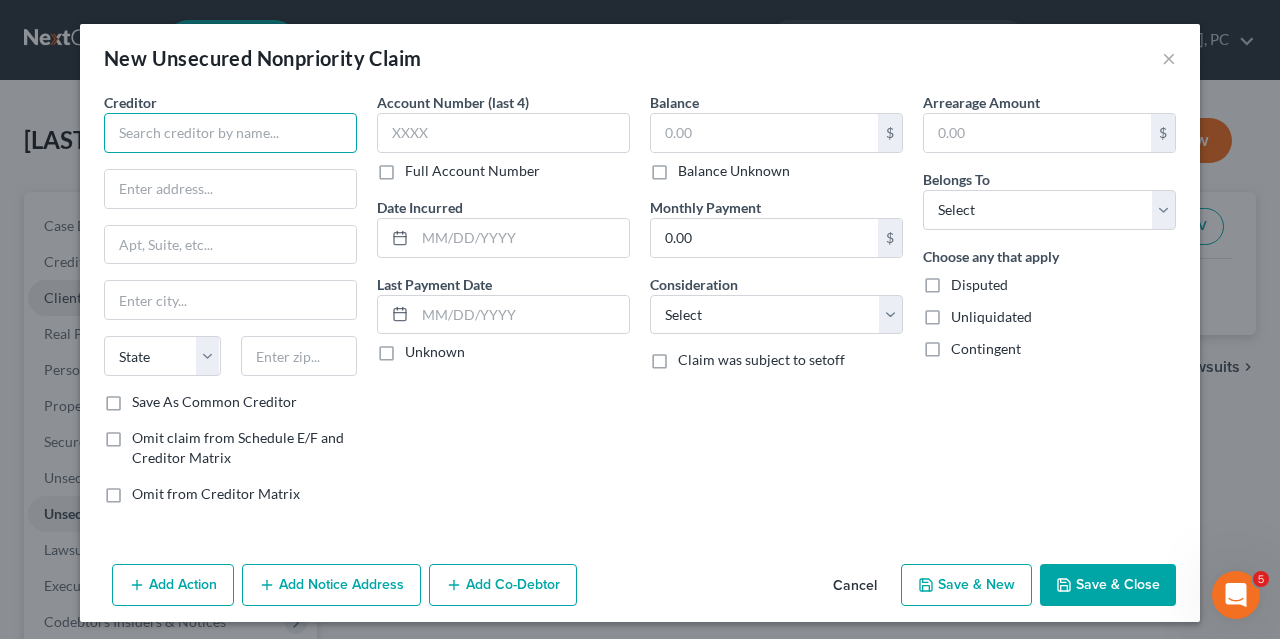click at bounding box center [230, 133] 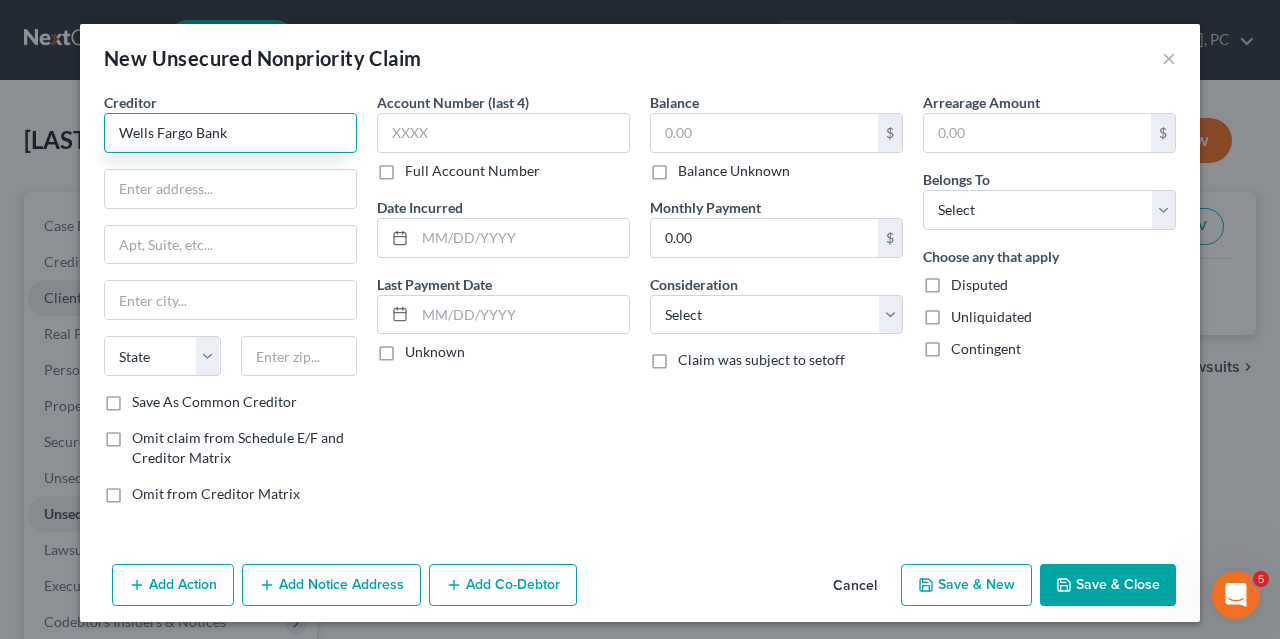 type on "Wells Fargo Bank" 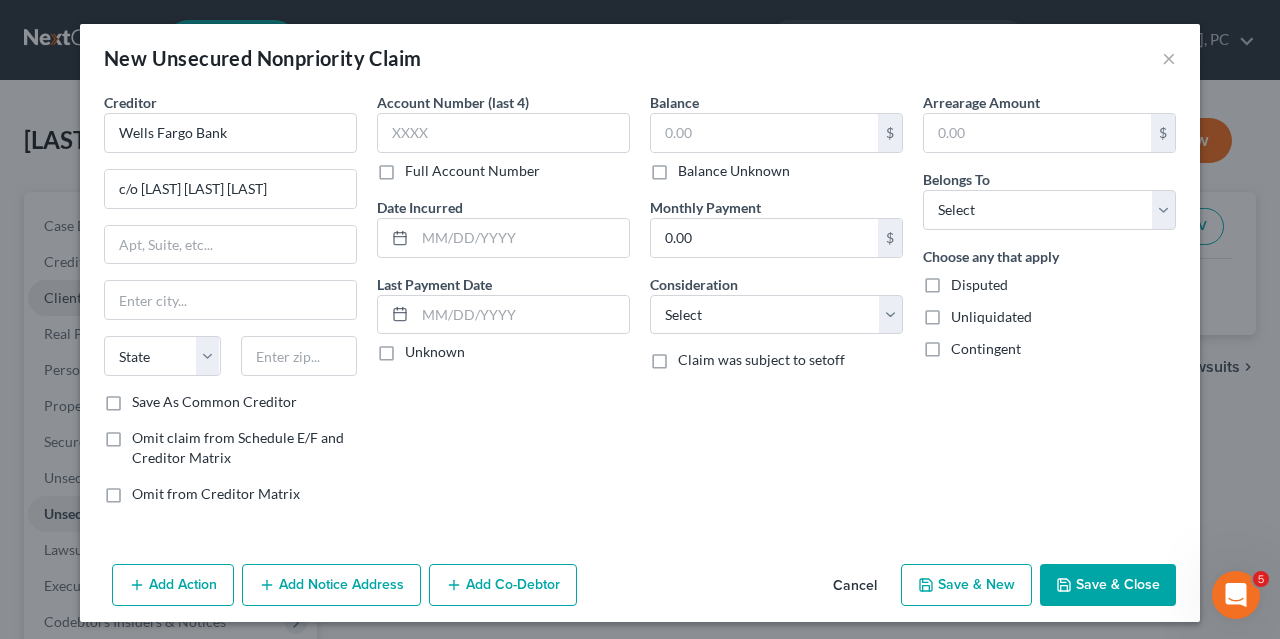 click on "Account Number (last 4)
Full Account Number
Date Incurred         Last Payment Date         Unknown" at bounding box center (503, 306) 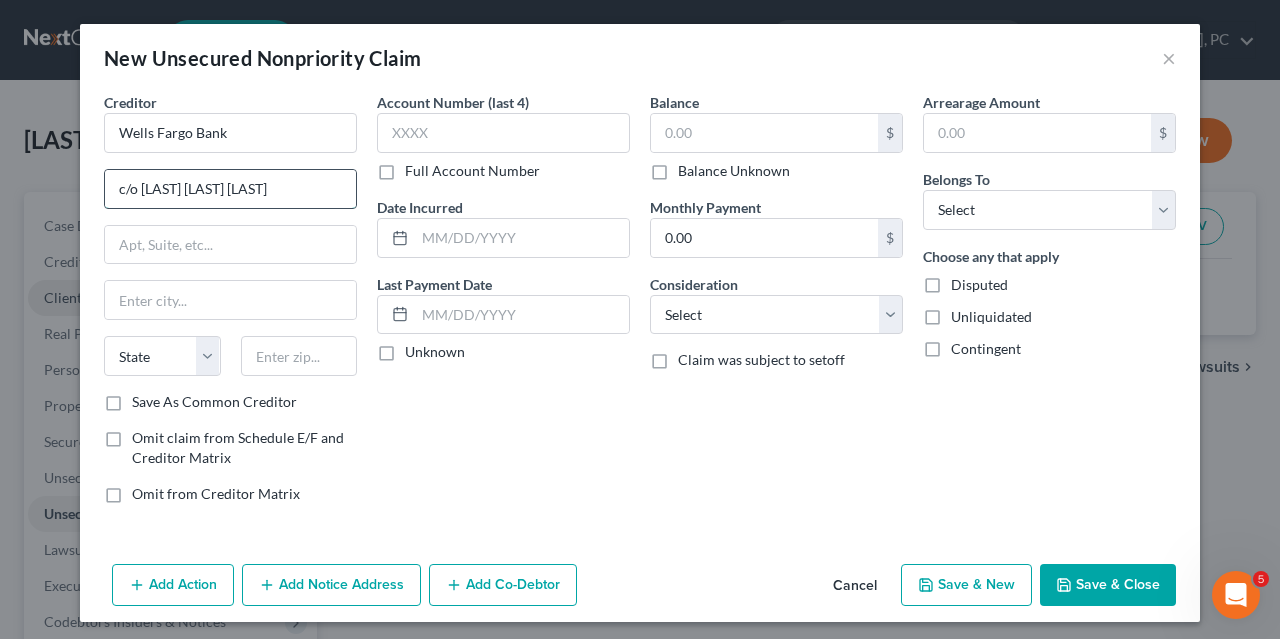 click on "c/o [LAST] [LAST] [LAST]" at bounding box center (230, 189) 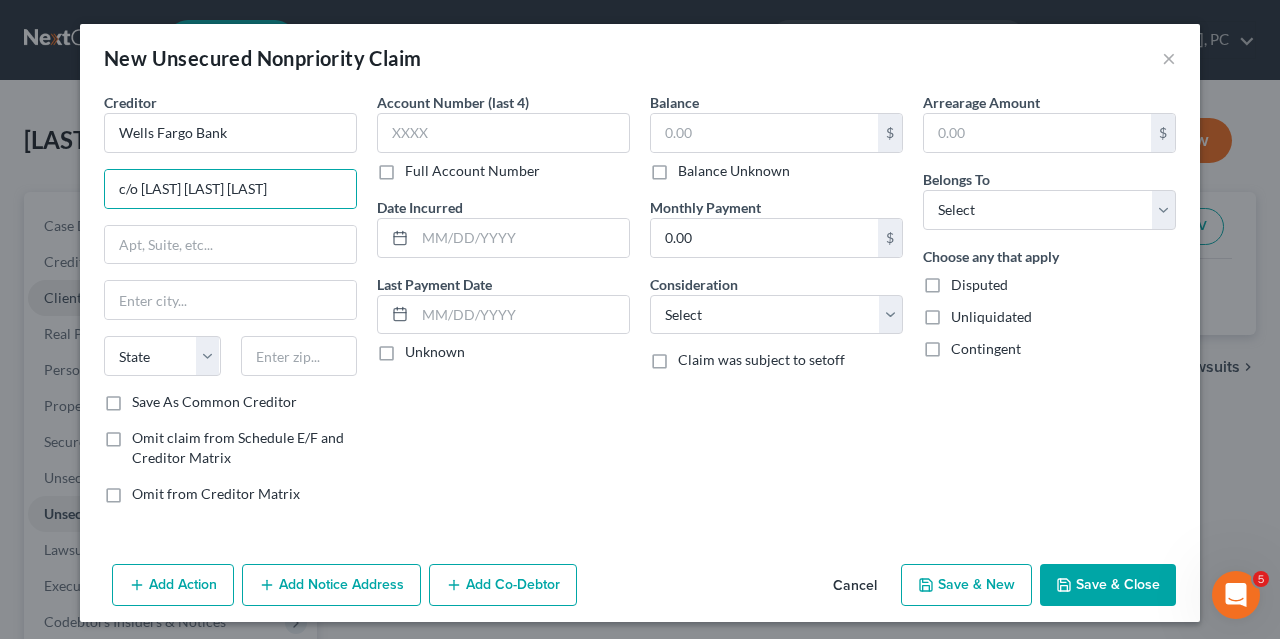 click on "Account Number (last 4)
Full Account Number
Date Incurred         Last Payment Date         Unknown" at bounding box center (503, 306) 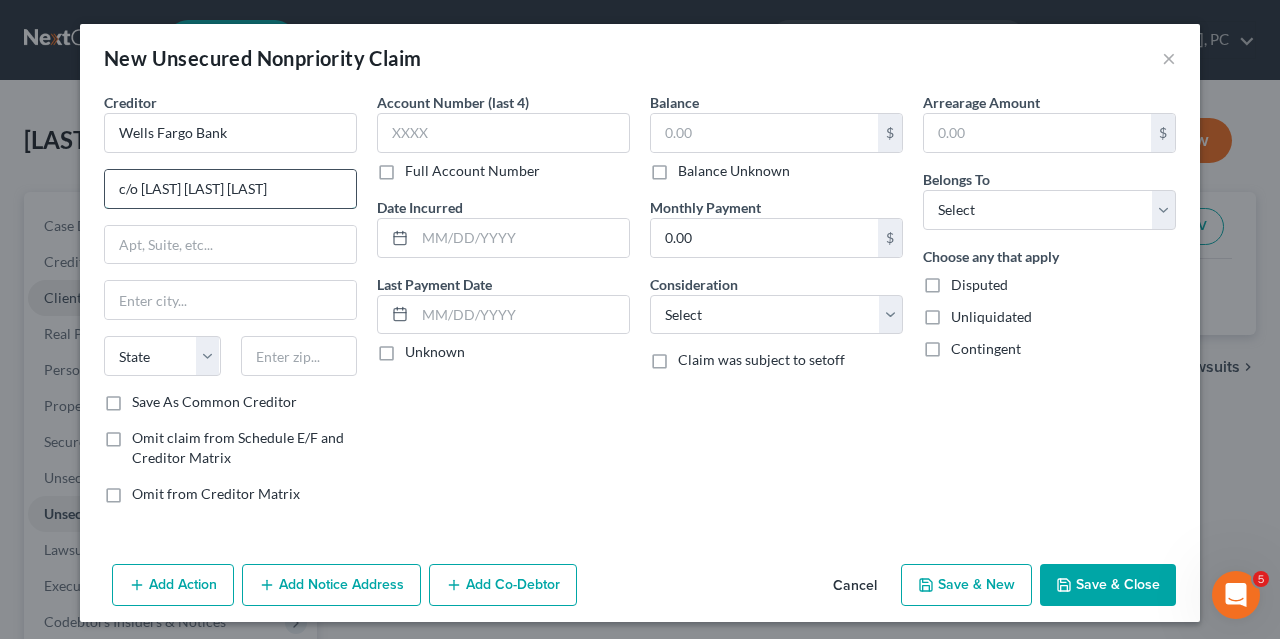 click on "c/o [LAST] [LAST] [LAST]" at bounding box center [230, 189] 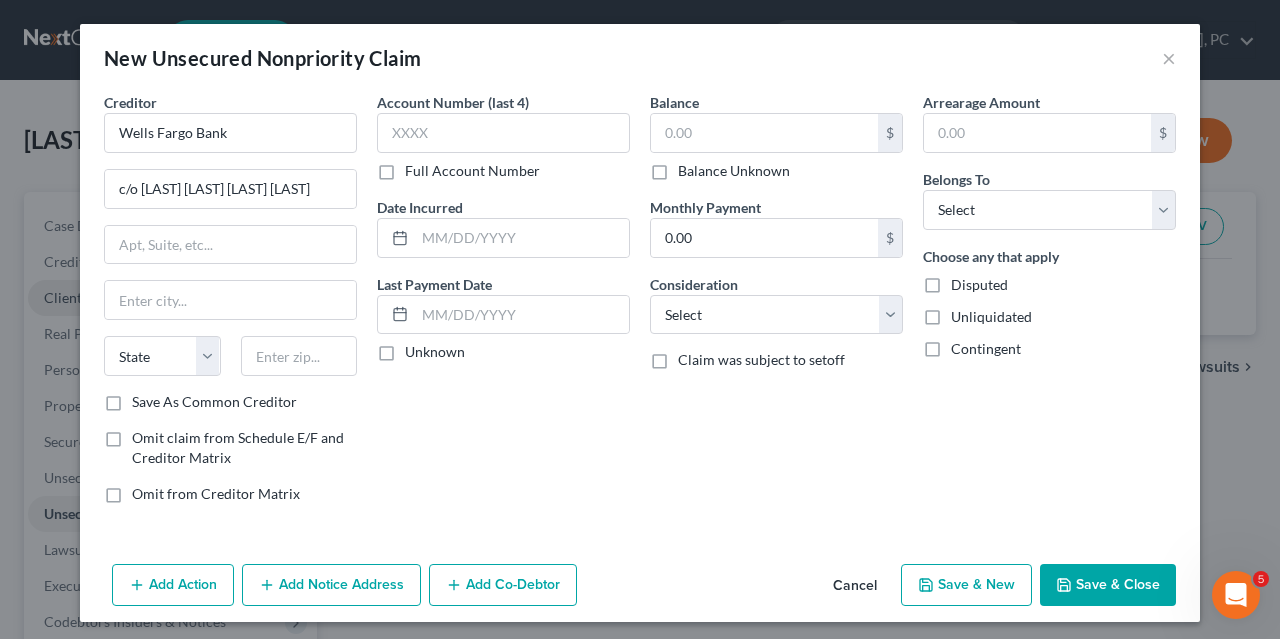 click on "Account Number (last 4)
Full Account Number
Date Incurred         Last Payment Date         Unknown" at bounding box center (503, 306) 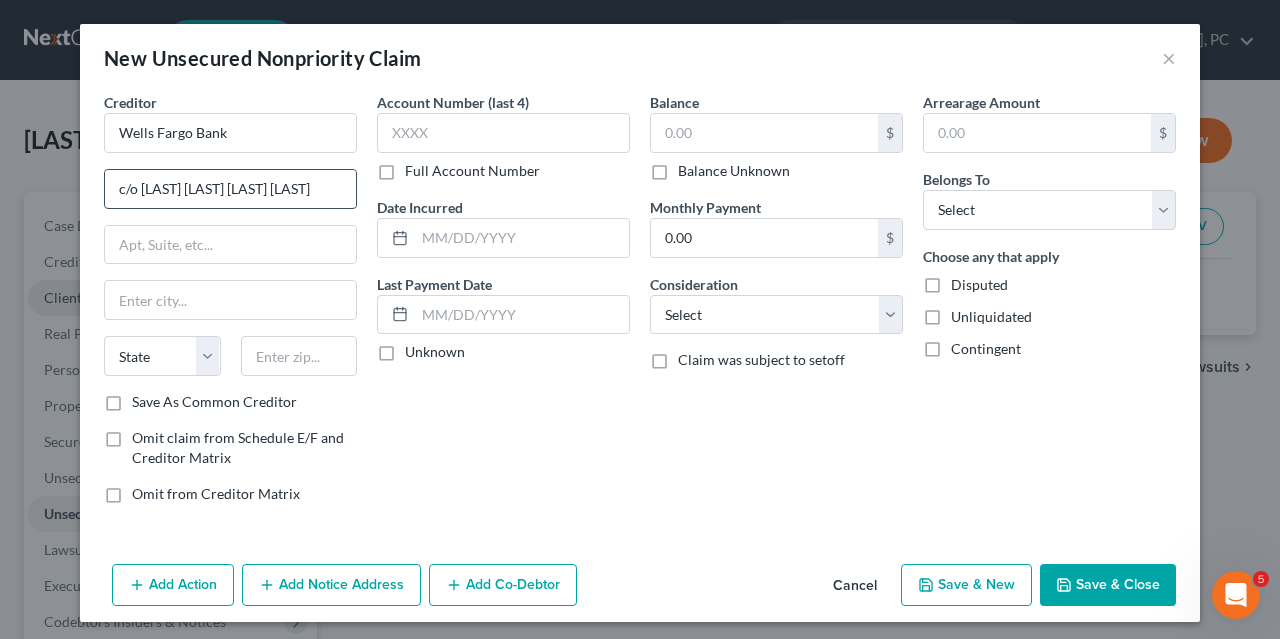 click on "c/o [LAST] [LAST] [LAST] [LAST]" at bounding box center (230, 189) 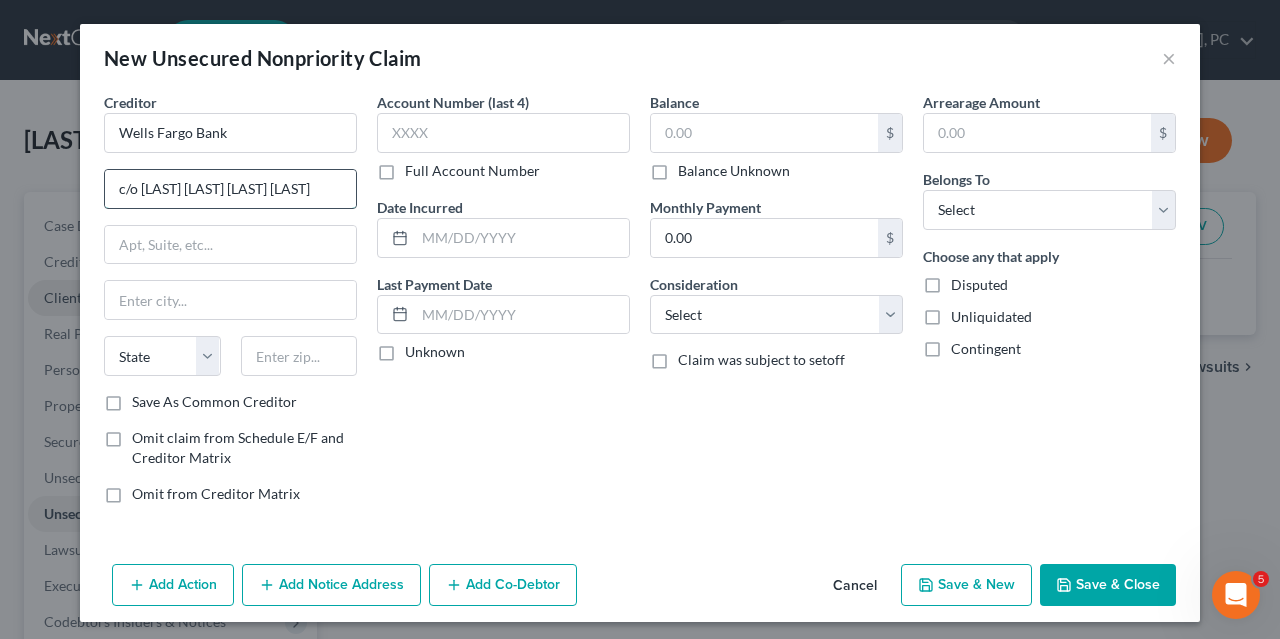 scroll, scrollTop: 0, scrollLeft: 54, axis: horizontal 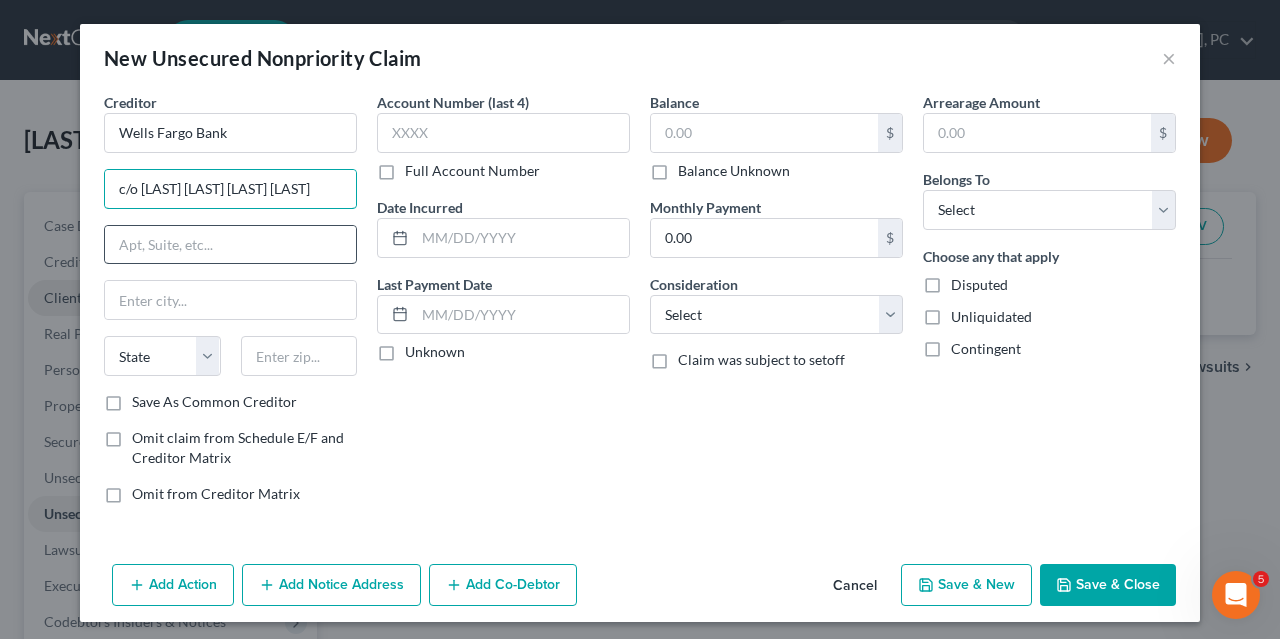 type on "c/o [LAST] [LAST] [LAST] [LAST]" 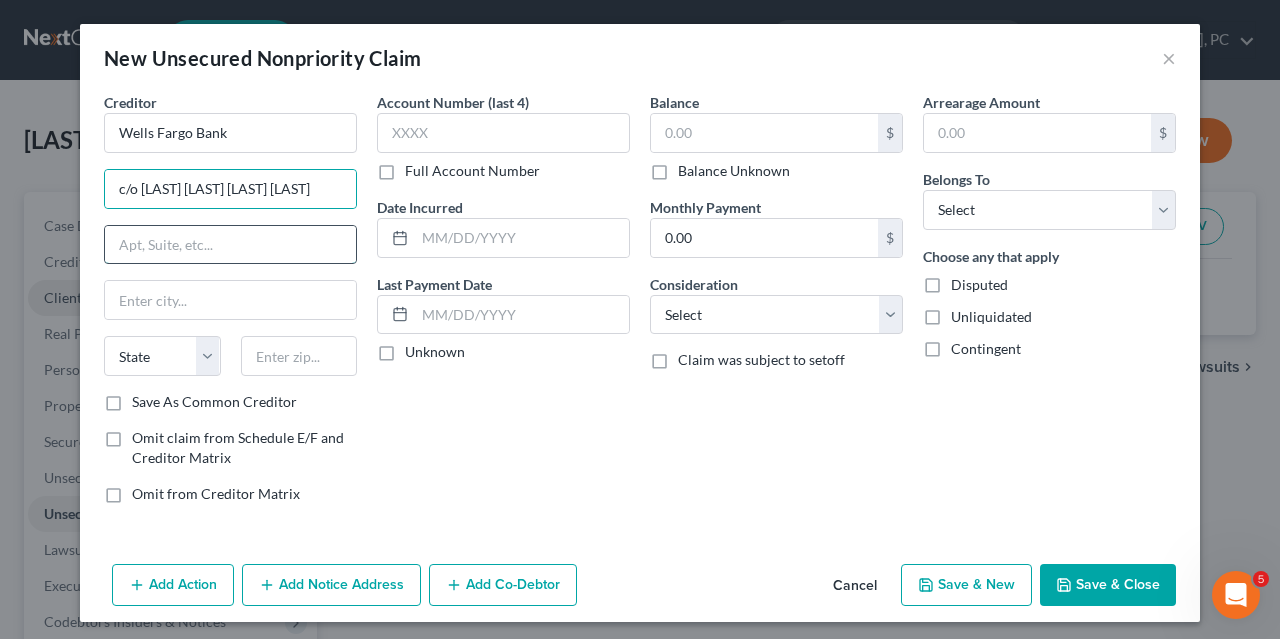 click at bounding box center [230, 245] 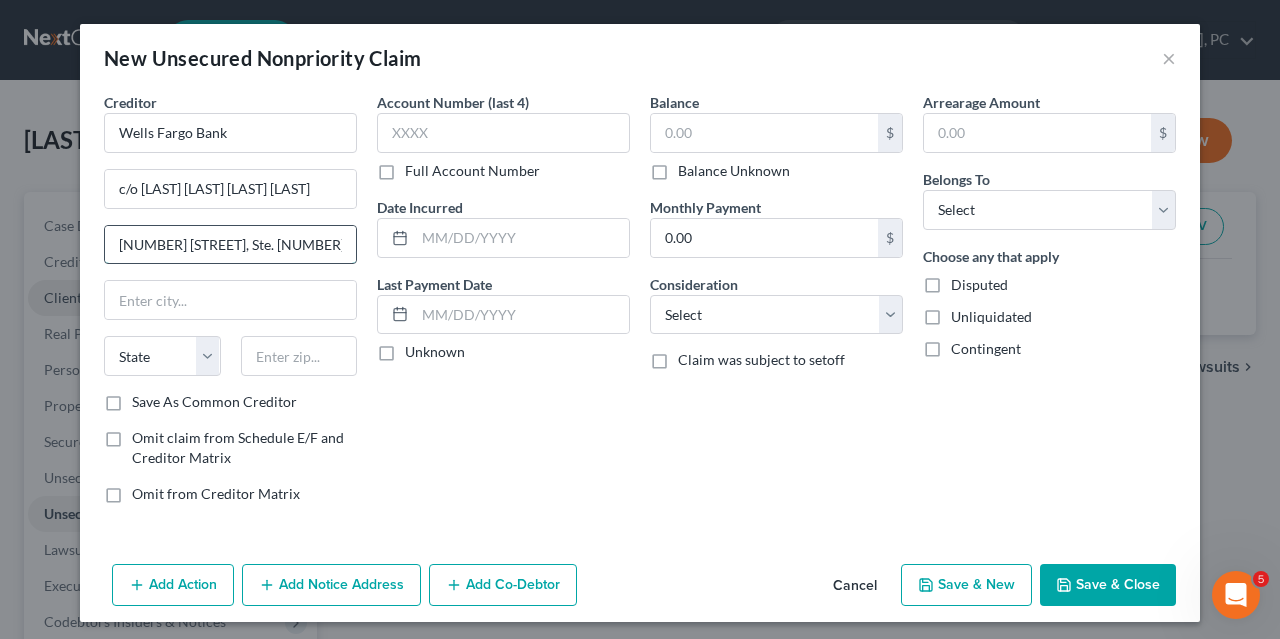 type on "[NUMBER] [STREET], Ste. [NUMBER]" 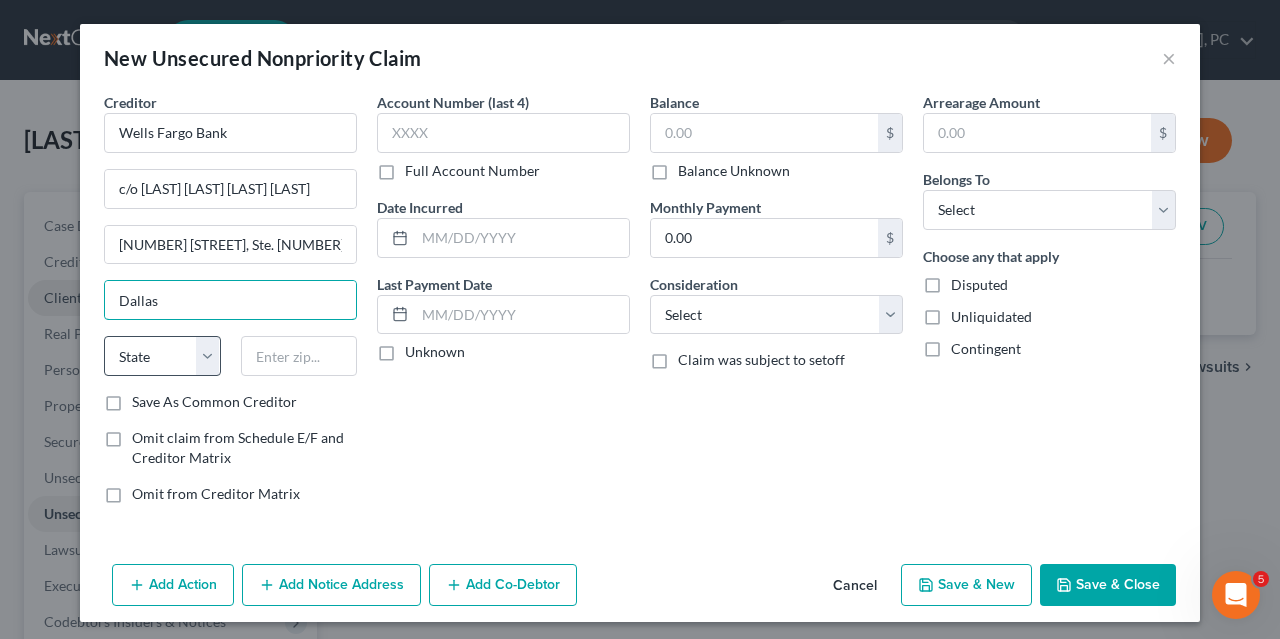 type on "Dallas" 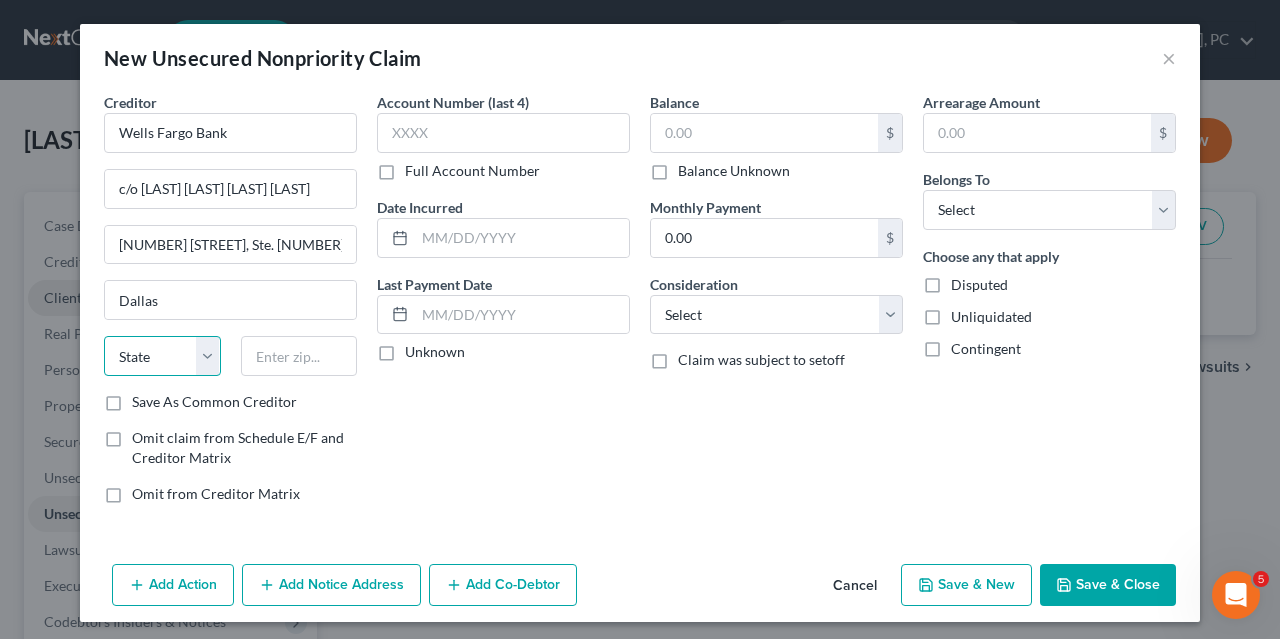 select on "45" 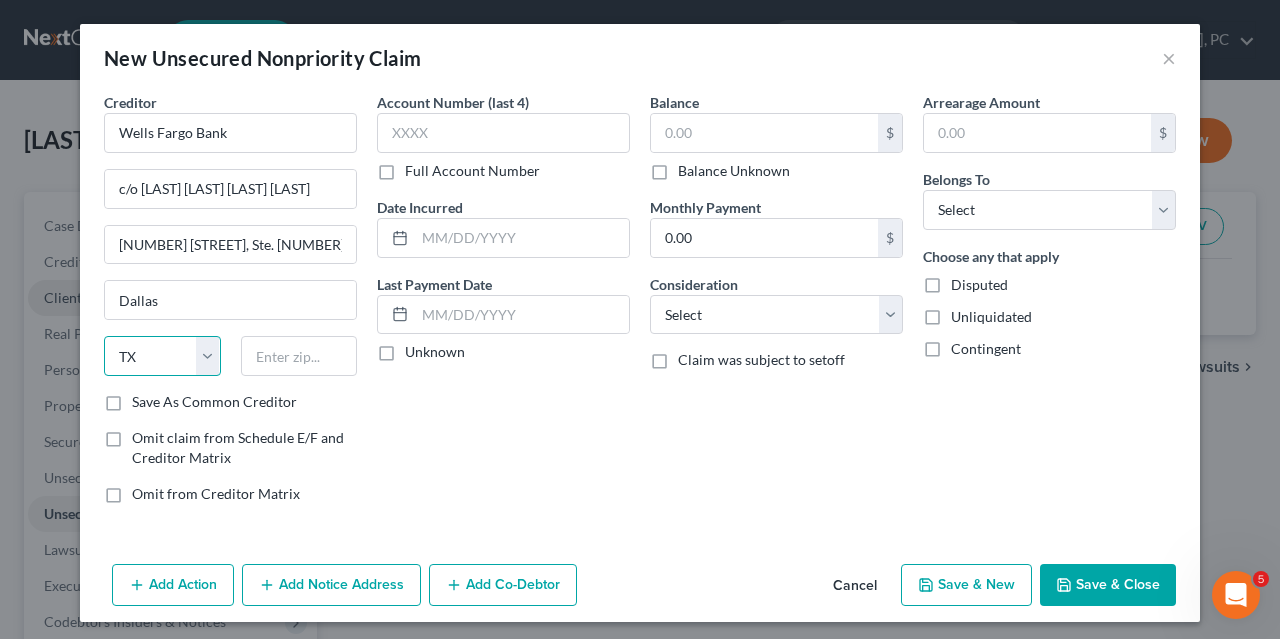 click on "TX" at bounding box center (0, 0) 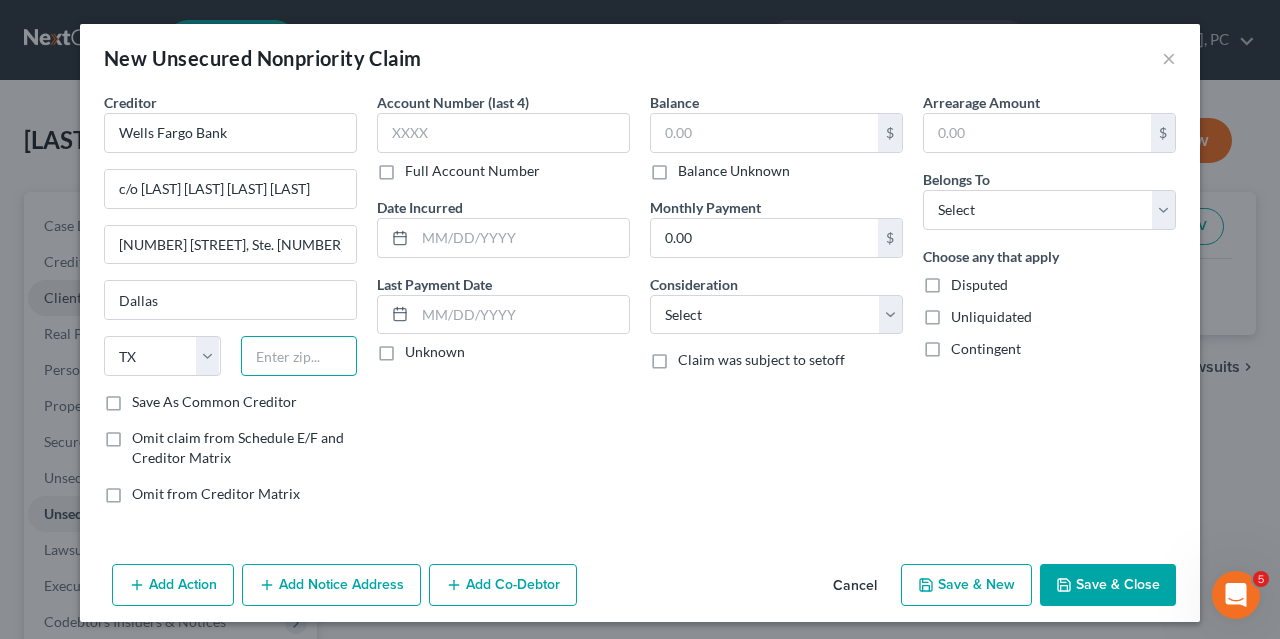 click at bounding box center [299, 356] 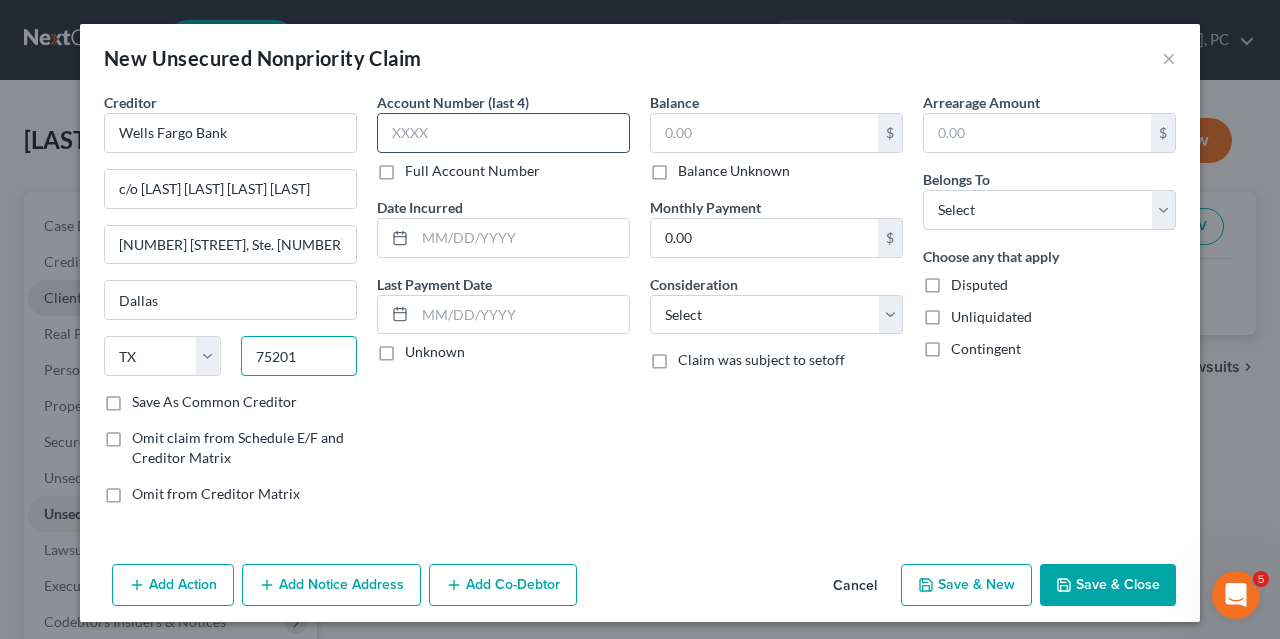 type on "75201" 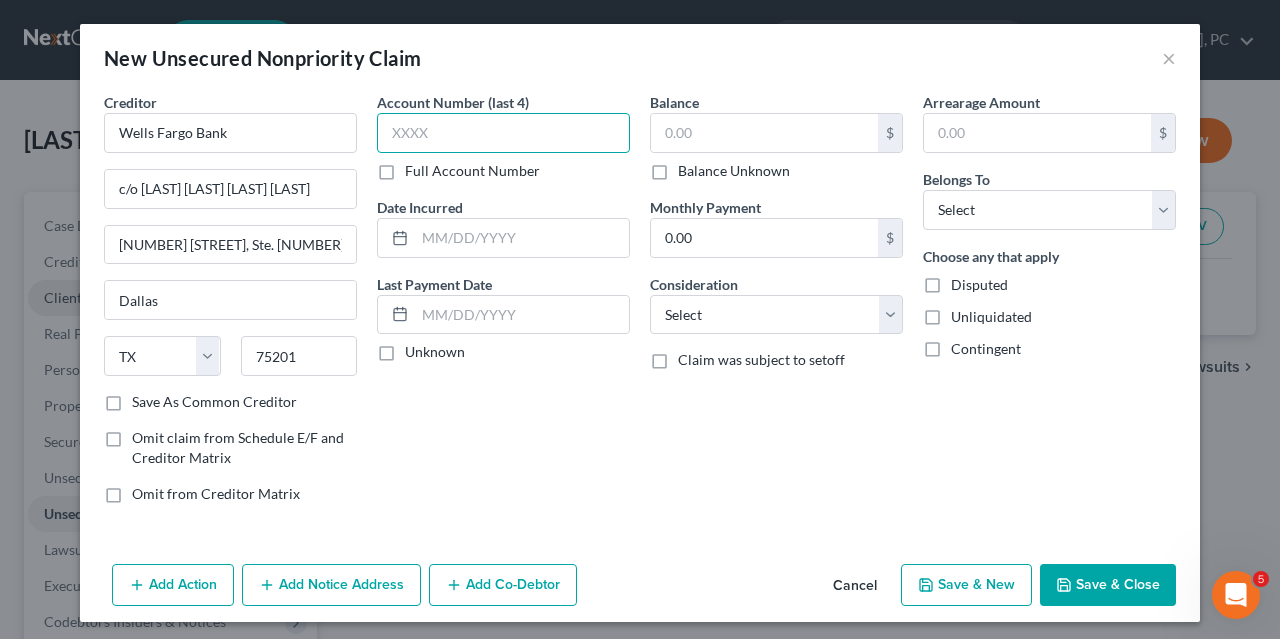 click at bounding box center (503, 133) 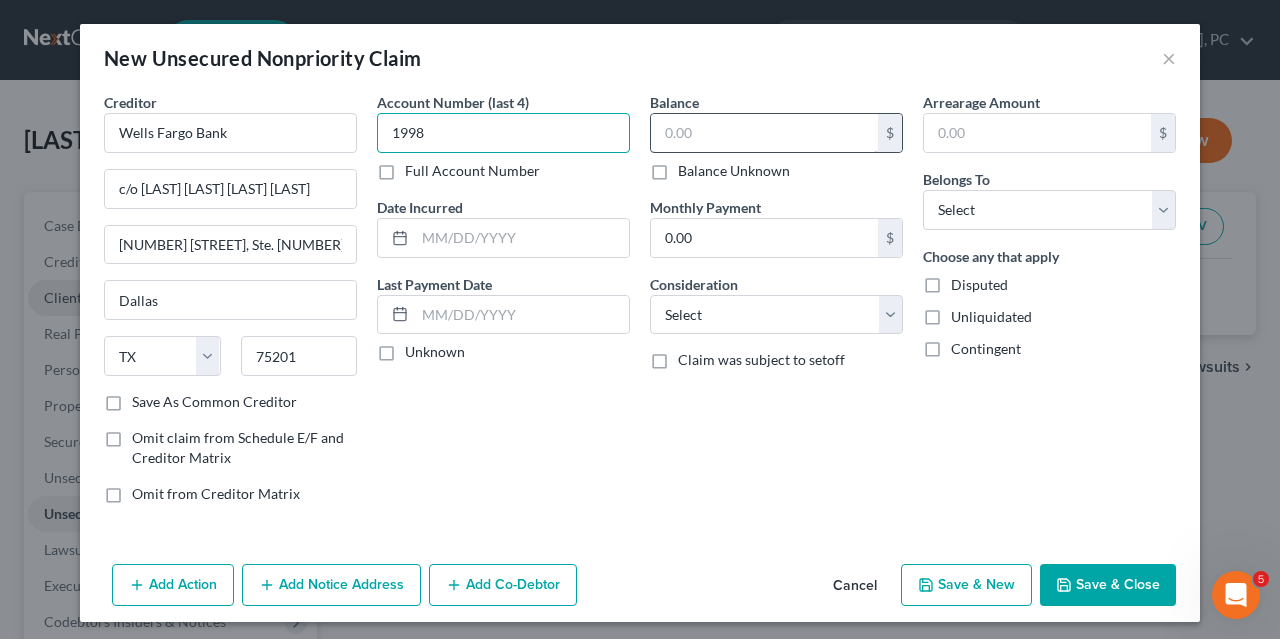 type on "1998" 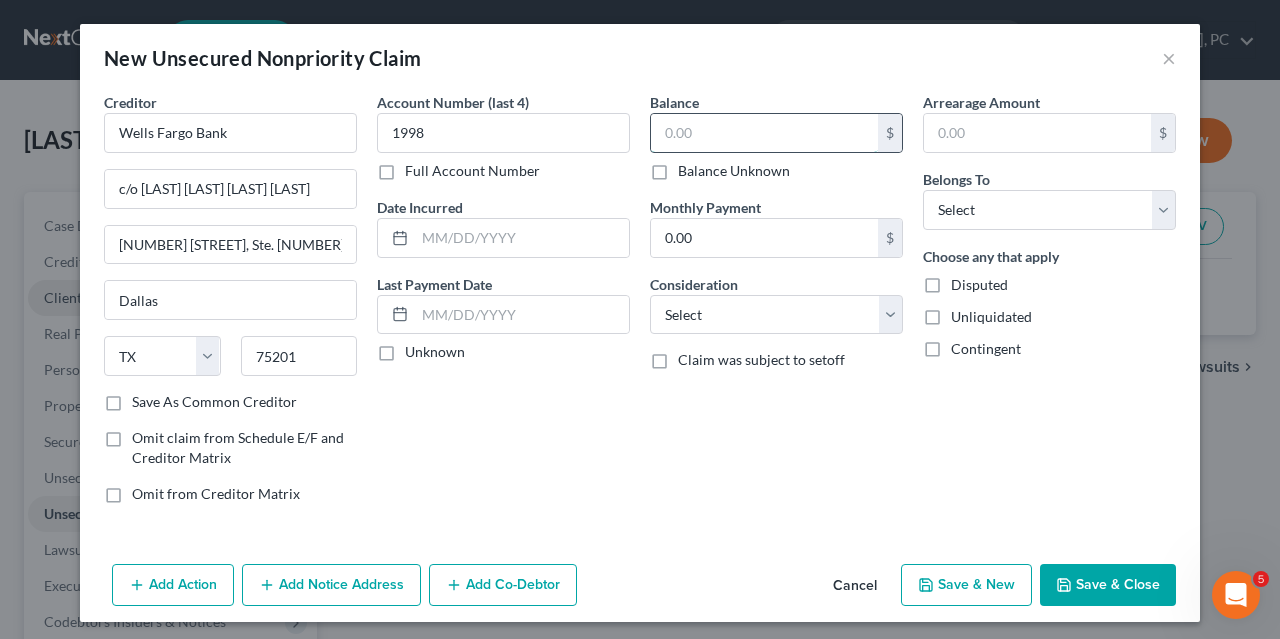 click at bounding box center (764, 133) 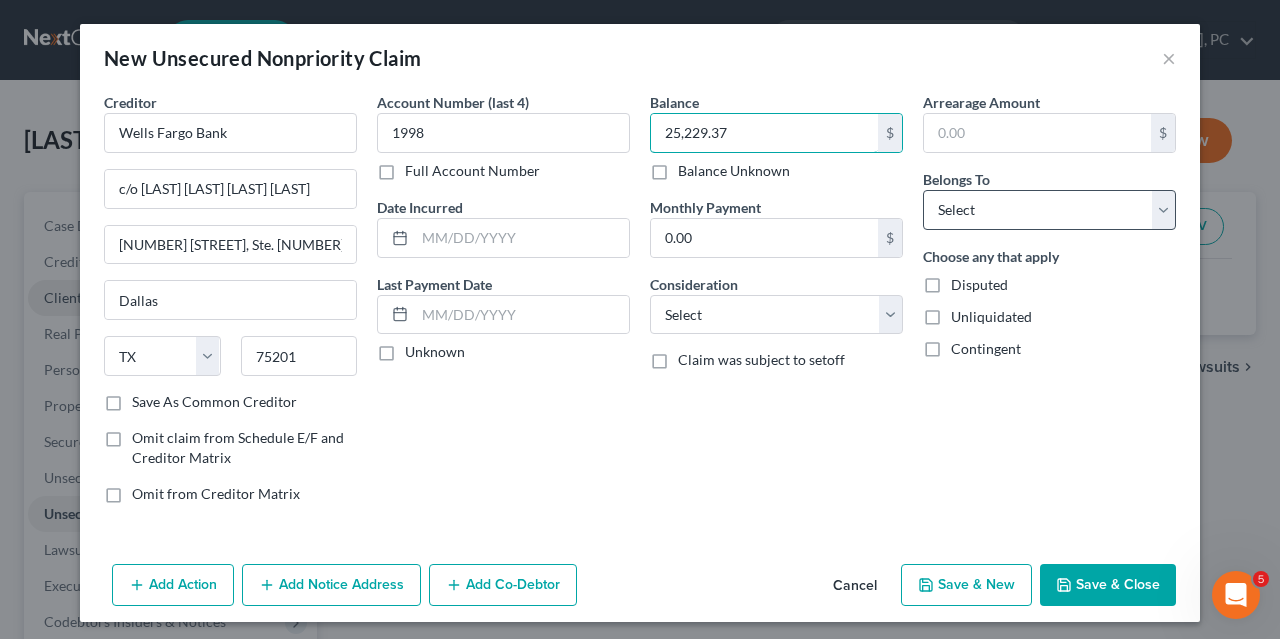 type on "25,229.37" 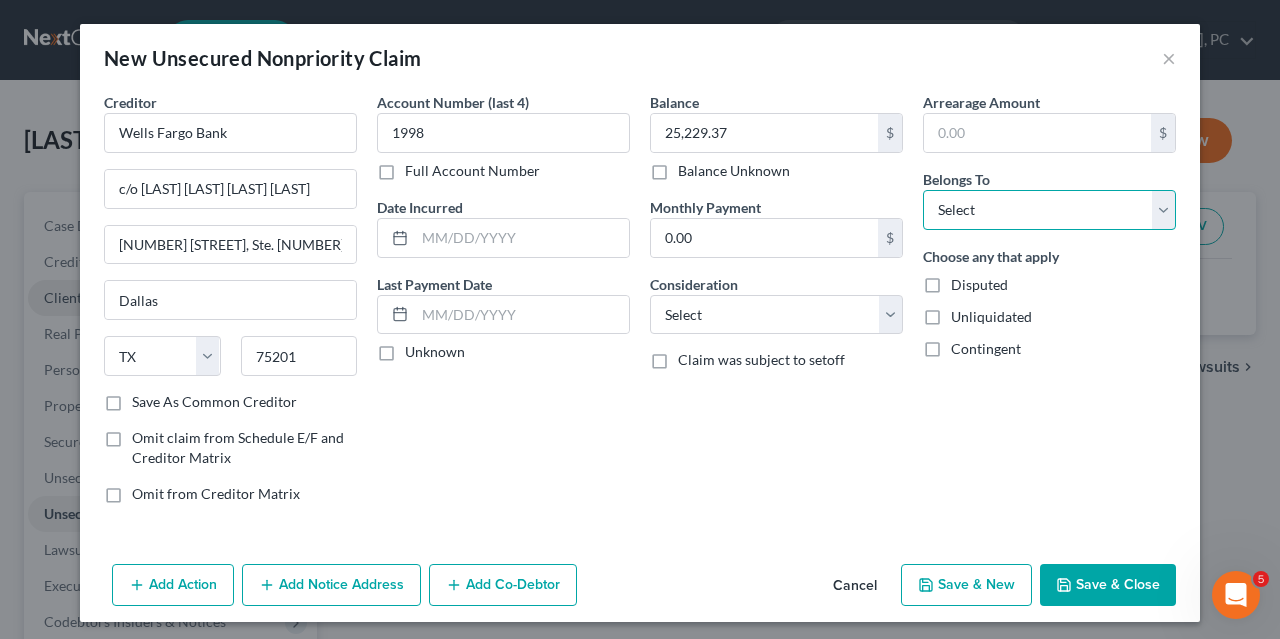 click on "Select Debtor 1 Only Debtor 2 Only Debtor 1 And Debtor 2 Only At Least One Of The Debtors And Another Community Property" at bounding box center (1049, 210) 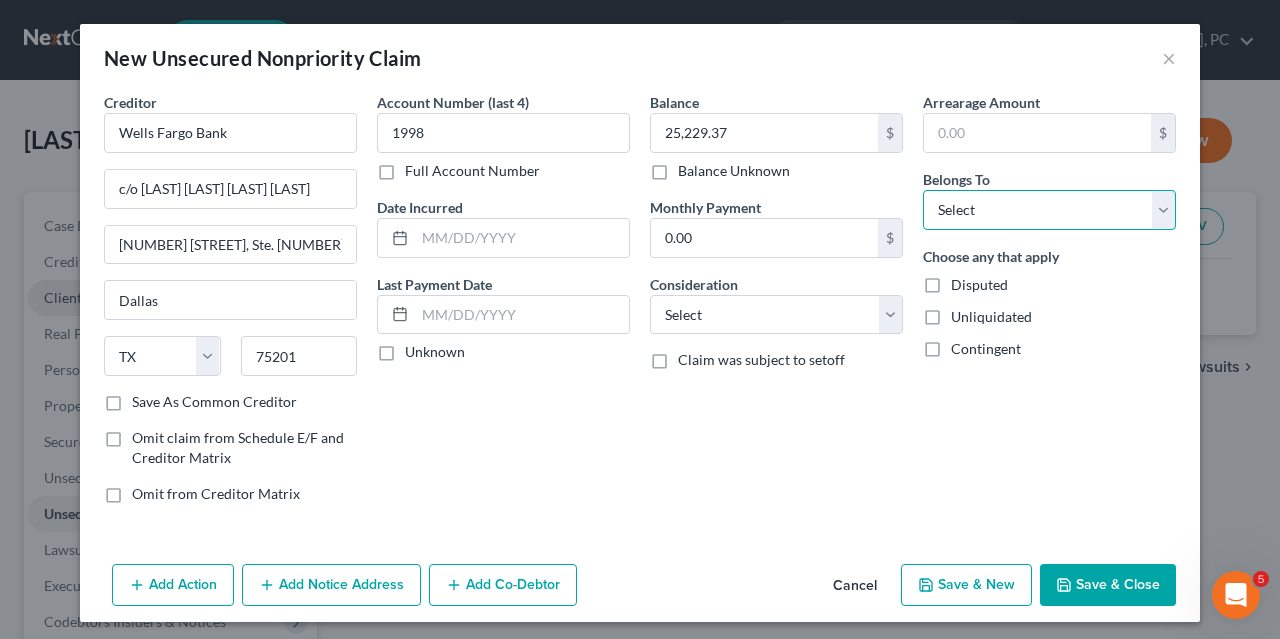 select on "0" 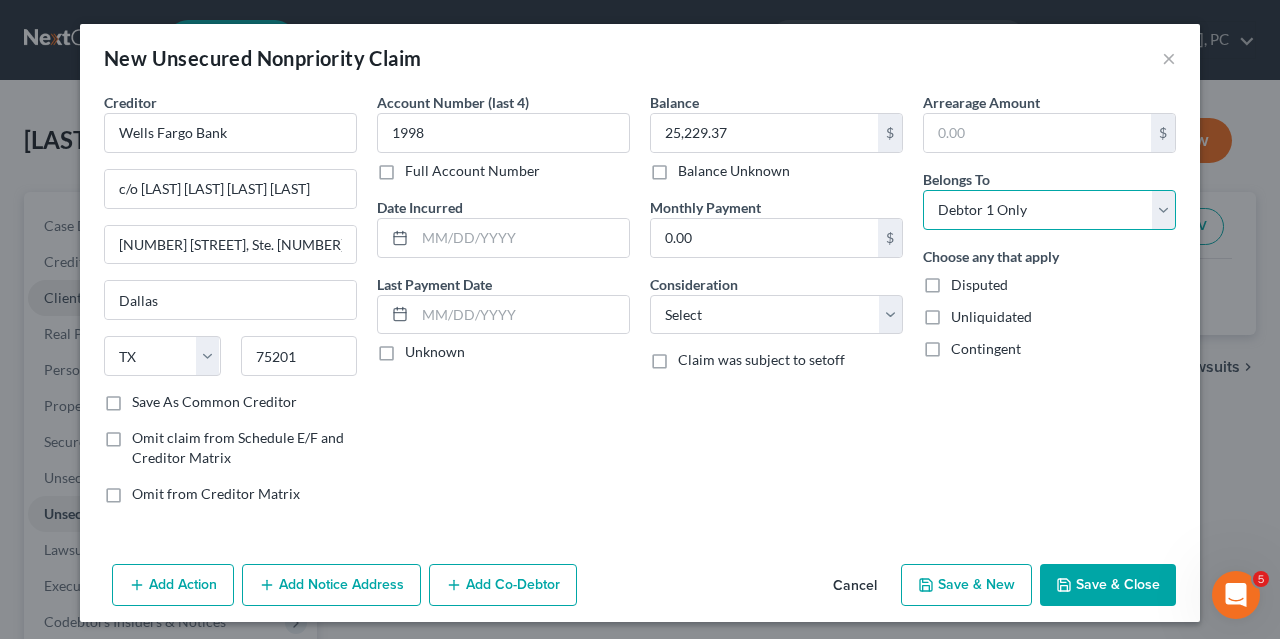 click on "Debtor 1 Only" at bounding box center (0, 0) 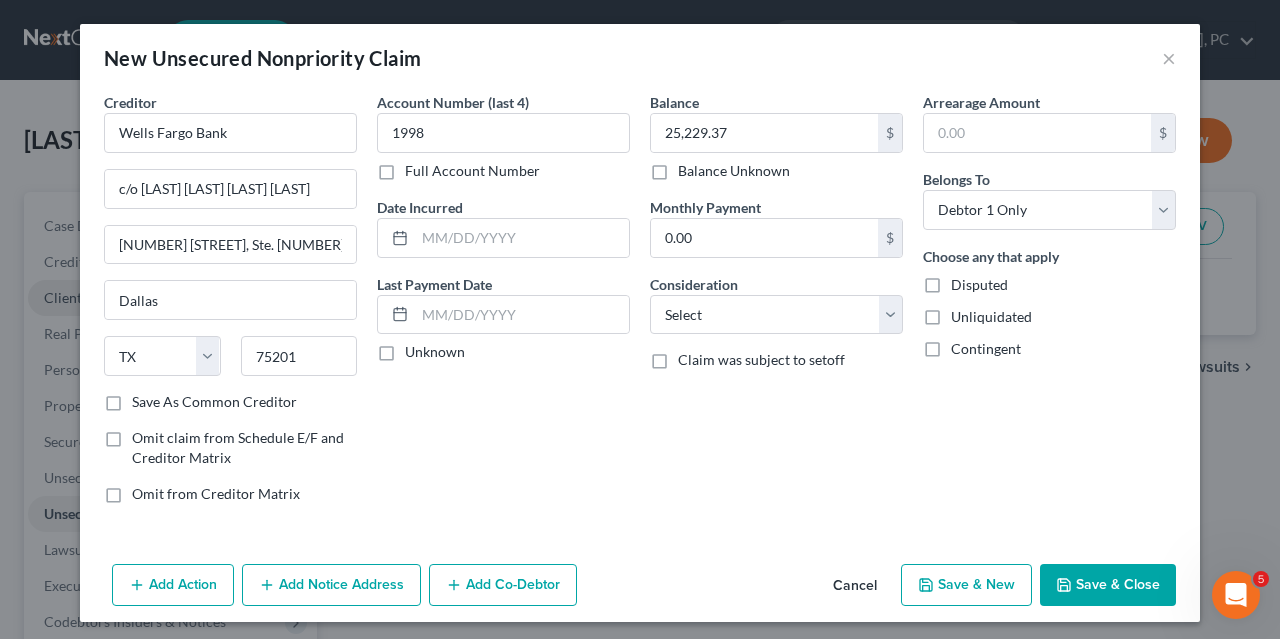 click on "Save & Close" at bounding box center (1108, 585) 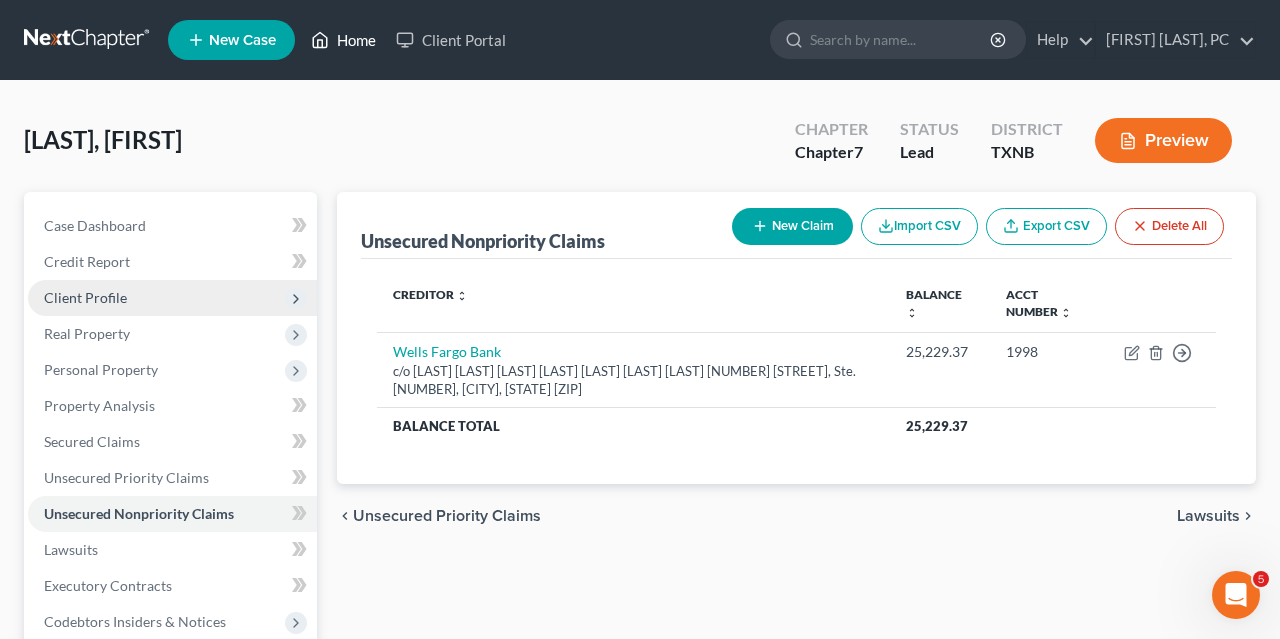click on "Home" at bounding box center [343, 40] 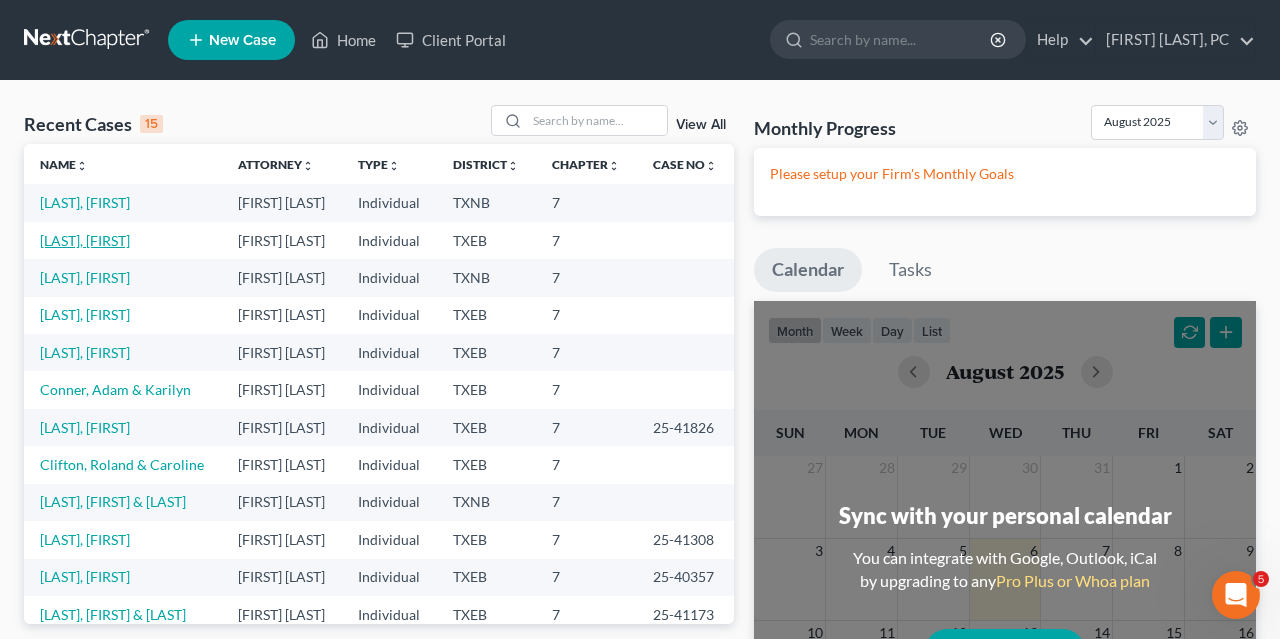 click on "[LAST], [FIRST]" at bounding box center [85, 240] 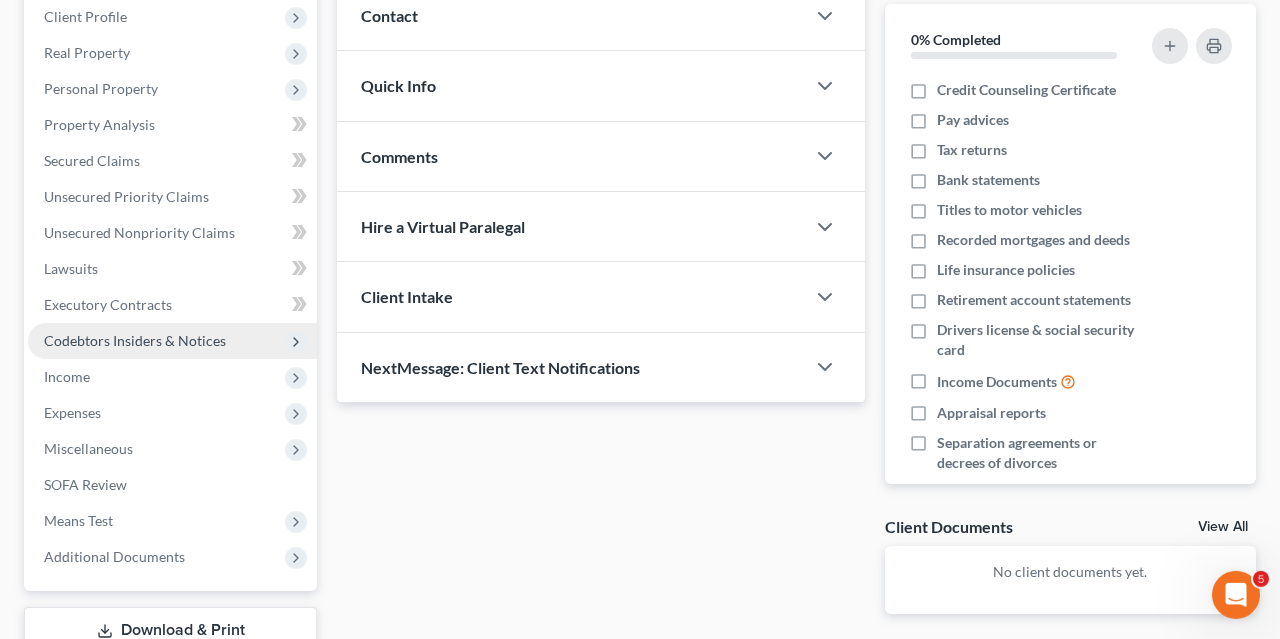 scroll, scrollTop: 282, scrollLeft: 0, axis: vertical 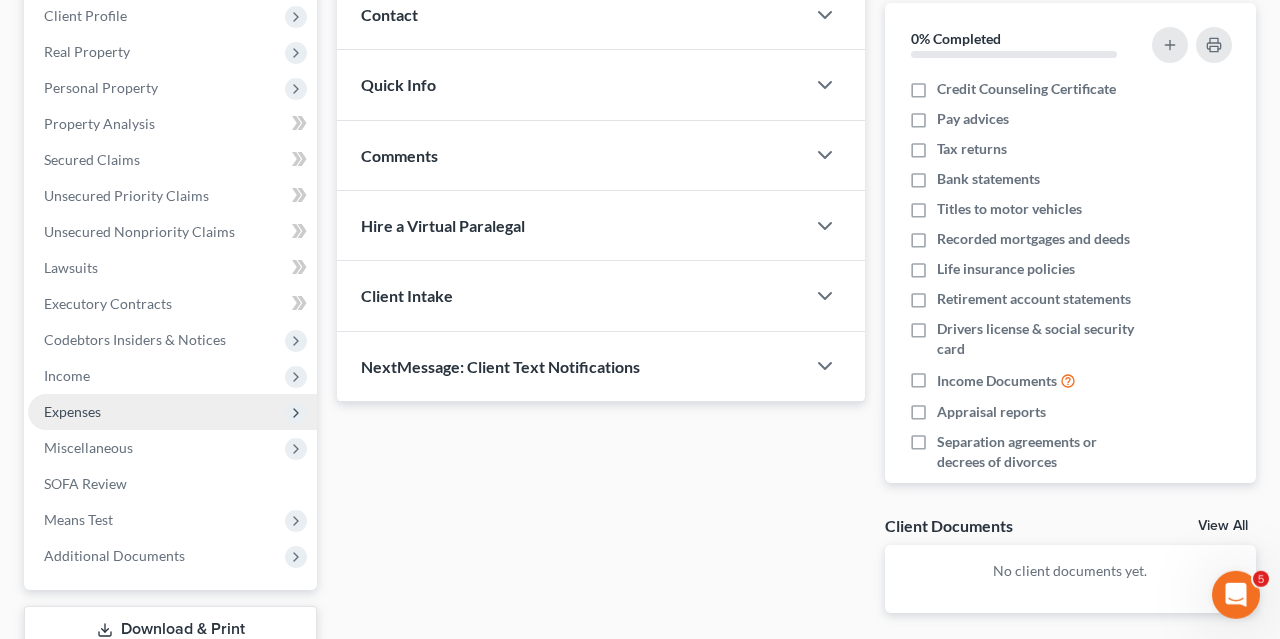 click on "Expenses" at bounding box center (172, 412) 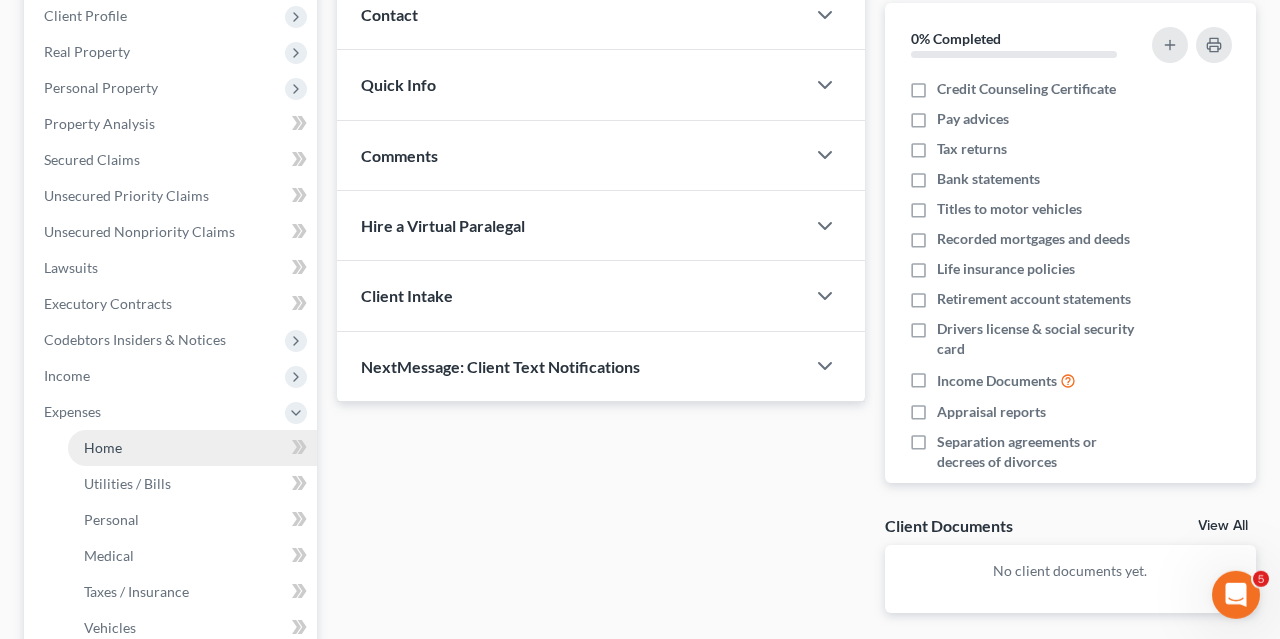 click on "Home" at bounding box center [192, 448] 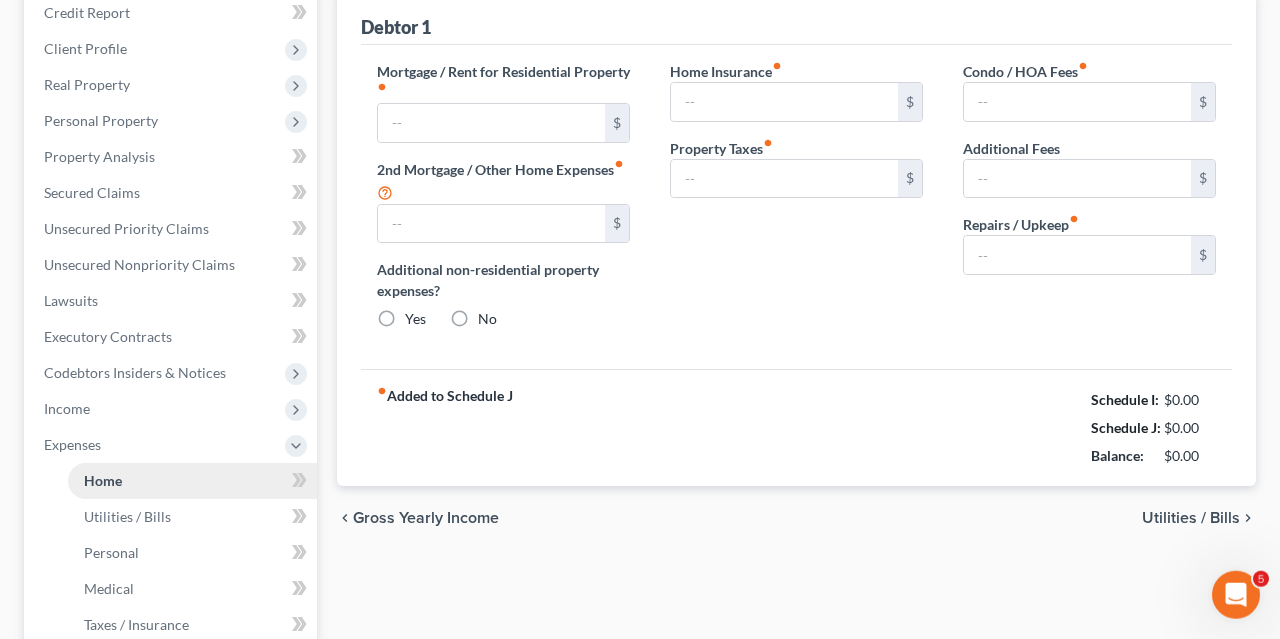 type on "0.00" 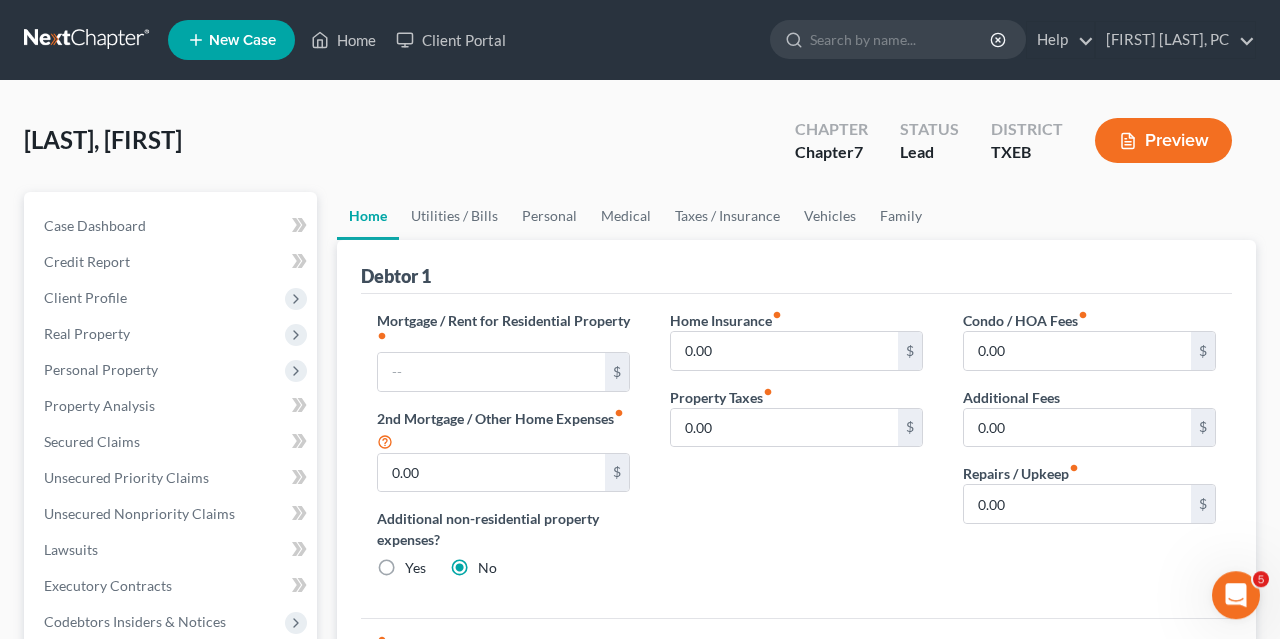 scroll, scrollTop: 0, scrollLeft: 0, axis: both 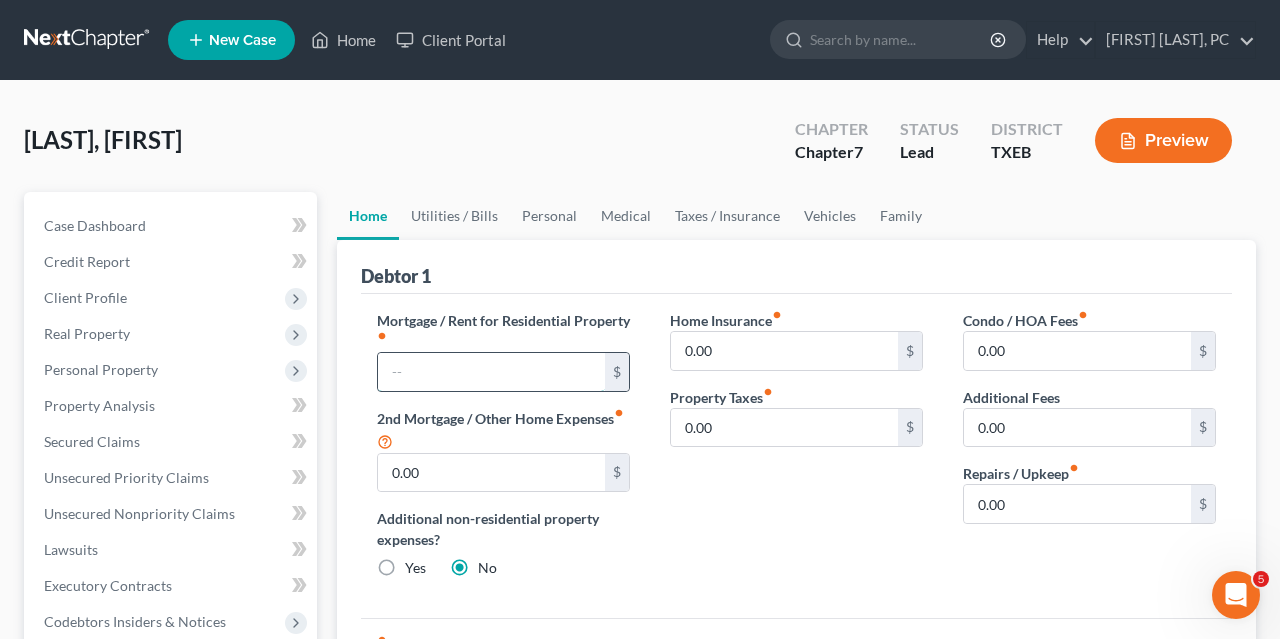 click at bounding box center (491, 372) 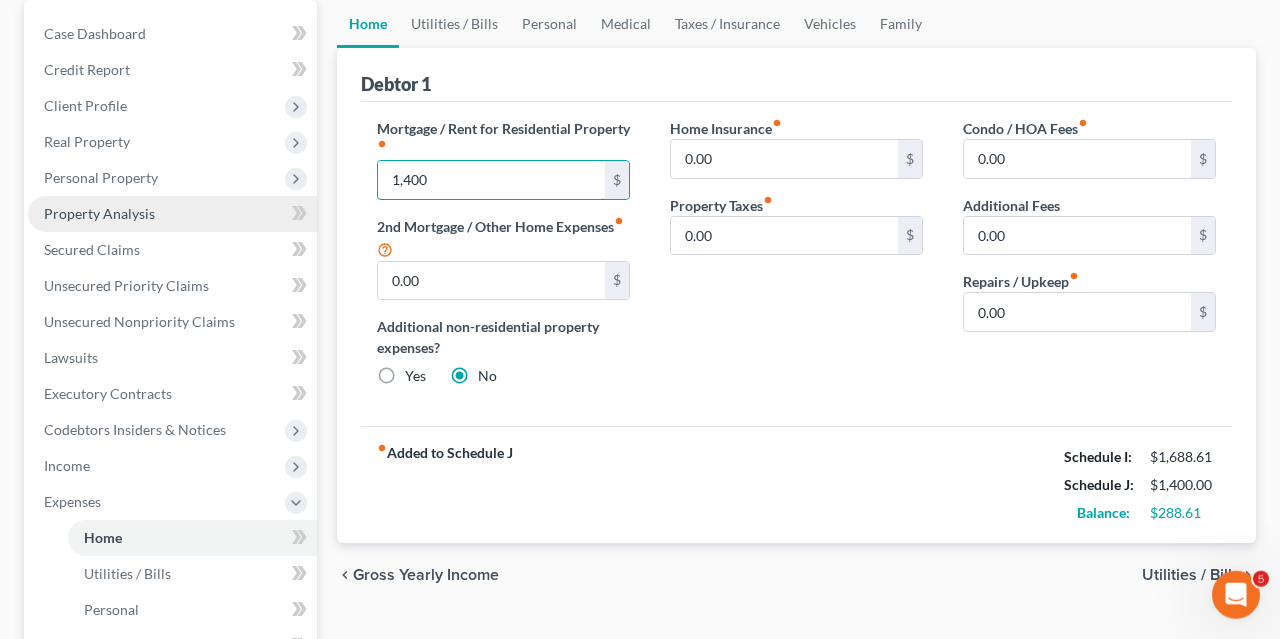 scroll, scrollTop: 194, scrollLeft: 0, axis: vertical 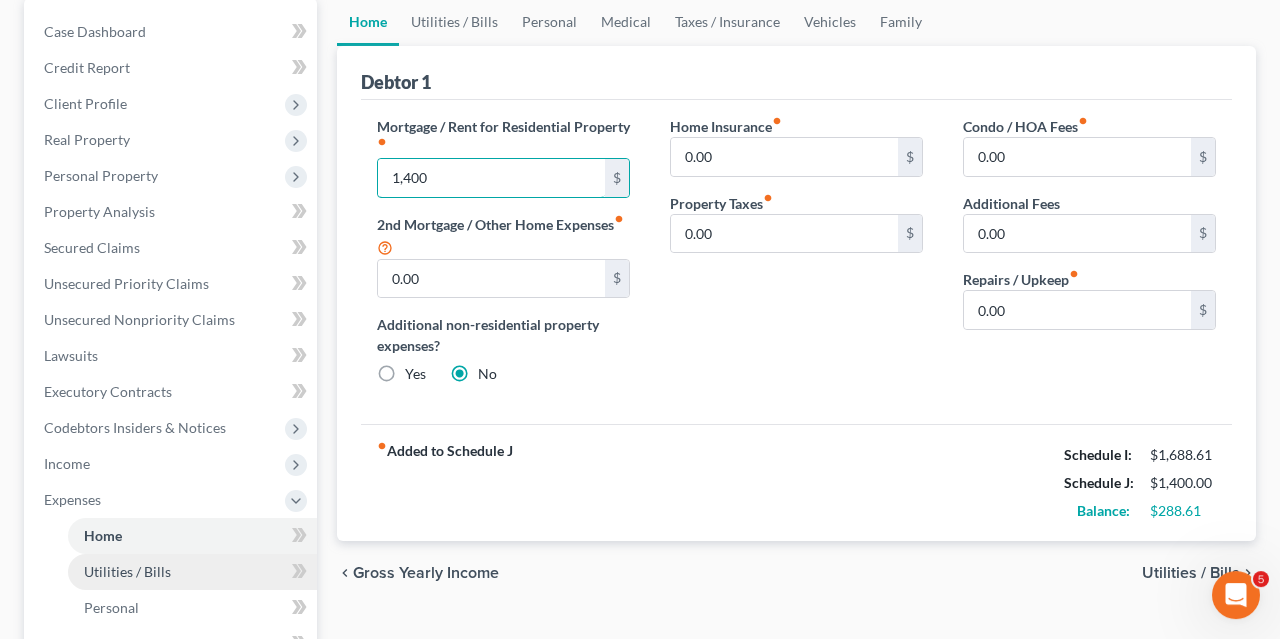 type on "1,400" 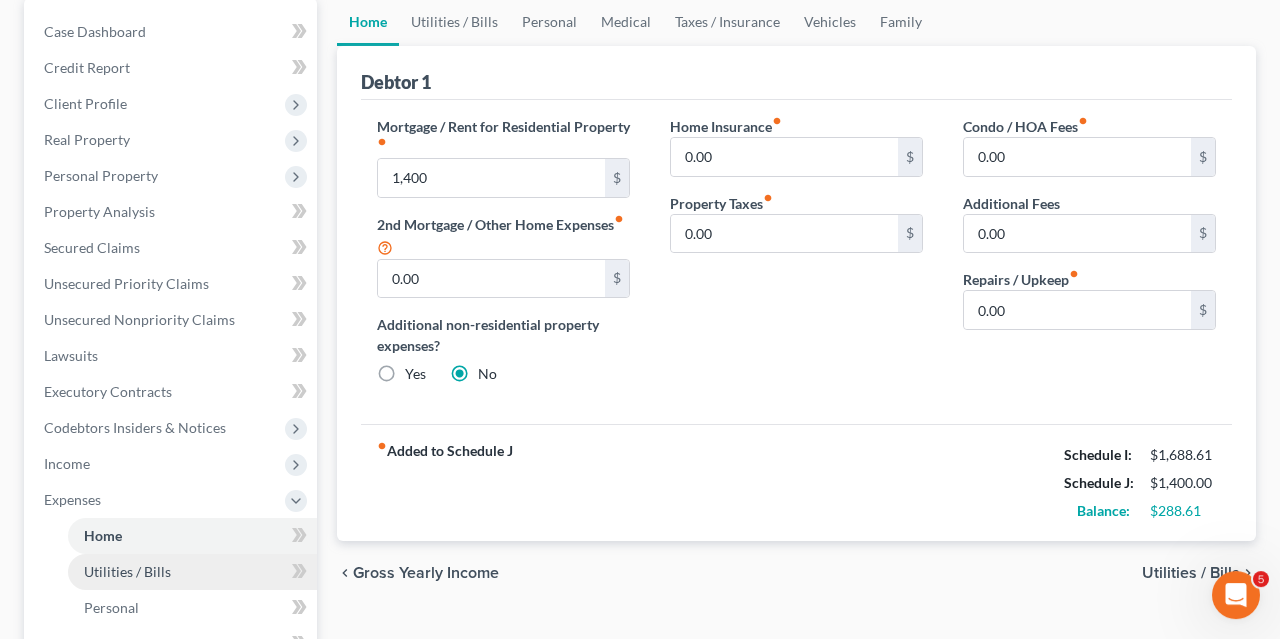 click on "Utilities / Bills" at bounding box center (127, 571) 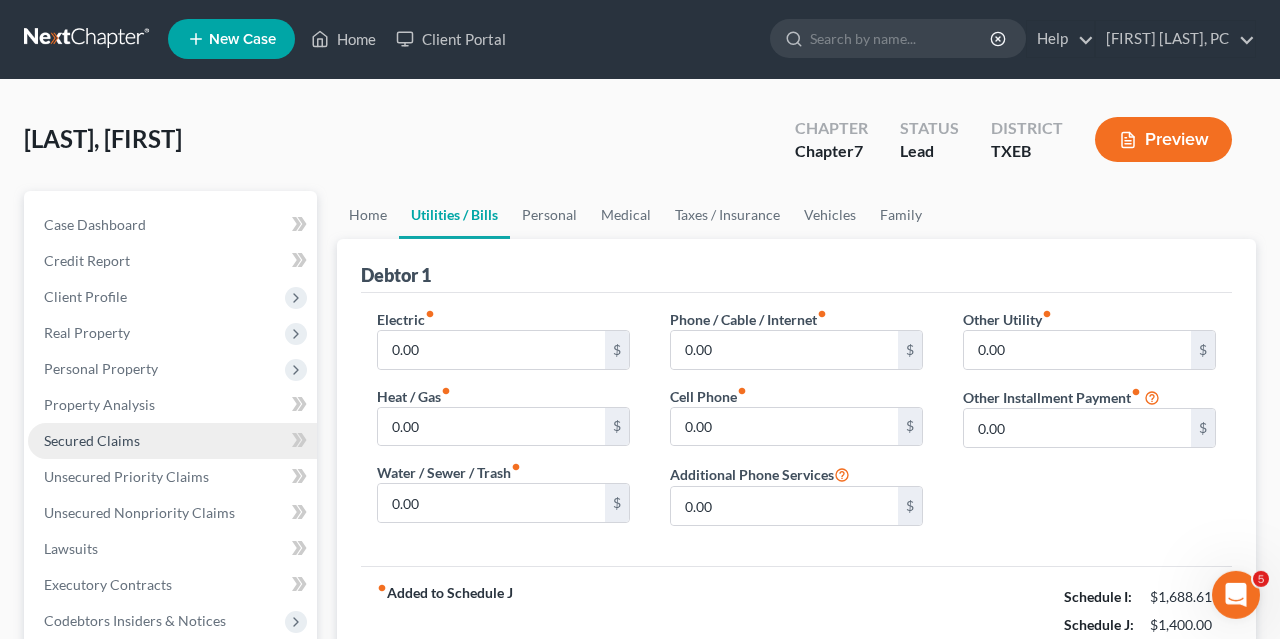 scroll, scrollTop: 0, scrollLeft: 0, axis: both 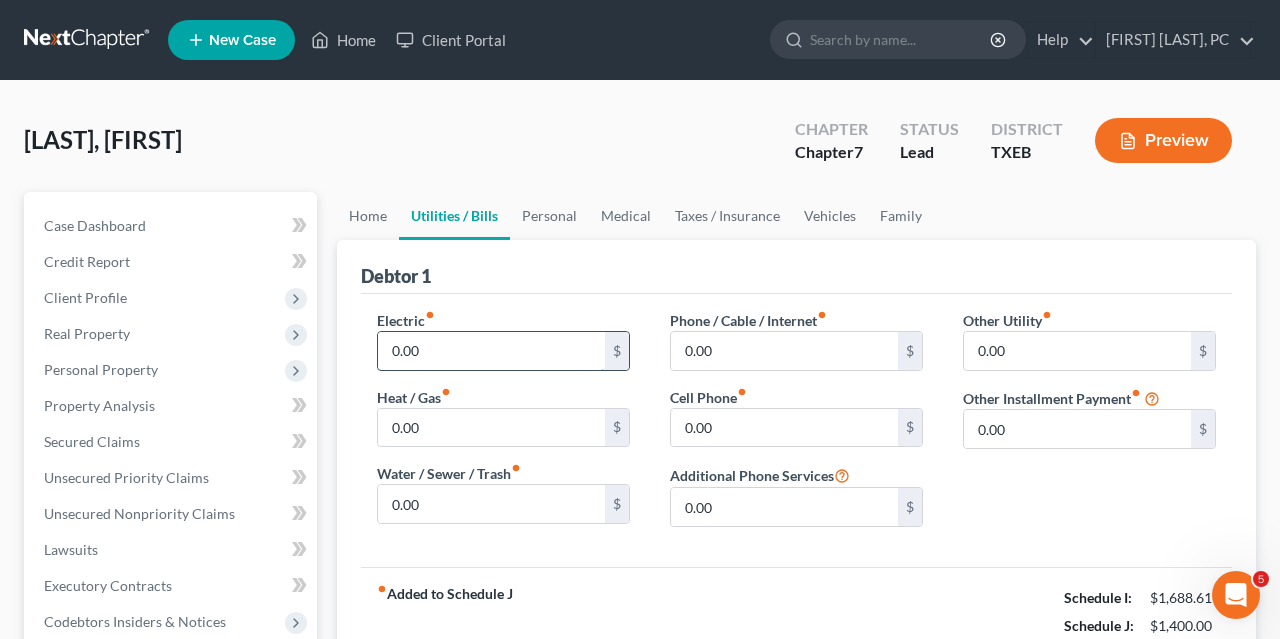 click on "0.00" at bounding box center [491, 351] 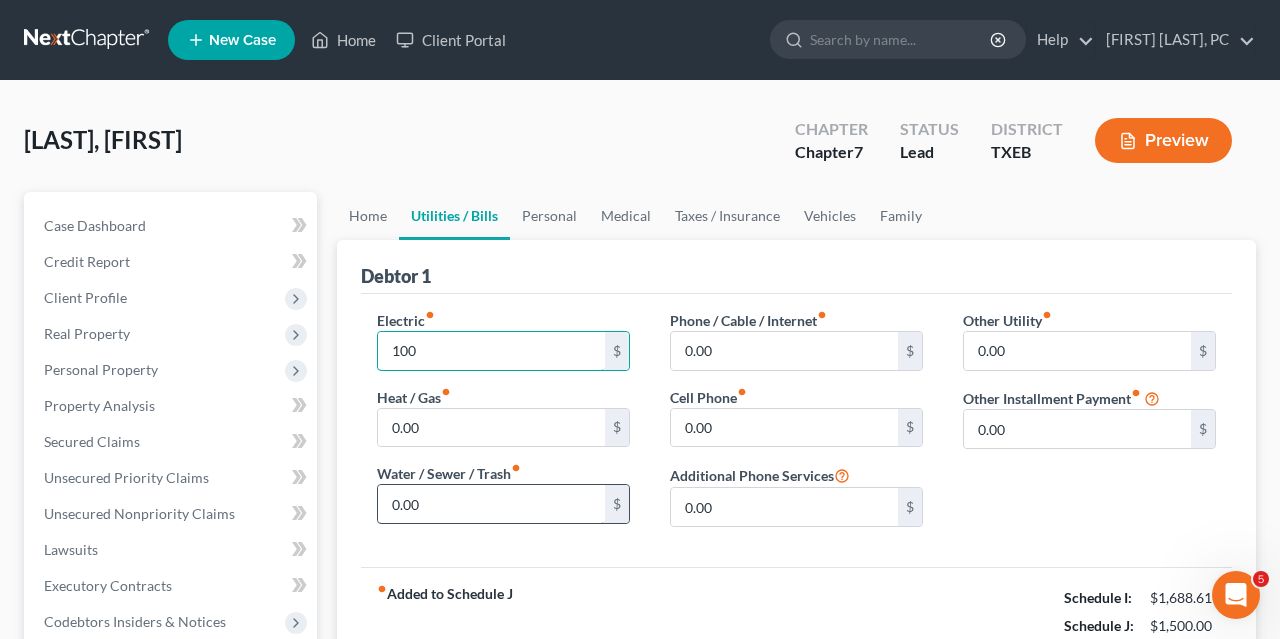 type on "100" 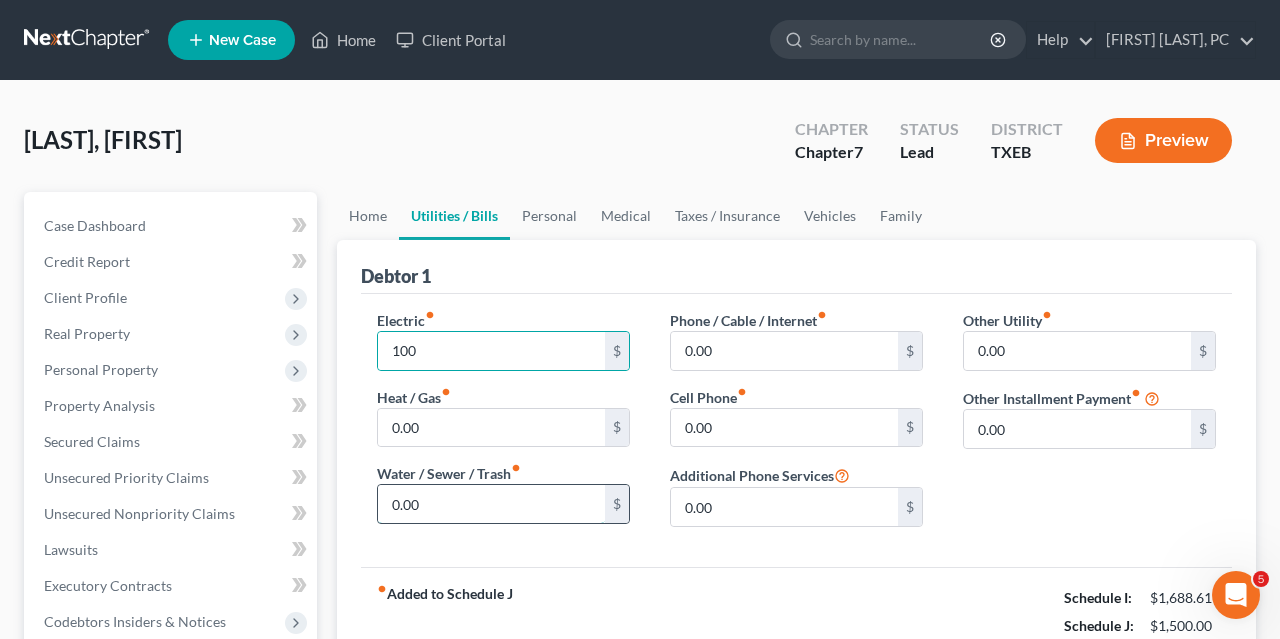click on "0.00" at bounding box center [491, 504] 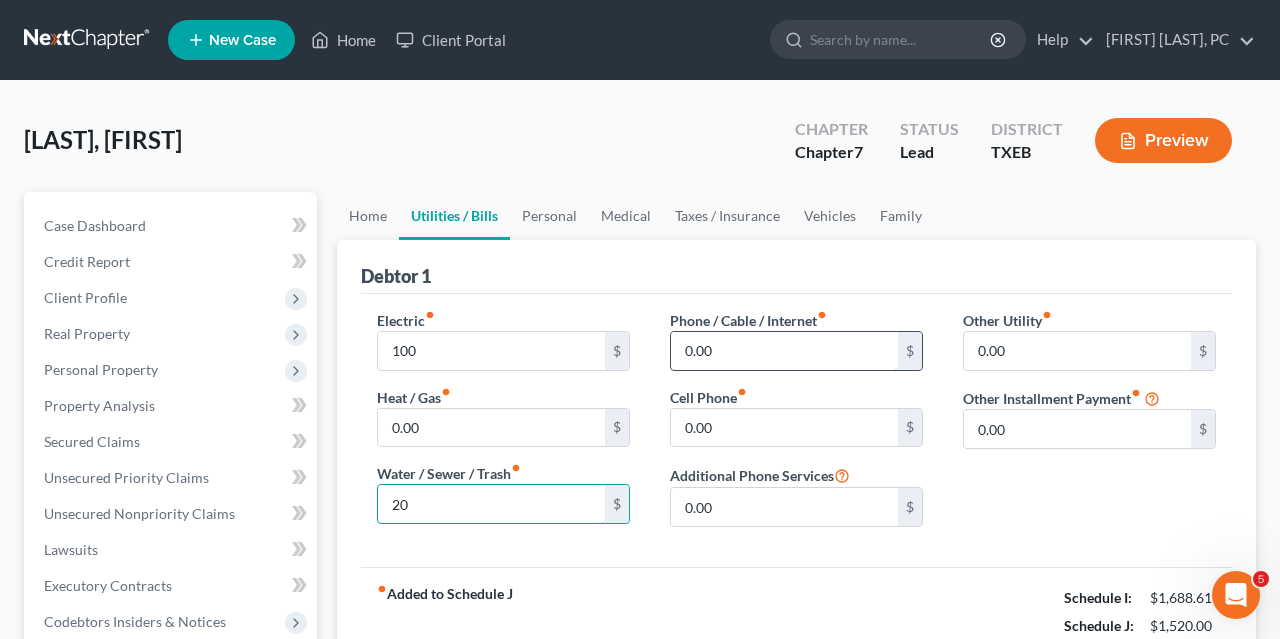type on "20" 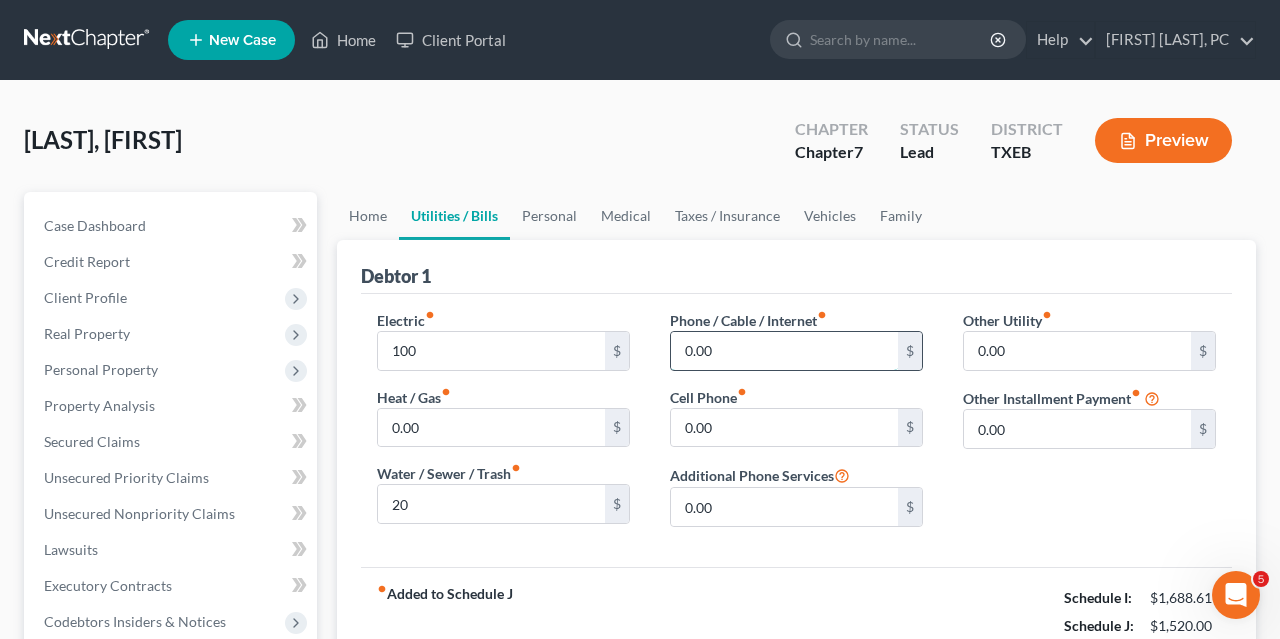 click on "0.00" at bounding box center (784, 351) 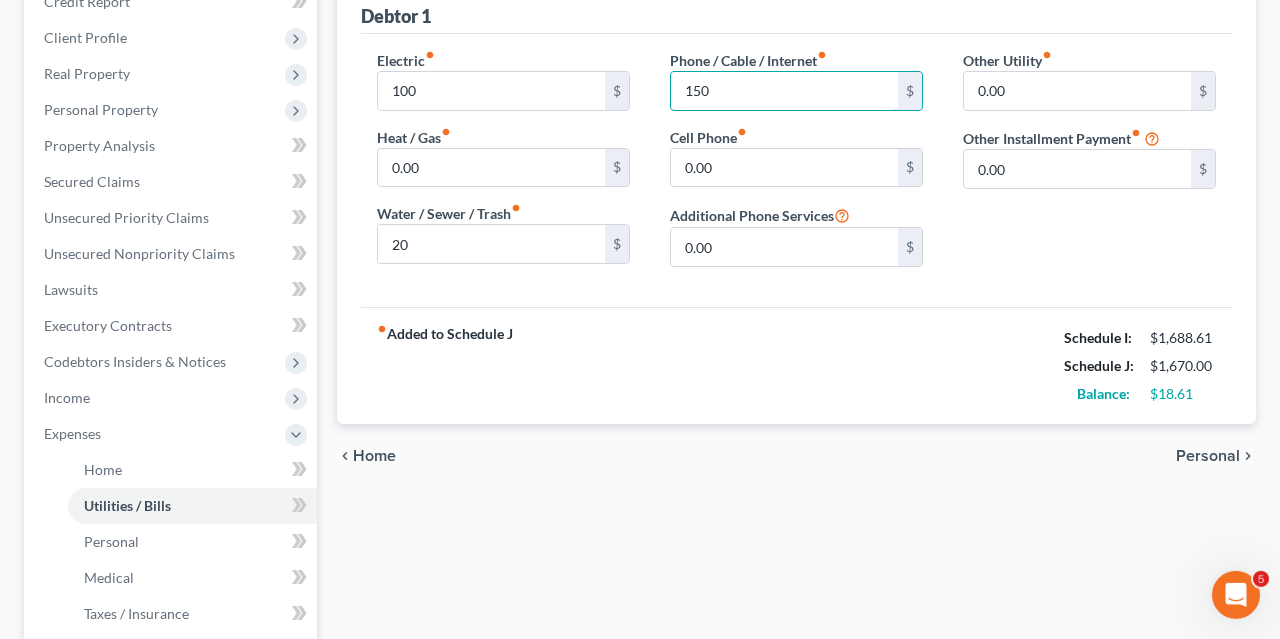 scroll, scrollTop: 261, scrollLeft: 0, axis: vertical 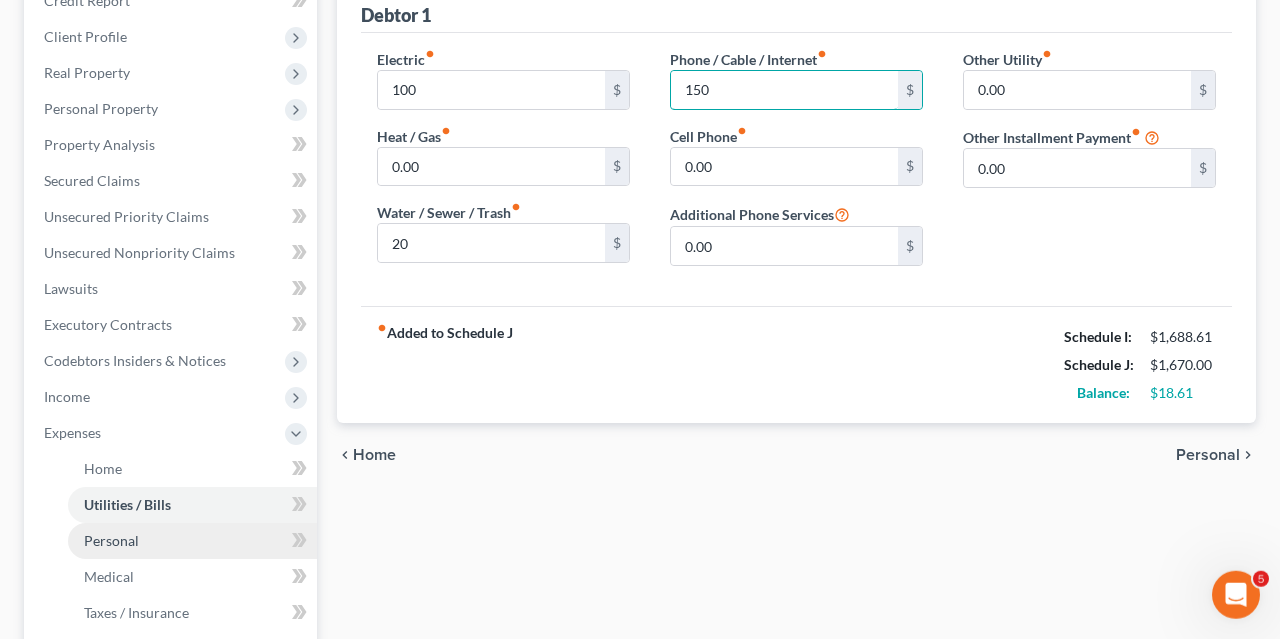type on "150" 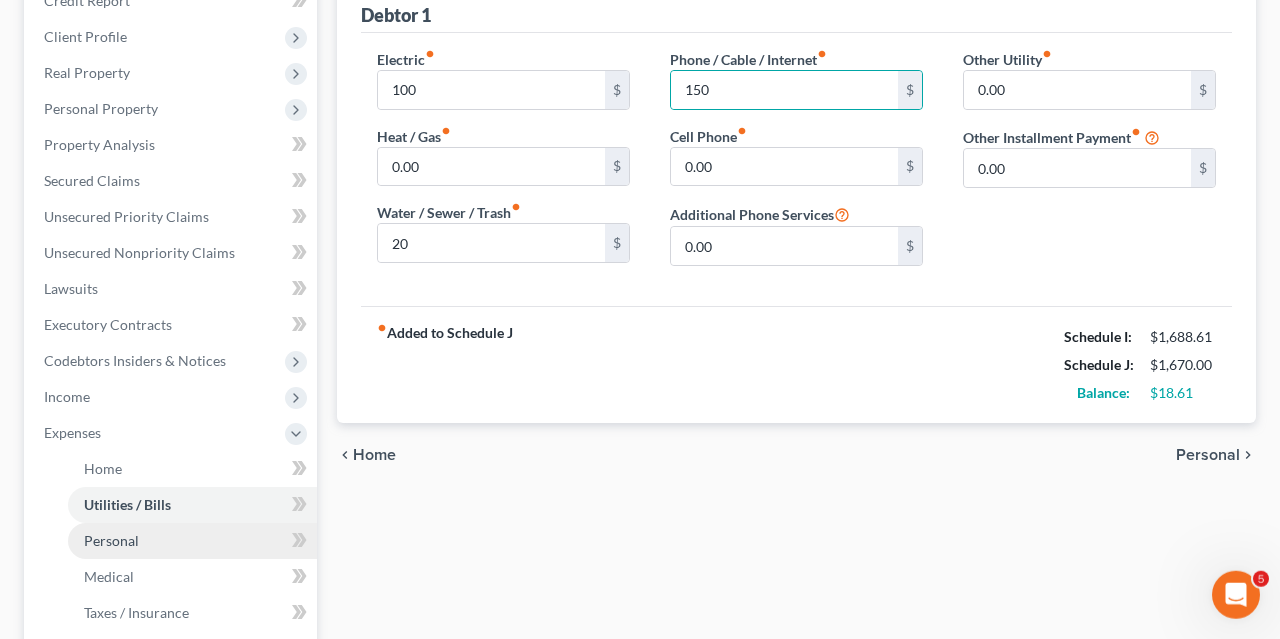 click on "Personal" at bounding box center [192, 541] 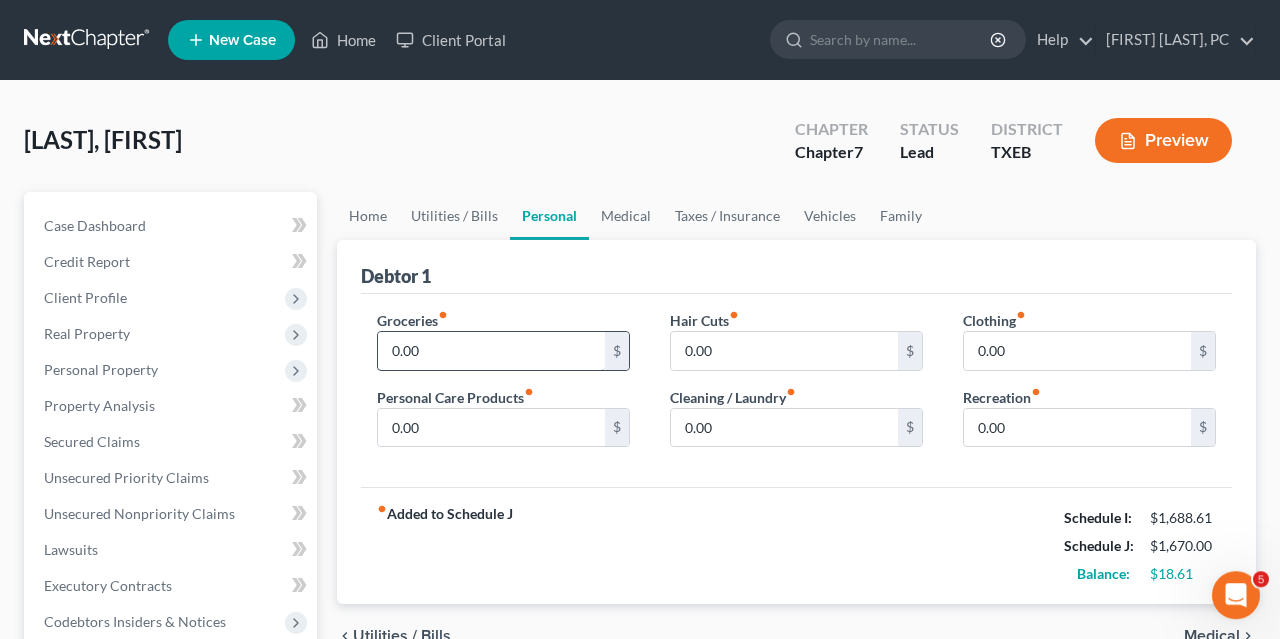 scroll, scrollTop: 0, scrollLeft: 0, axis: both 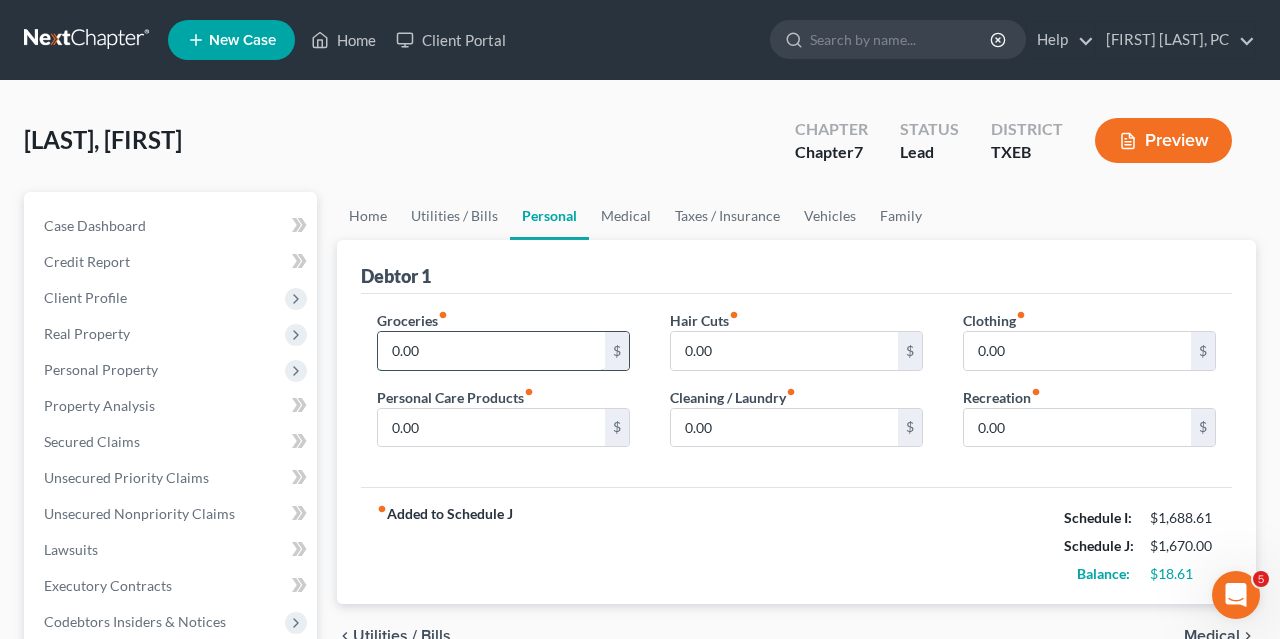 click on "0.00" at bounding box center (491, 351) 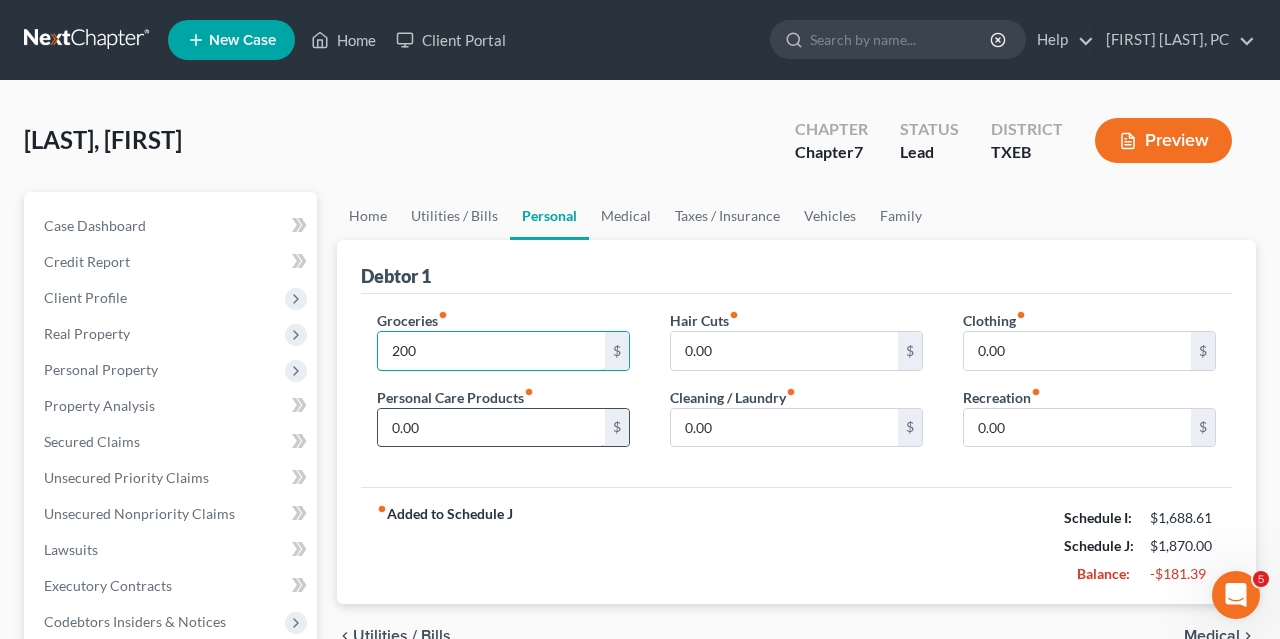 type on "200" 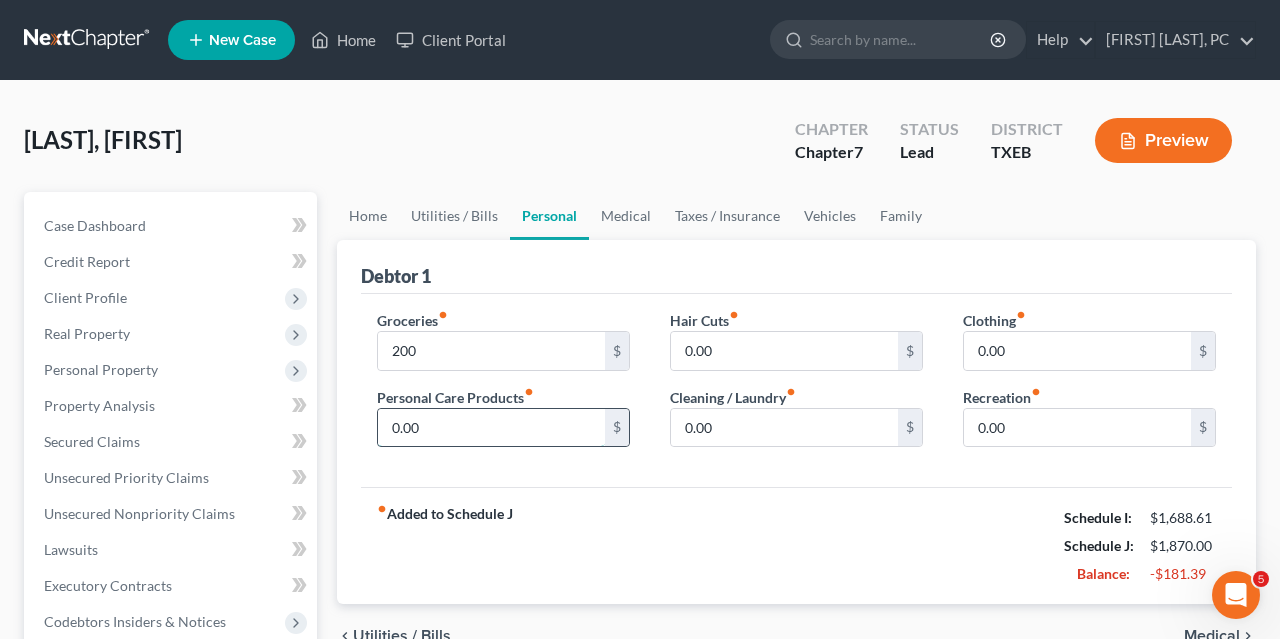 click on "0.00" at bounding box center [491, 428] 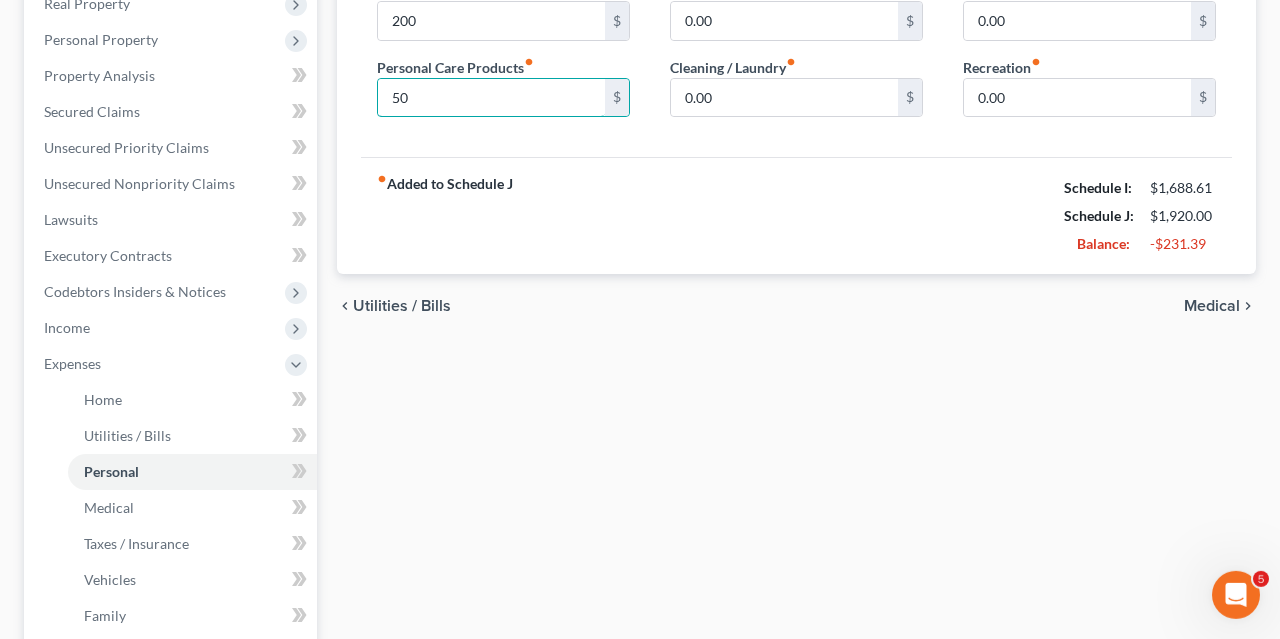 scroll, scrollTop: 331, scrollLeft: 0, axis: vertical 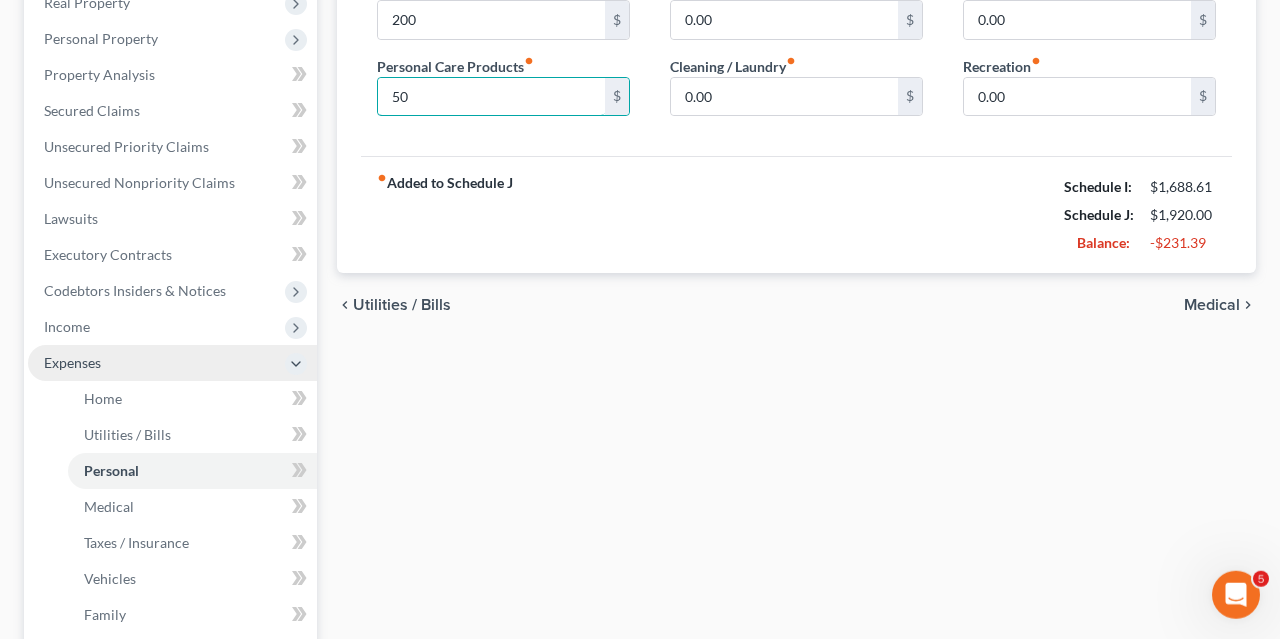 type on "50" 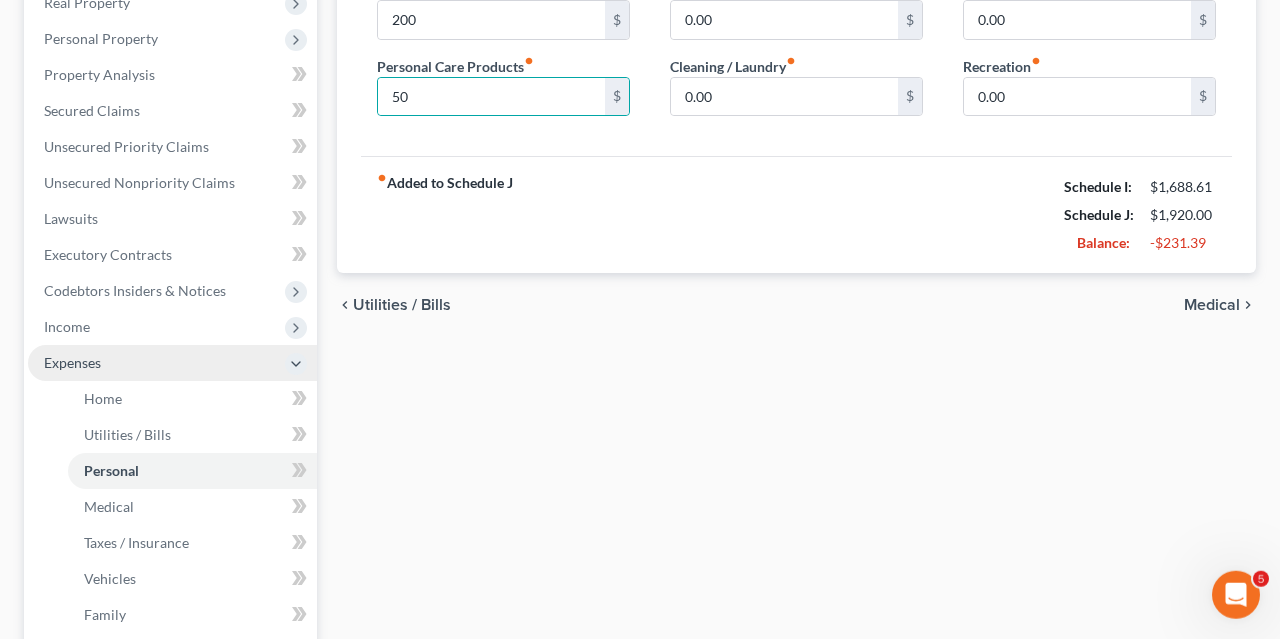 click 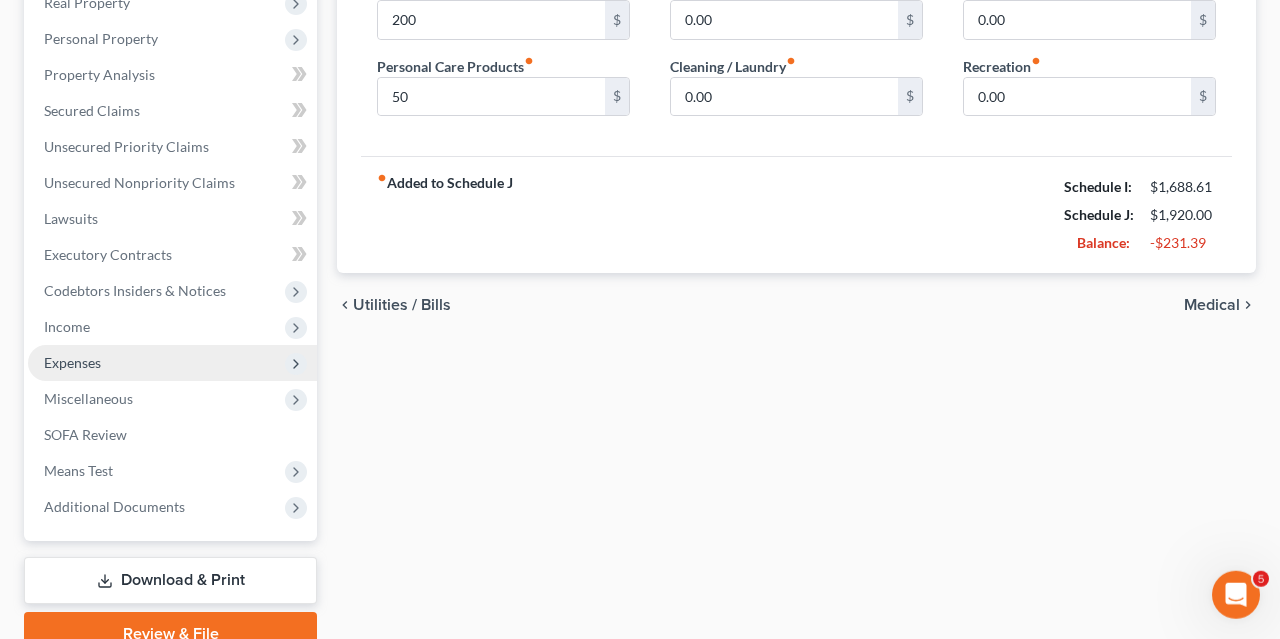 scroll, scrollTop: 0, scrollLeft: 0, axis: both 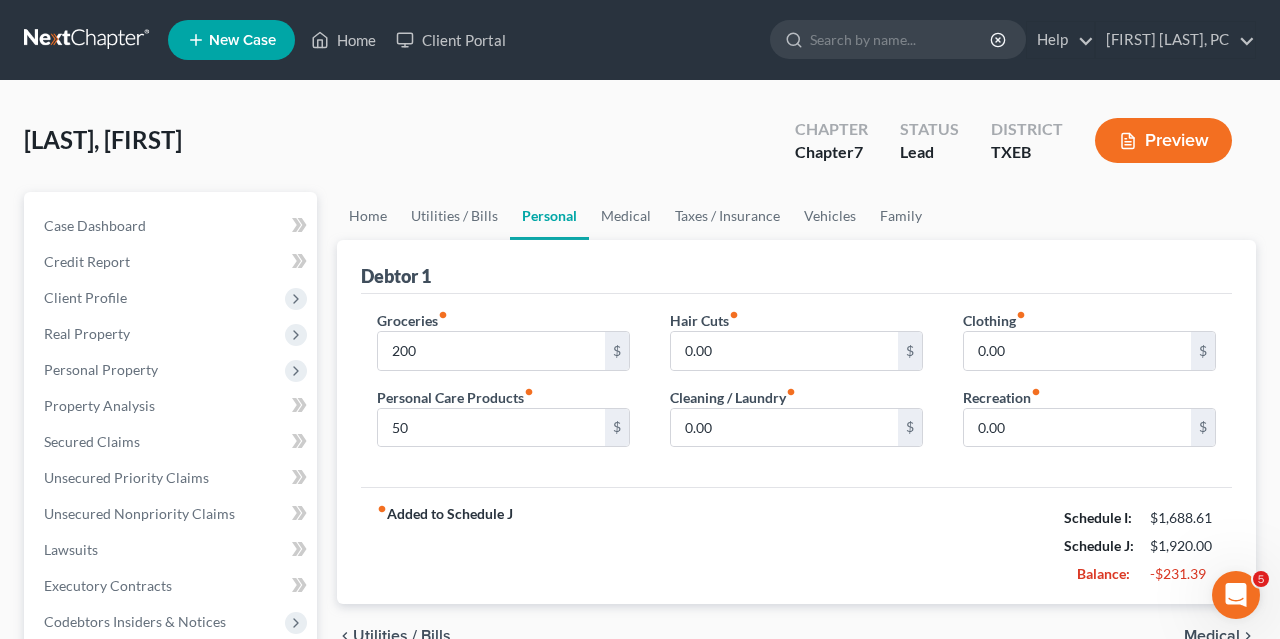 click on "Preview" at bounding box center (1163, 140) 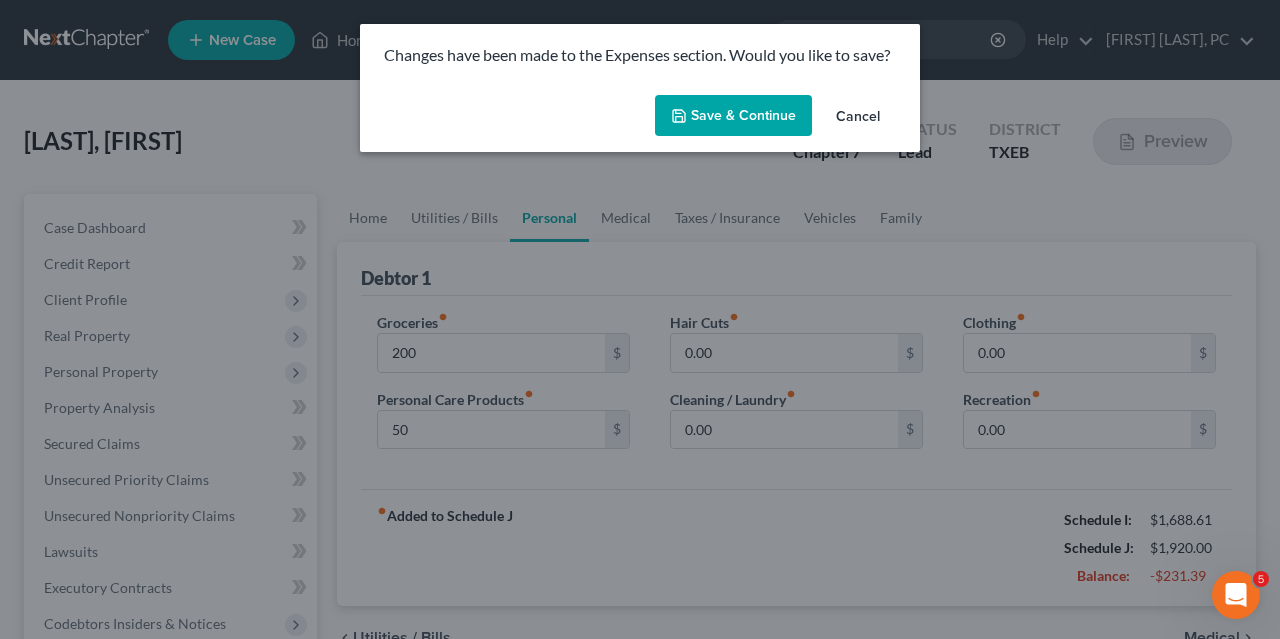 click on "Save & Continue" at bounding box center [733, 116] 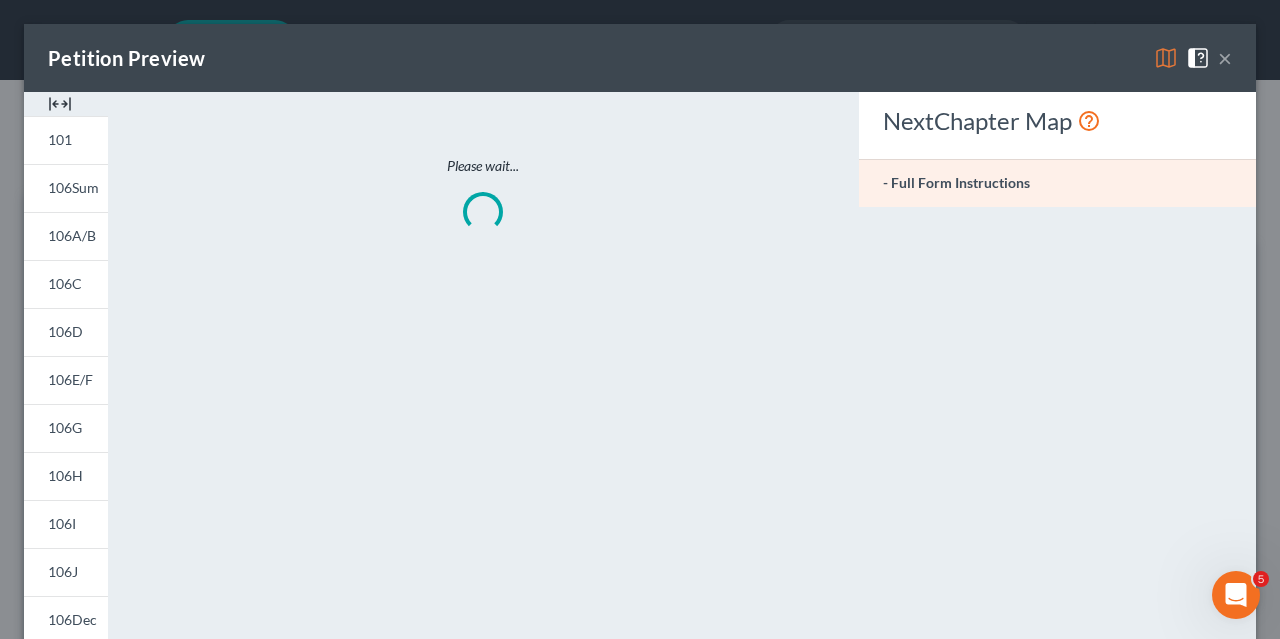 type on "200.00" 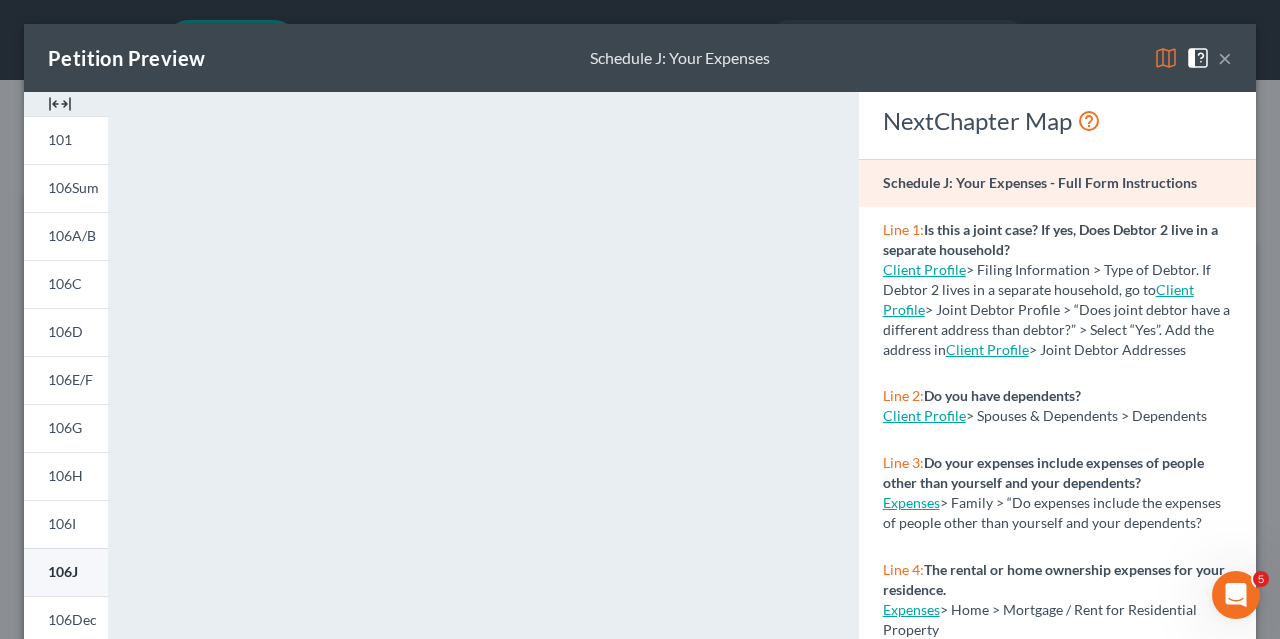 click on "106J" at bounding box center (63, 571) 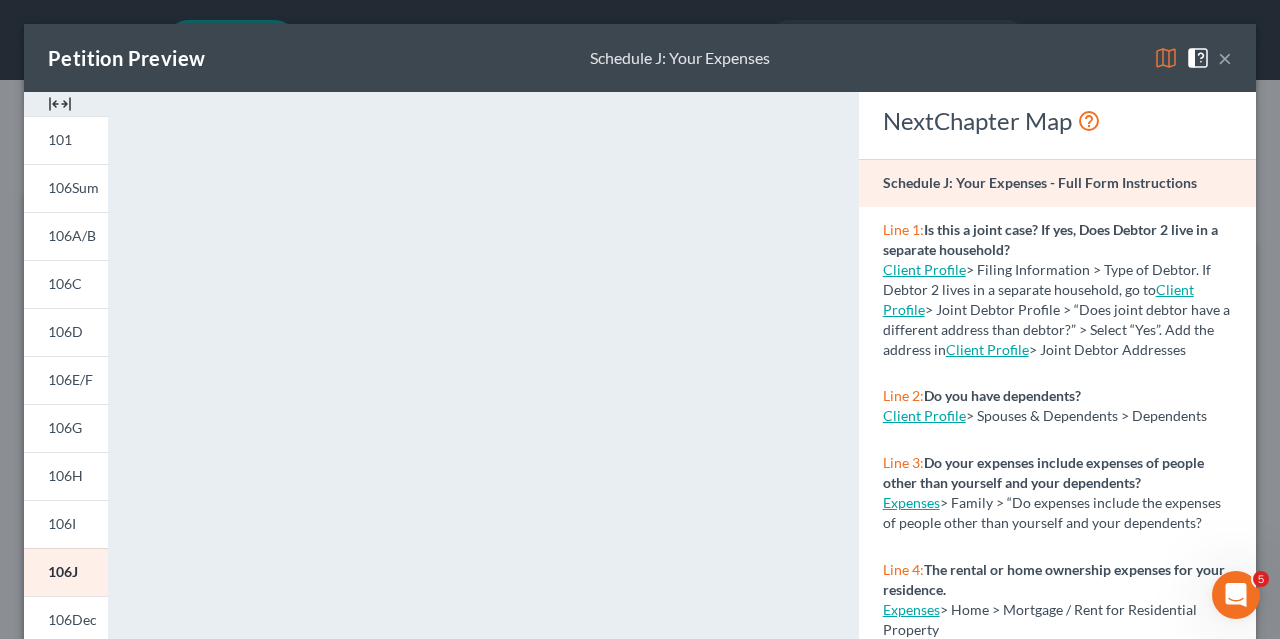 click on "×" at bounding box center [1225, 58] 